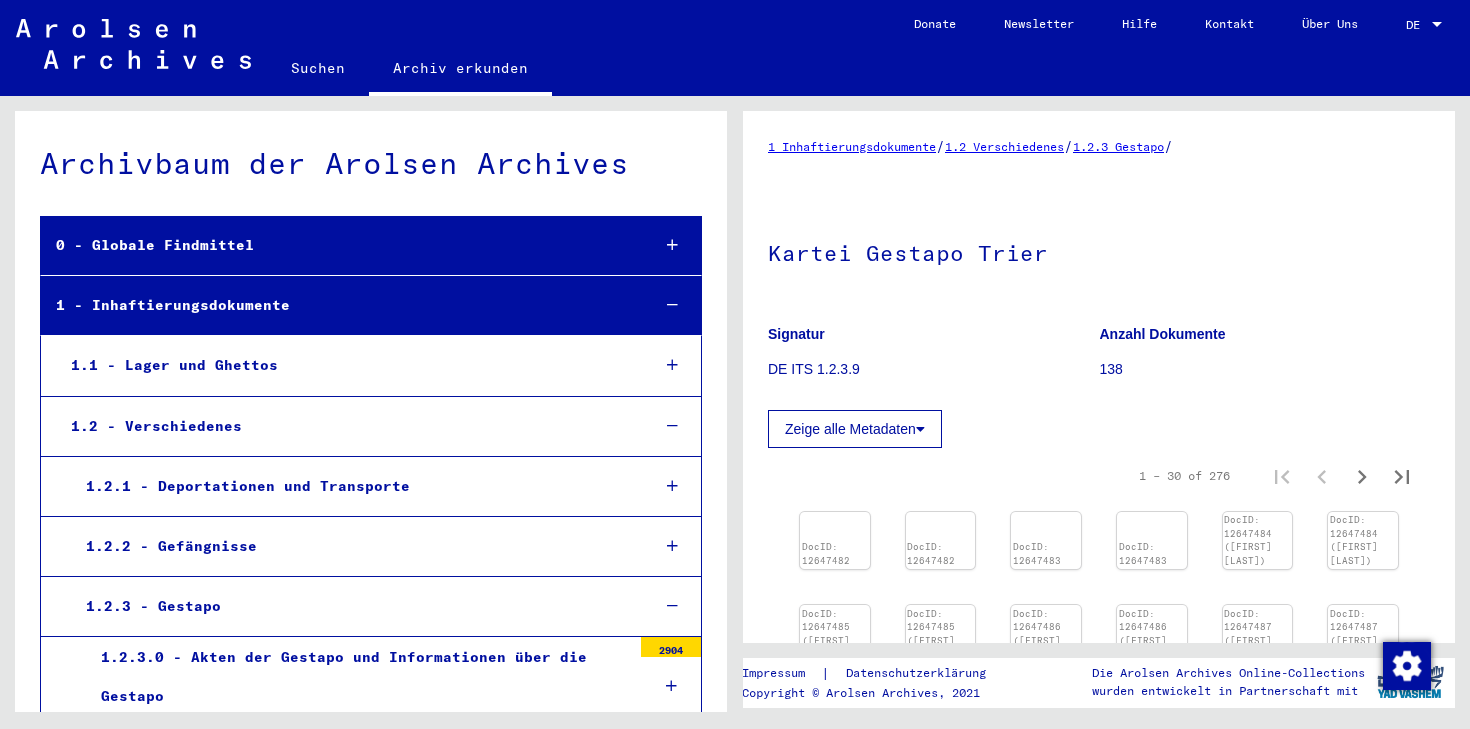 scroll, scrollTop: 0, scrollLeft: 0, axis: both 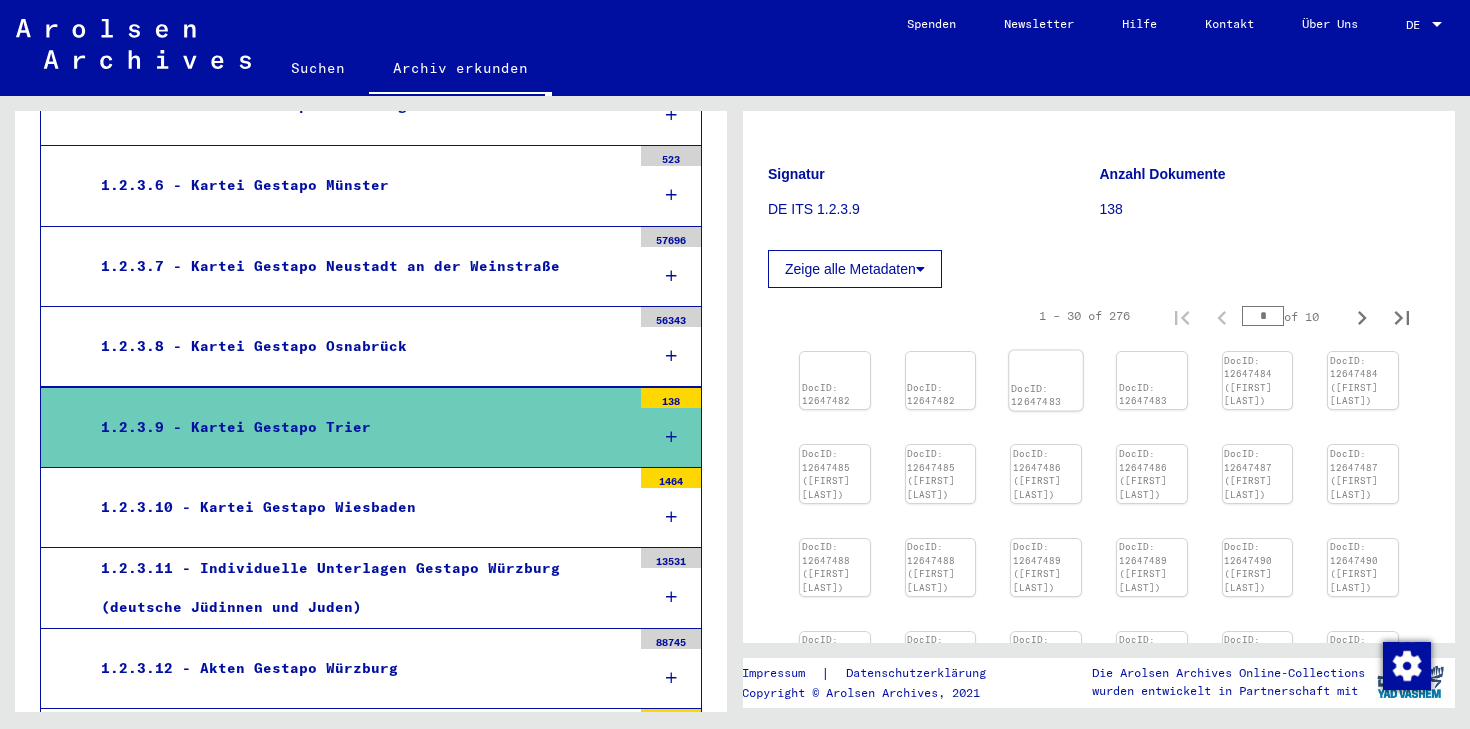click on "DocID: 12647483" at bounding box center [1046, 381] 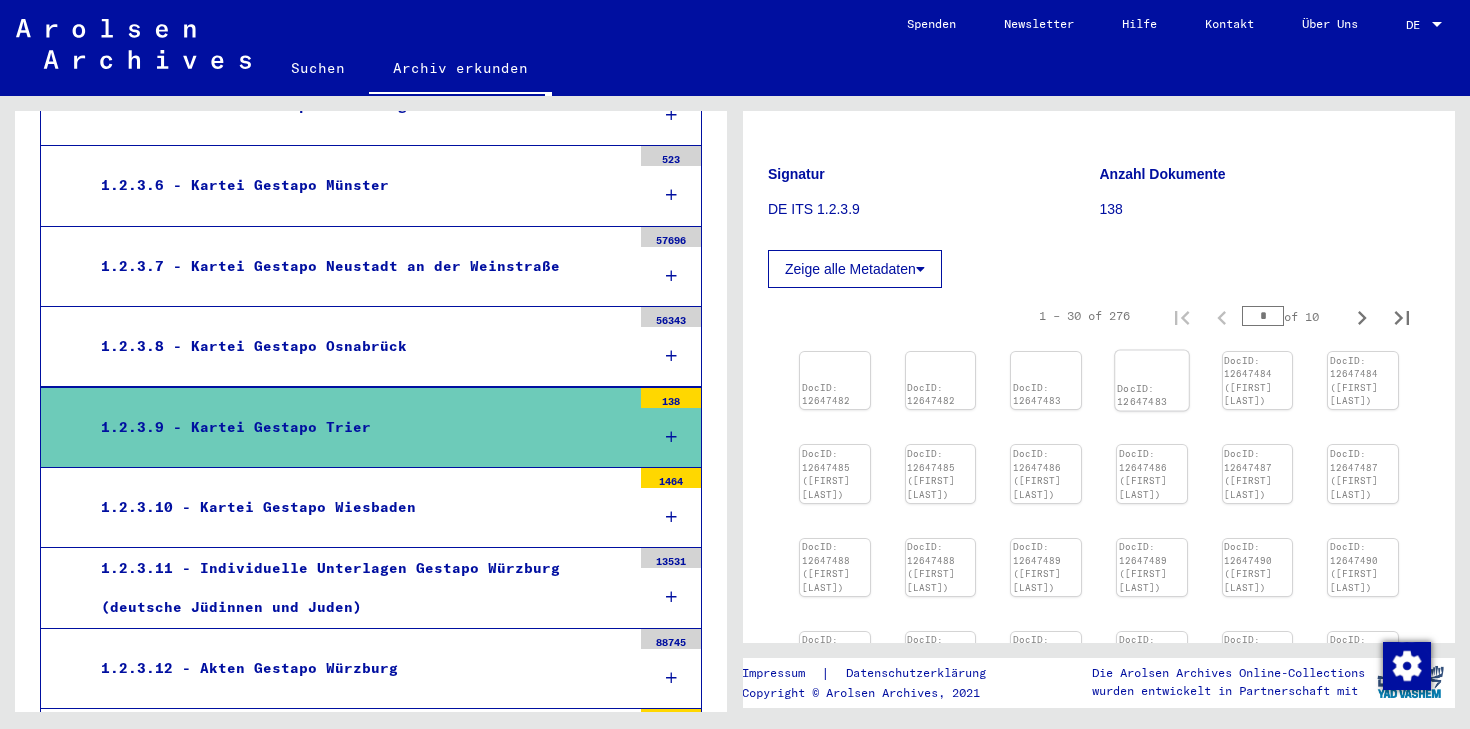 click on "DocID: 12647483" at bounding box center (1151, 381) 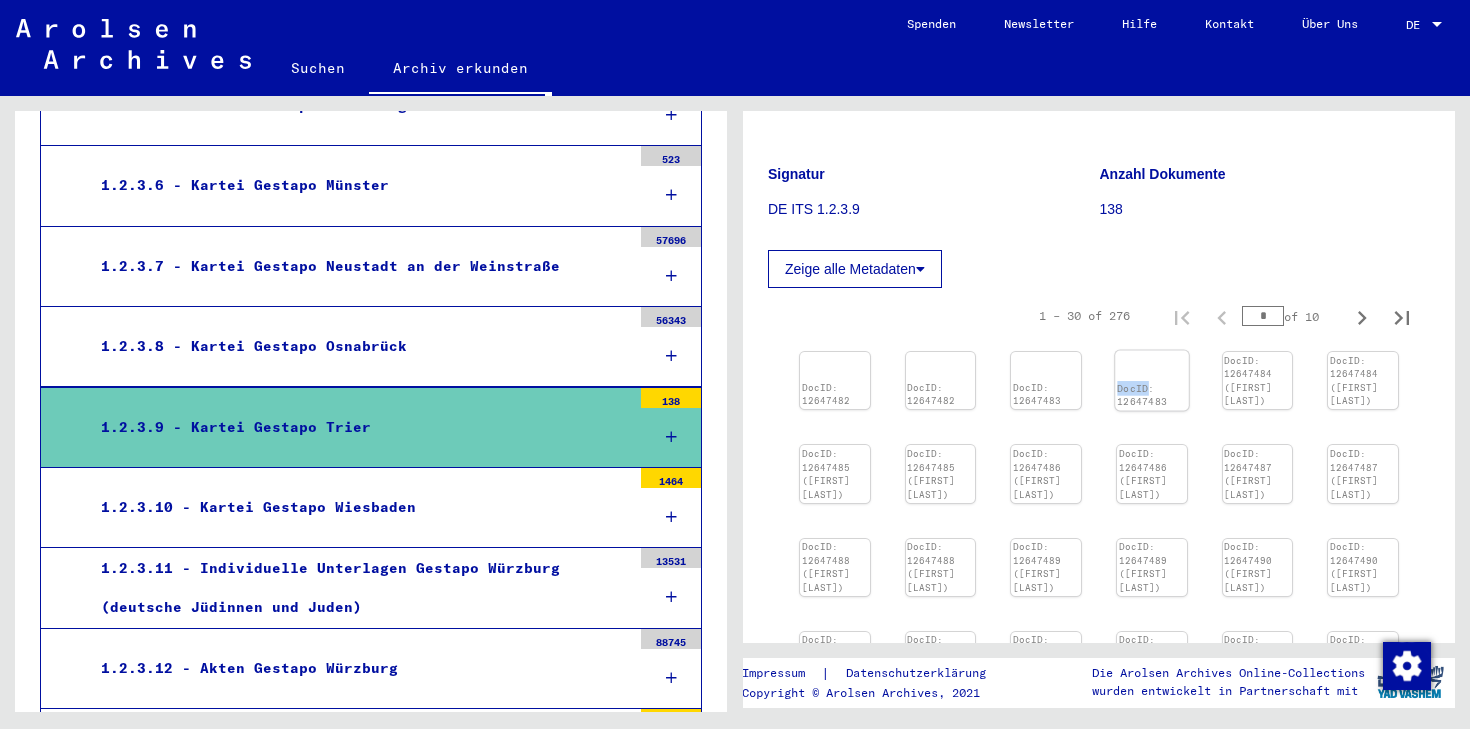 click on "DocID: 12647483" at bounding box center (1151, 381) 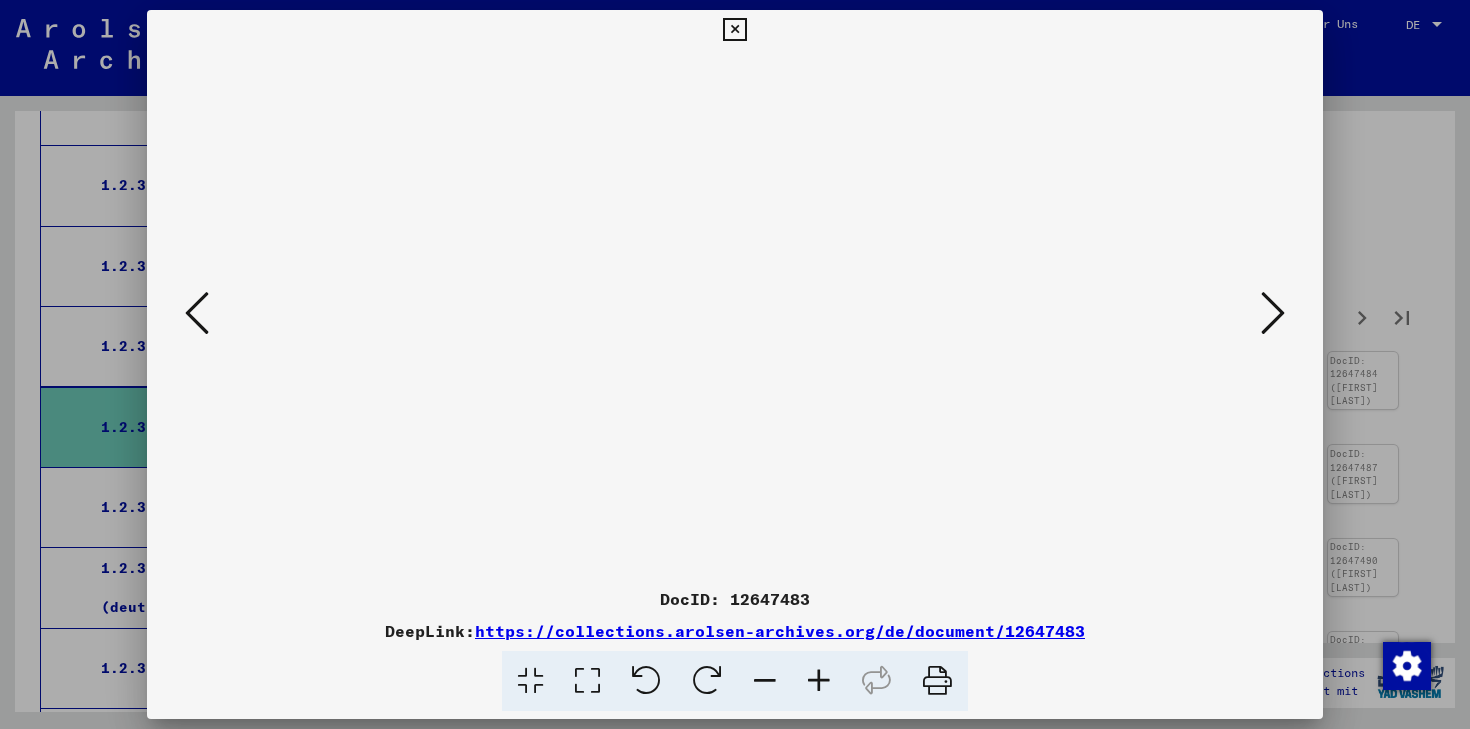 click at bounding box center (1273, 313) 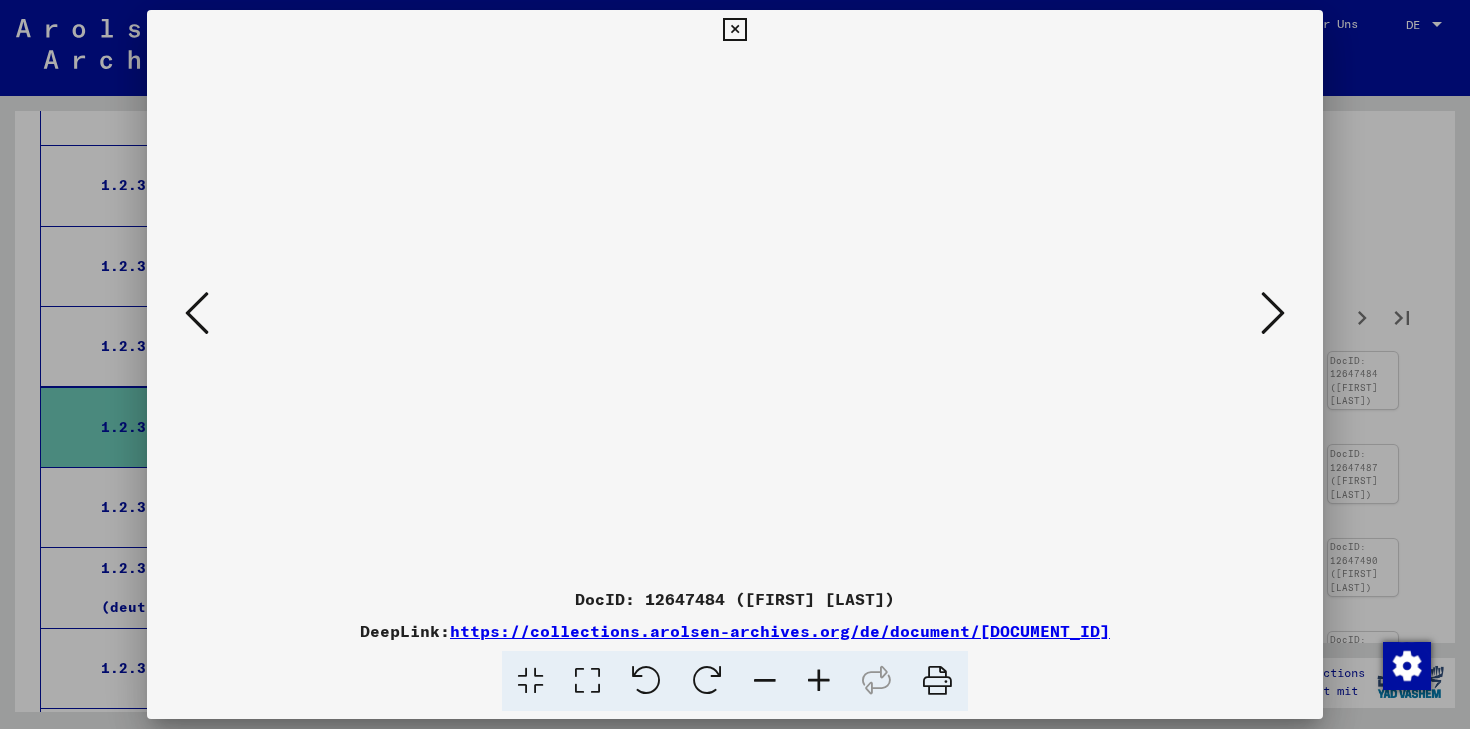 click at bounding box center (1273, 313) 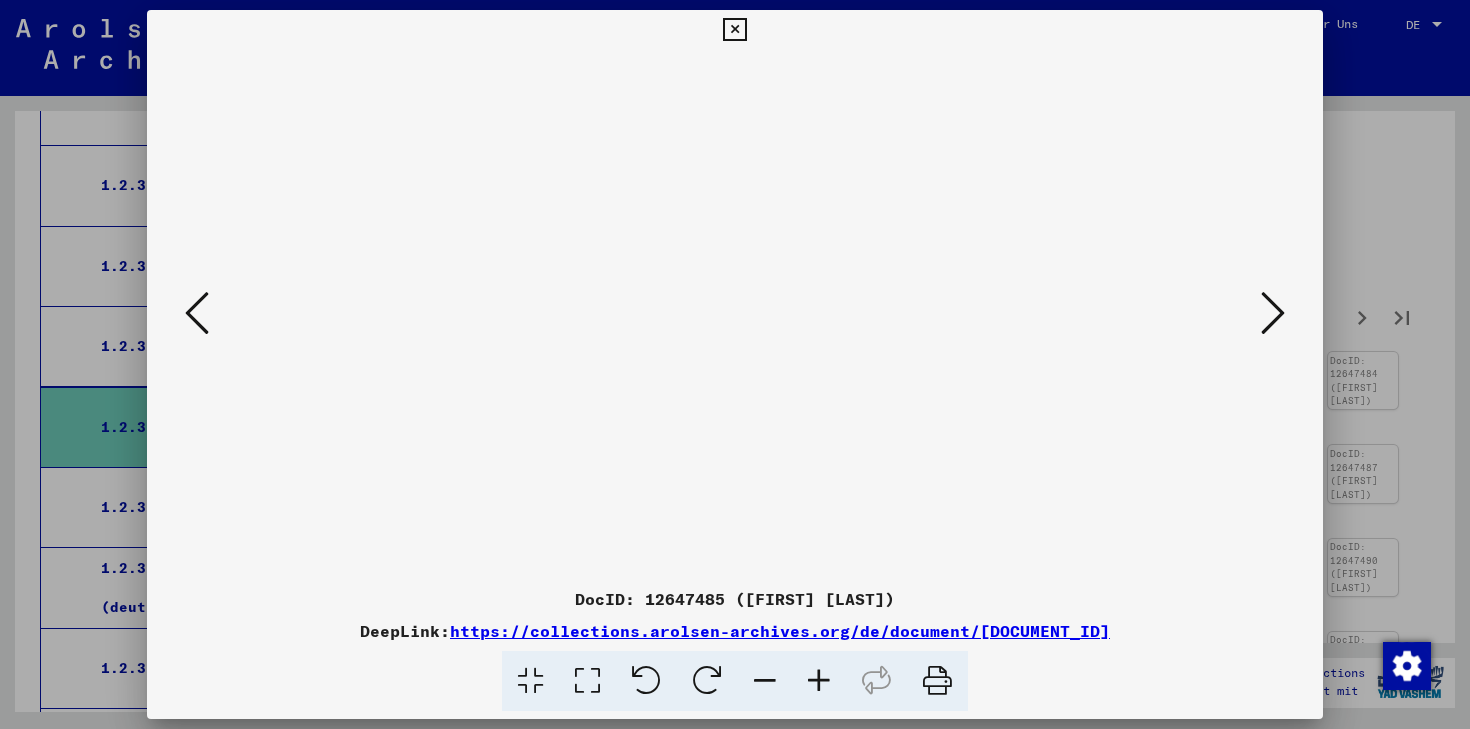 click at bounding box center [1273, 313] 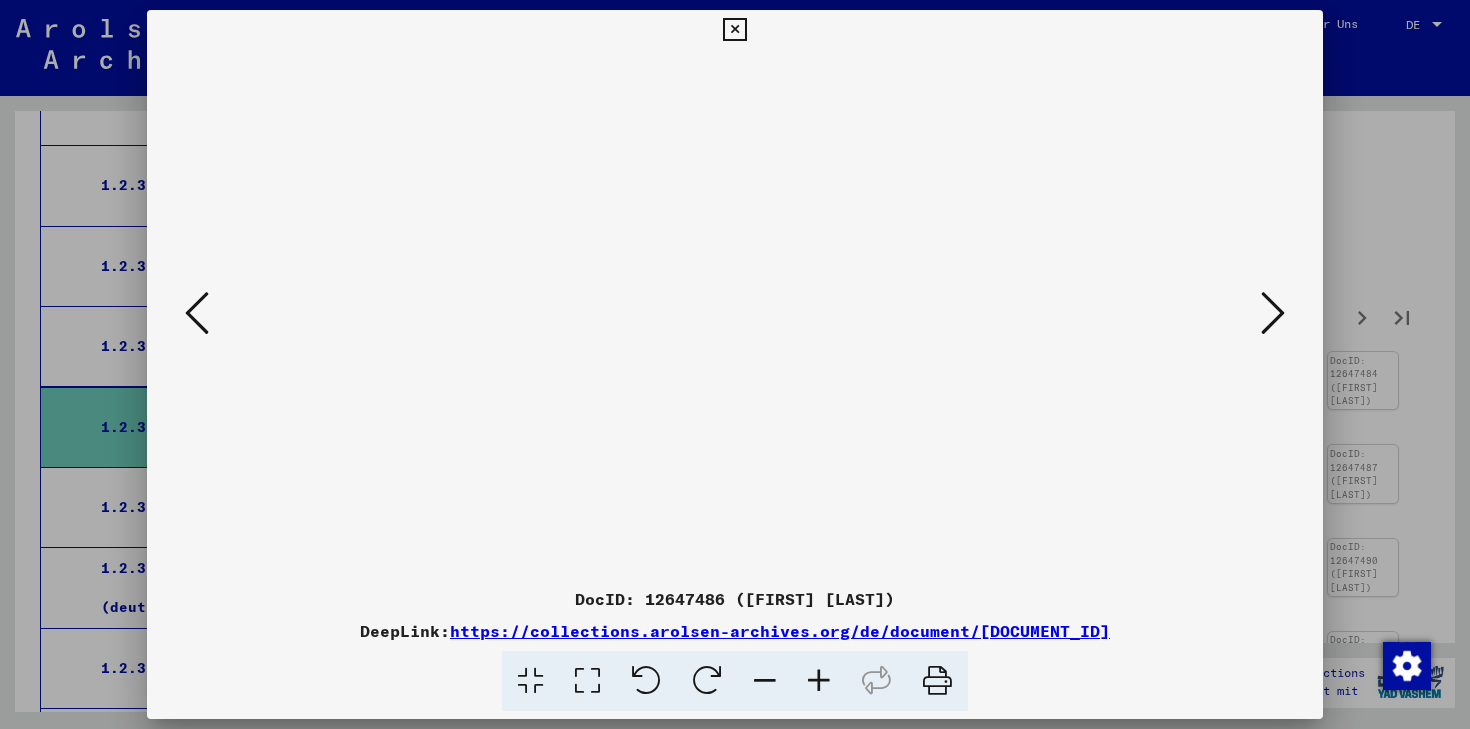 click at bounding box center [1273, 313] 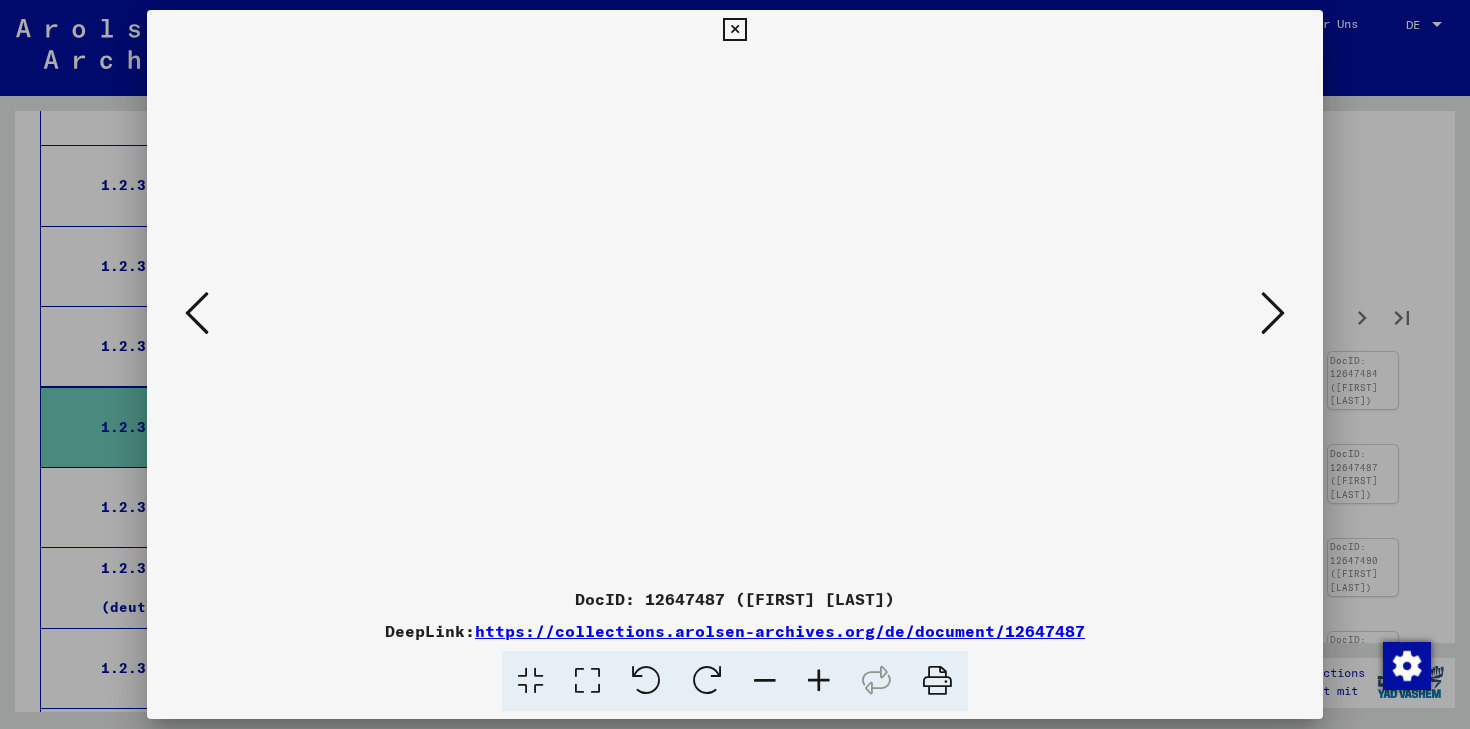 click at bounding box center [1273, 313] 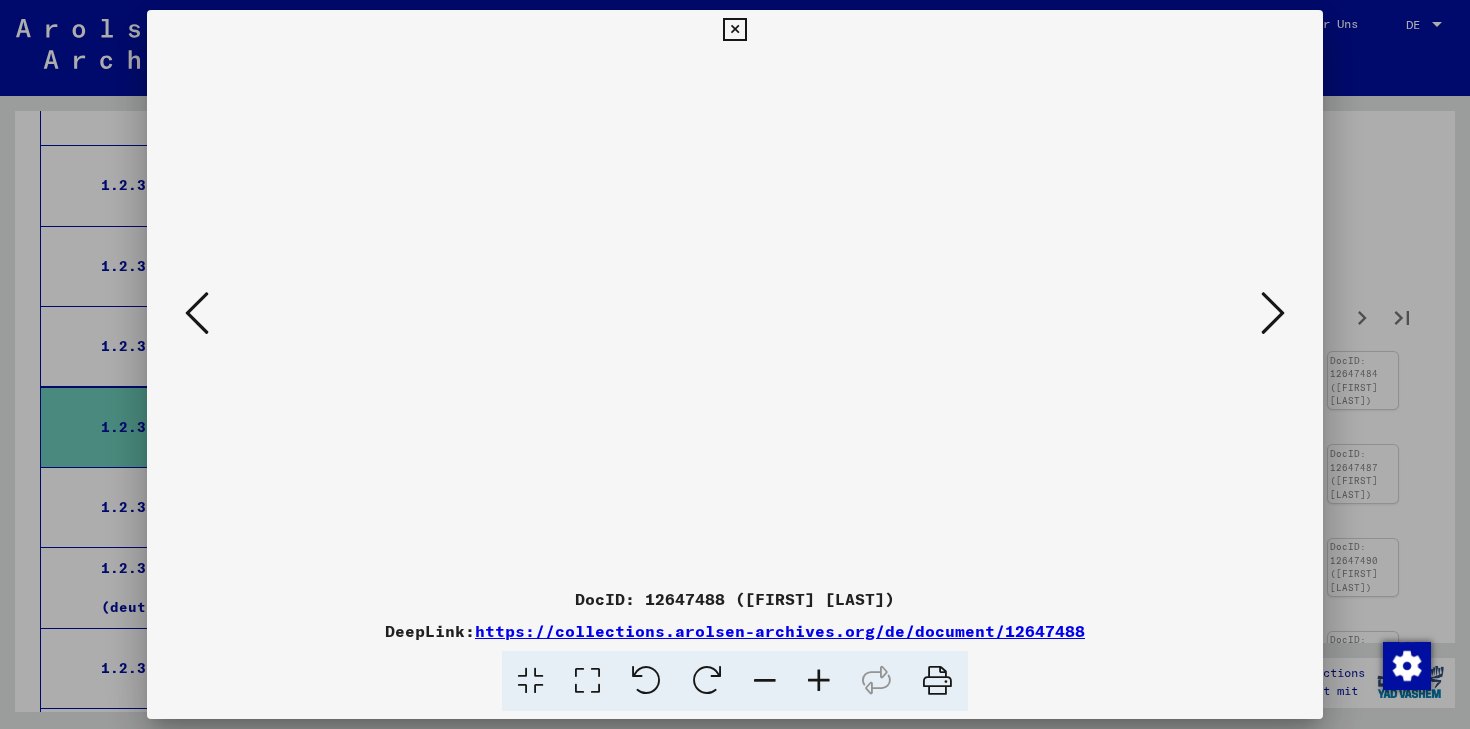 click at bounding box center [1273, 313] 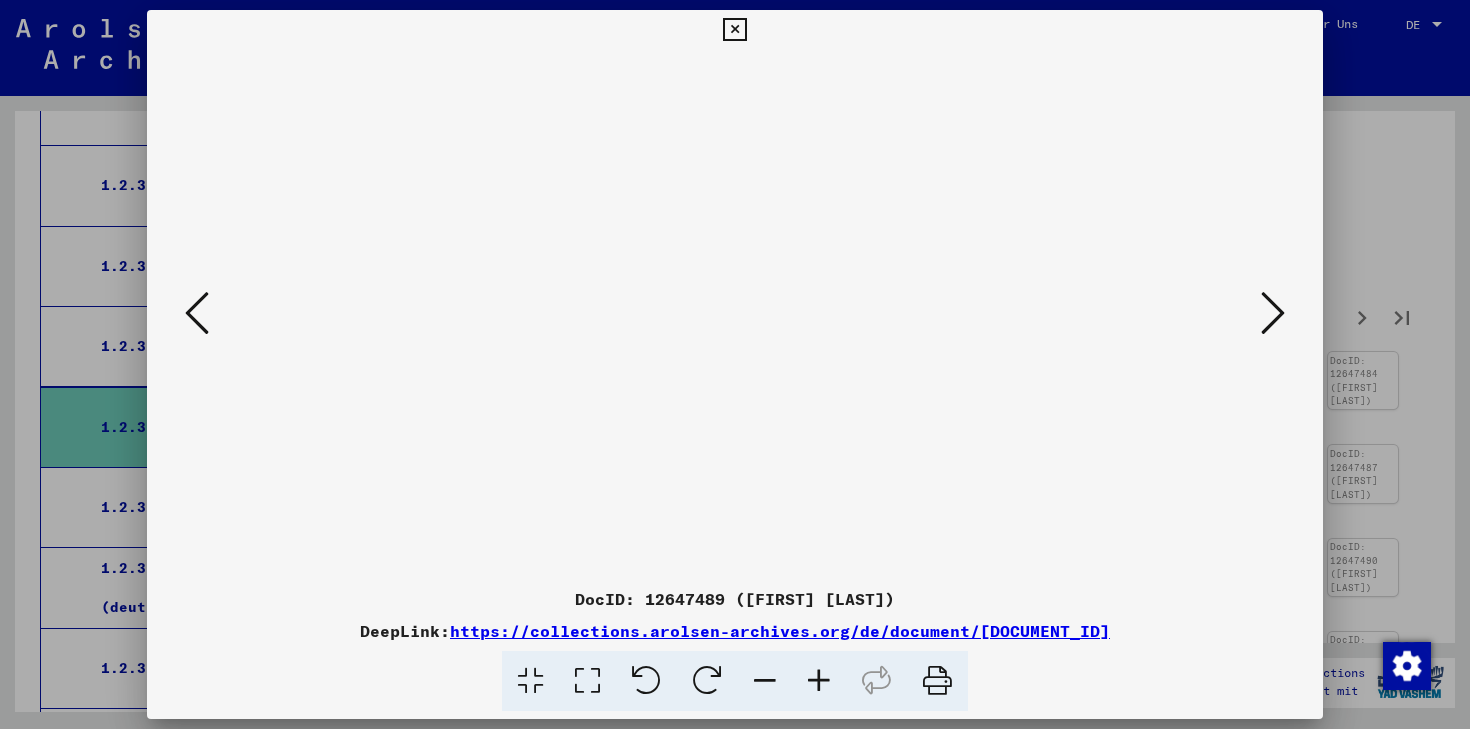 click at bounding box center [1273, 313] 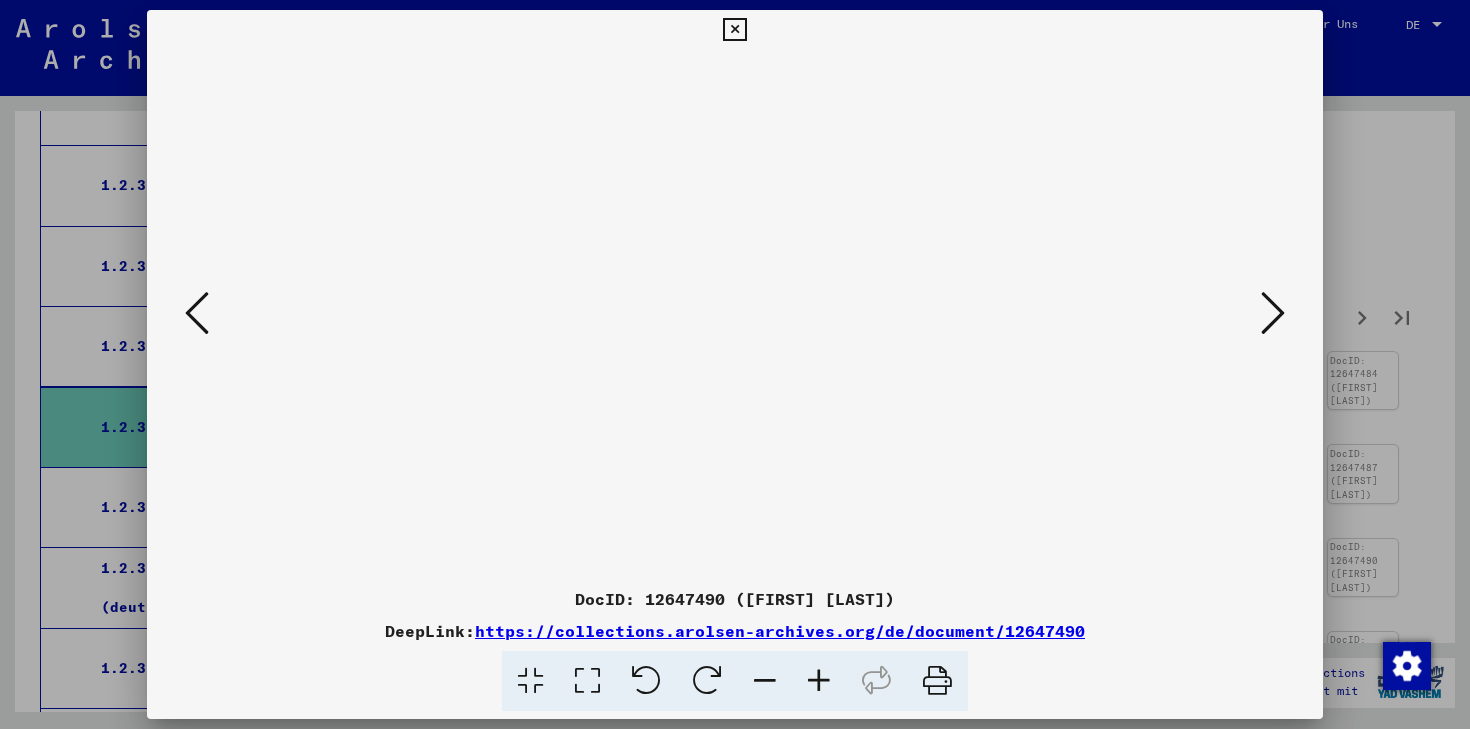 click at bounding box center (1273, 313) 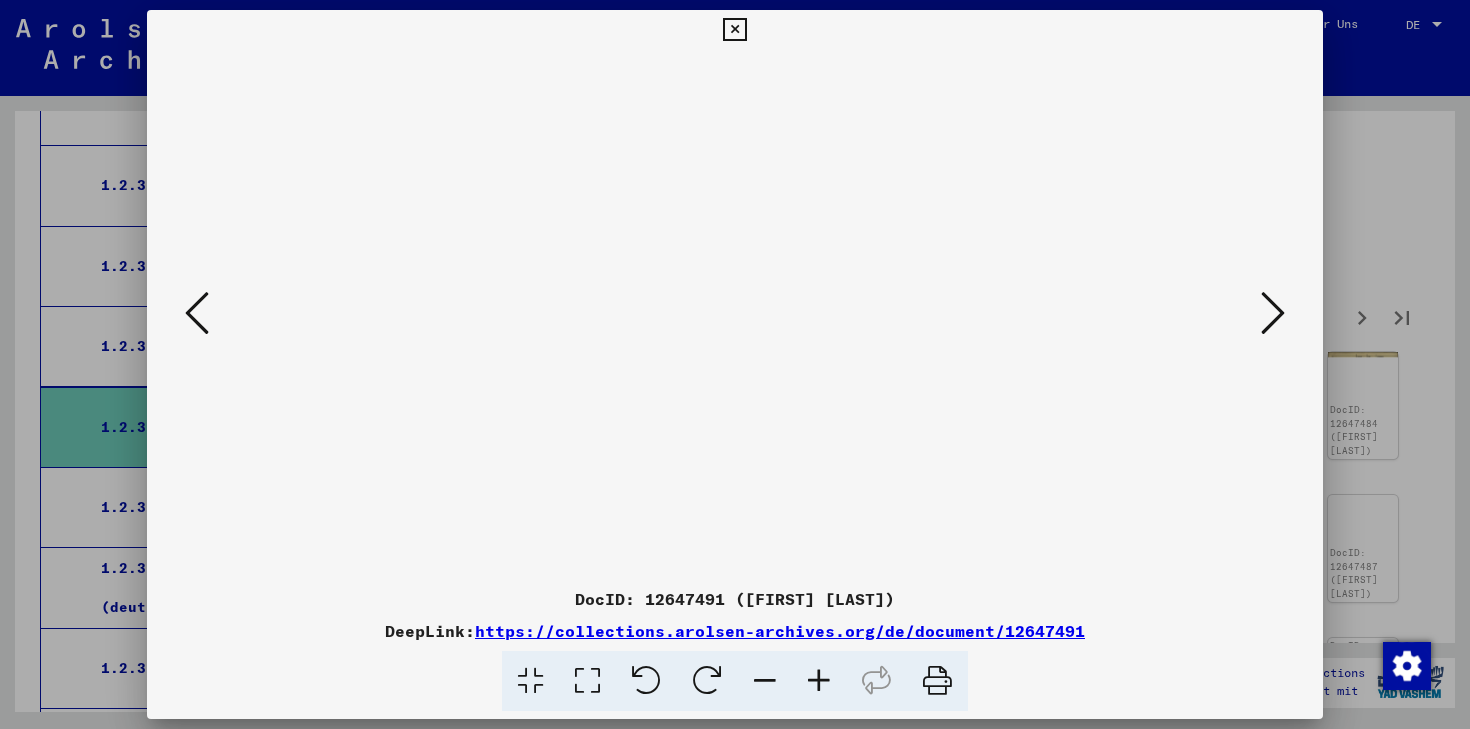 click at bounding box center [1273, 313] 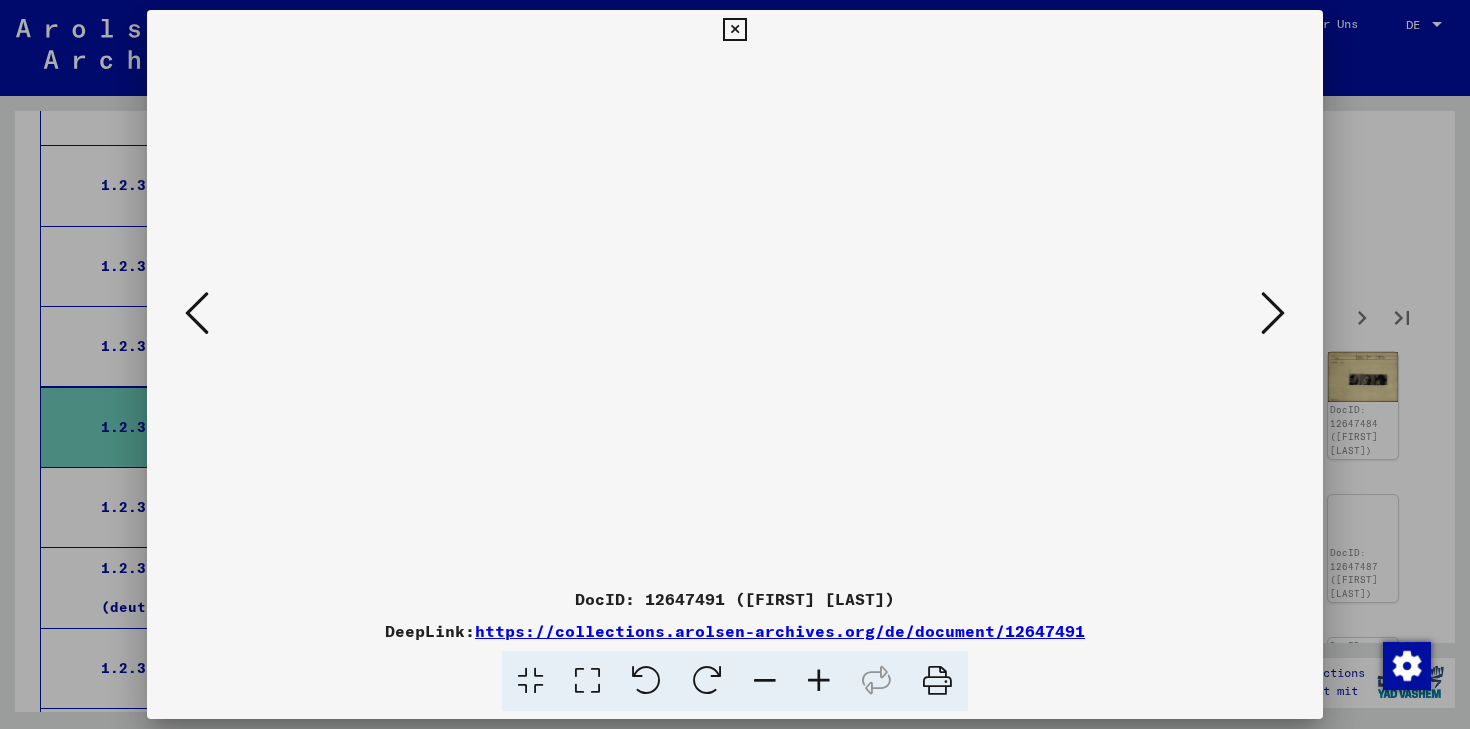 click at bounding box center (1273, 313) 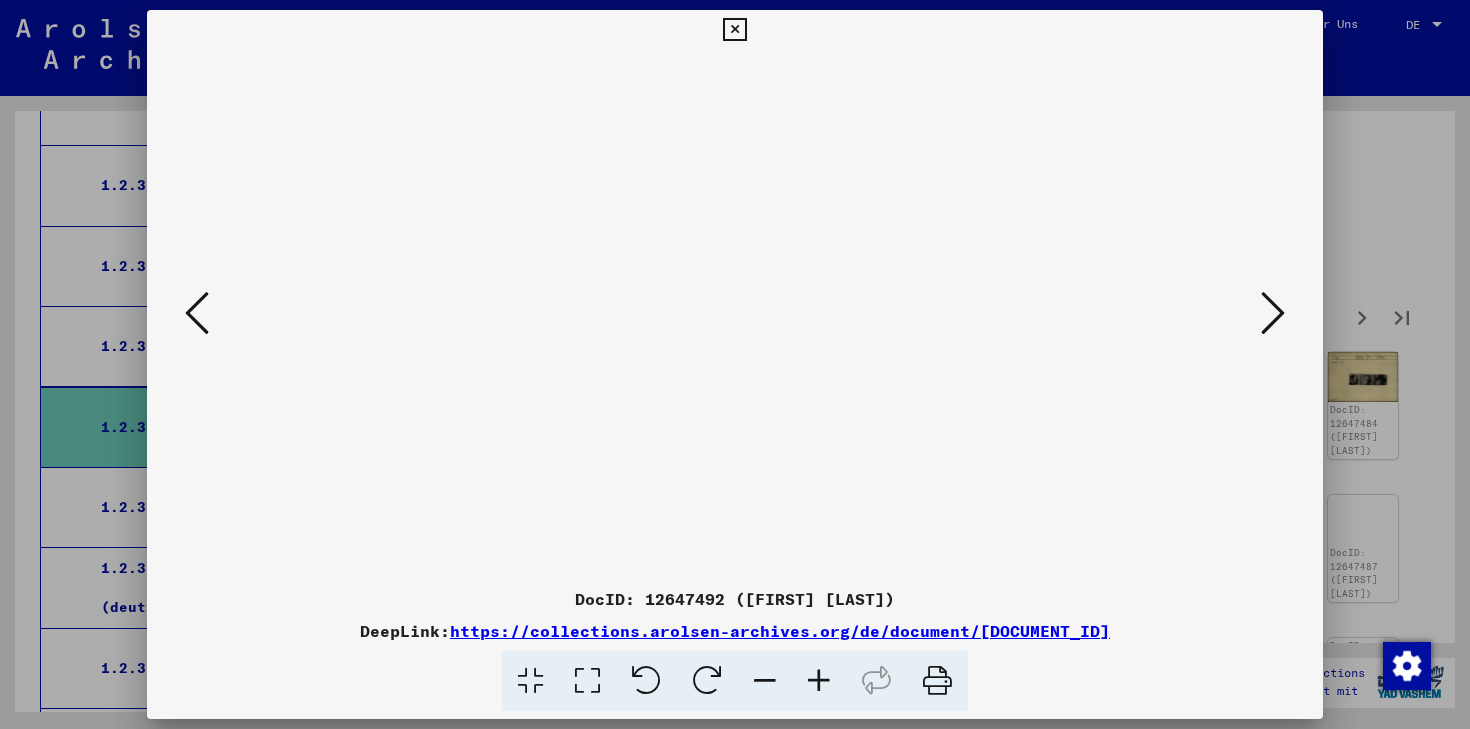 click at bounding box center [1273, 313] 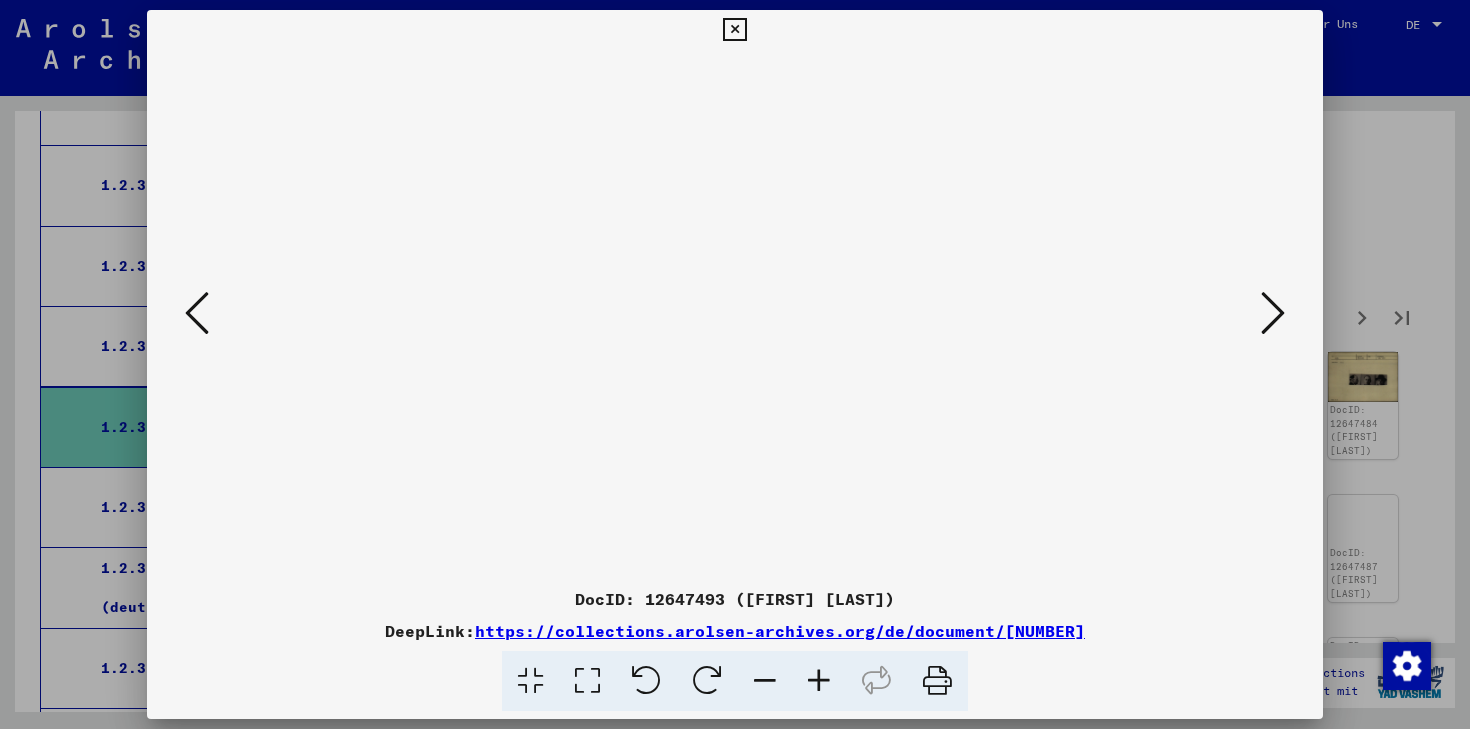 click at bounding box center (1273, 313) 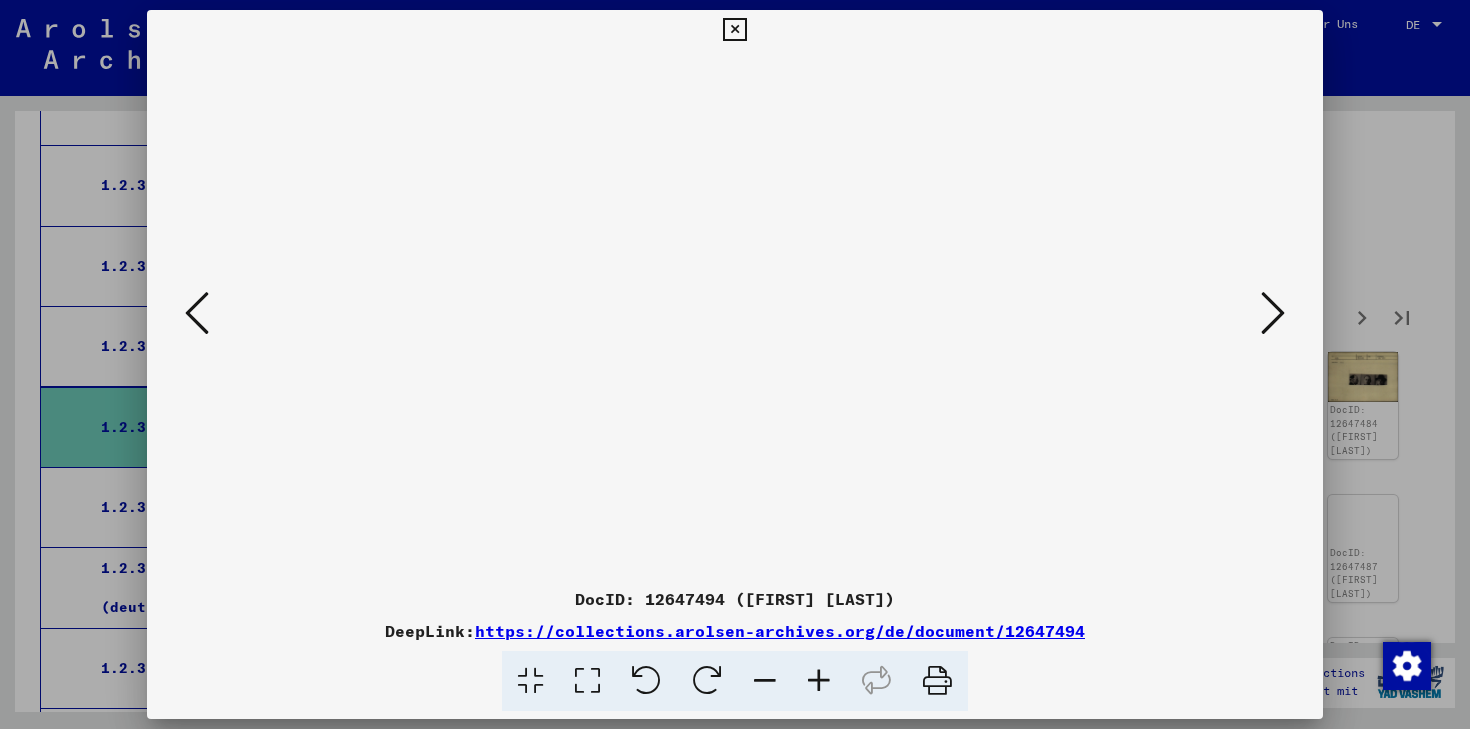 click at bounding box center [1273, 313] 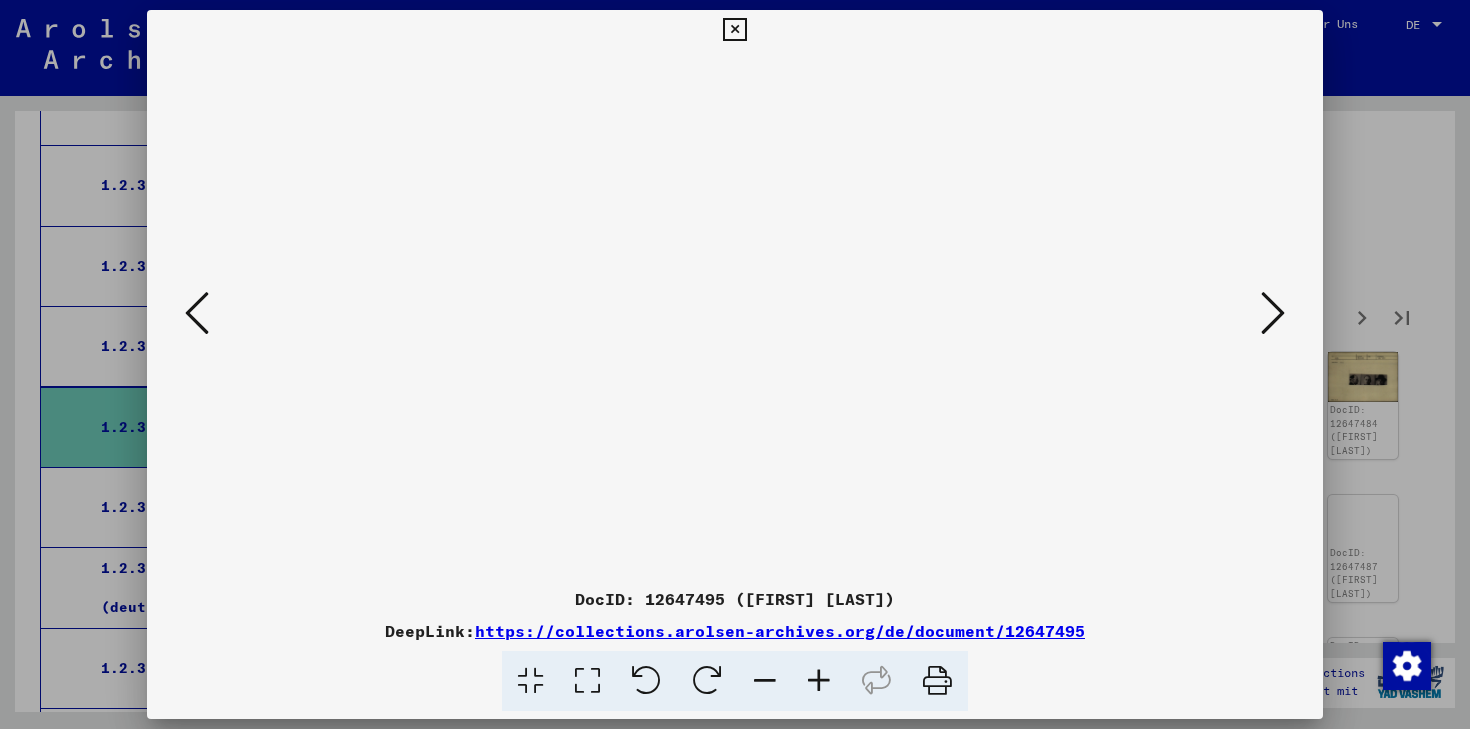click at bounding box center [1273, 313] 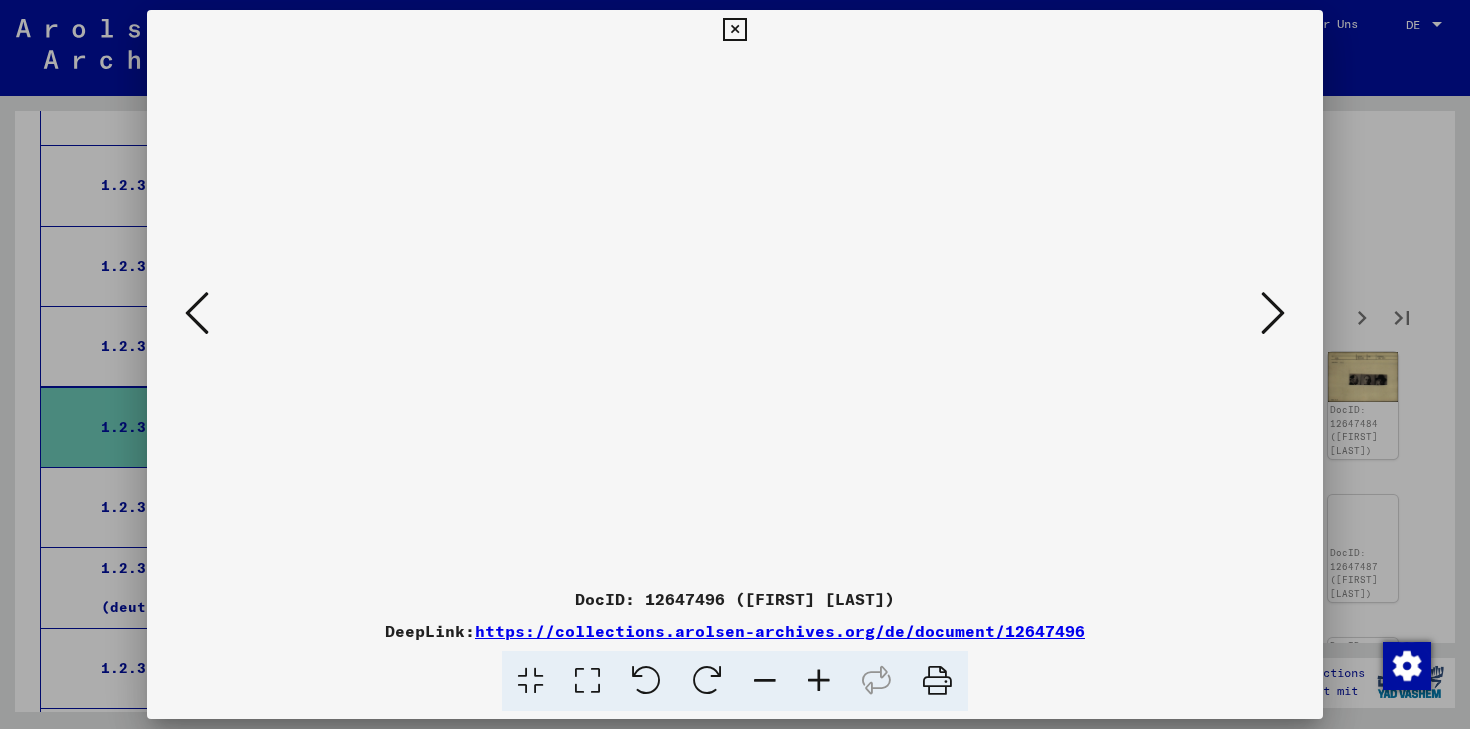 click at bounding box center [1273, 313] 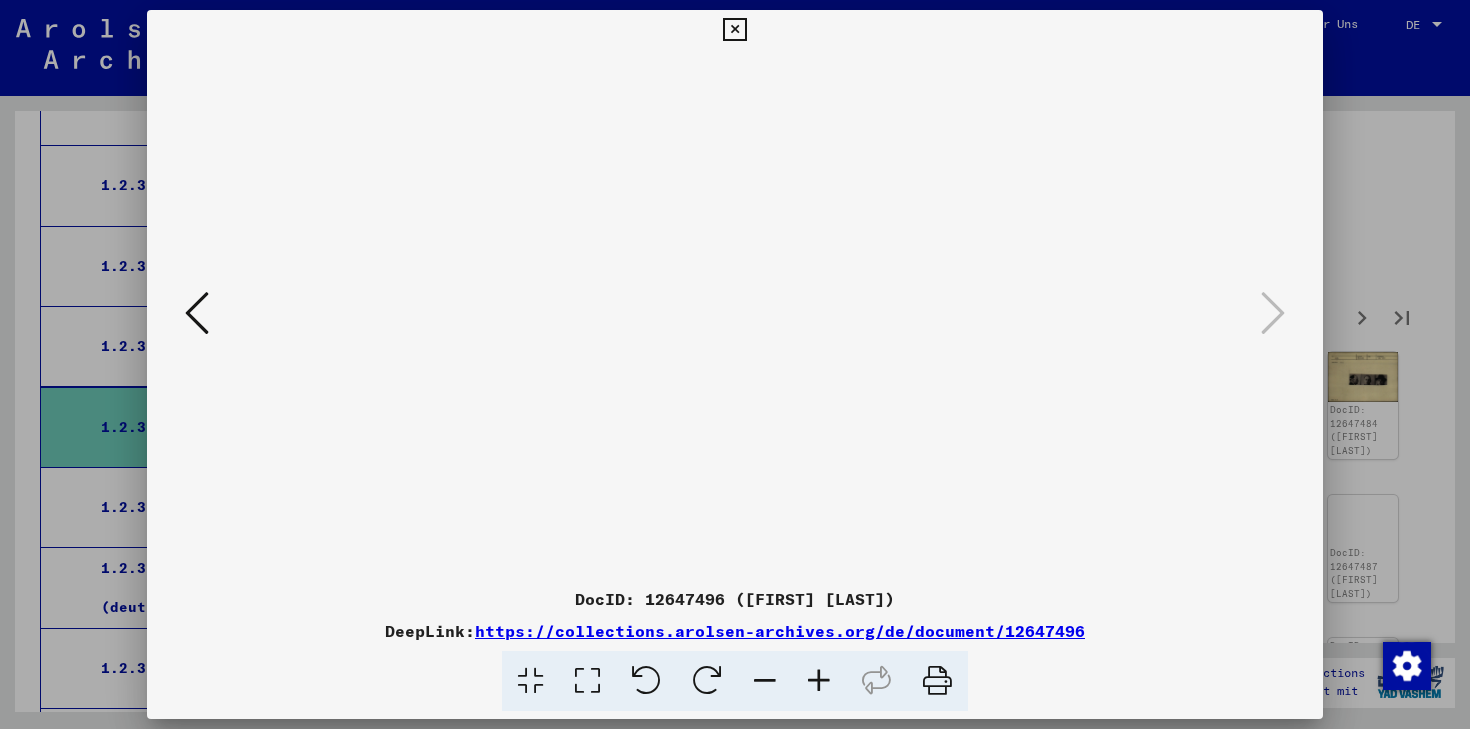 click at bounding box center (734, 30) 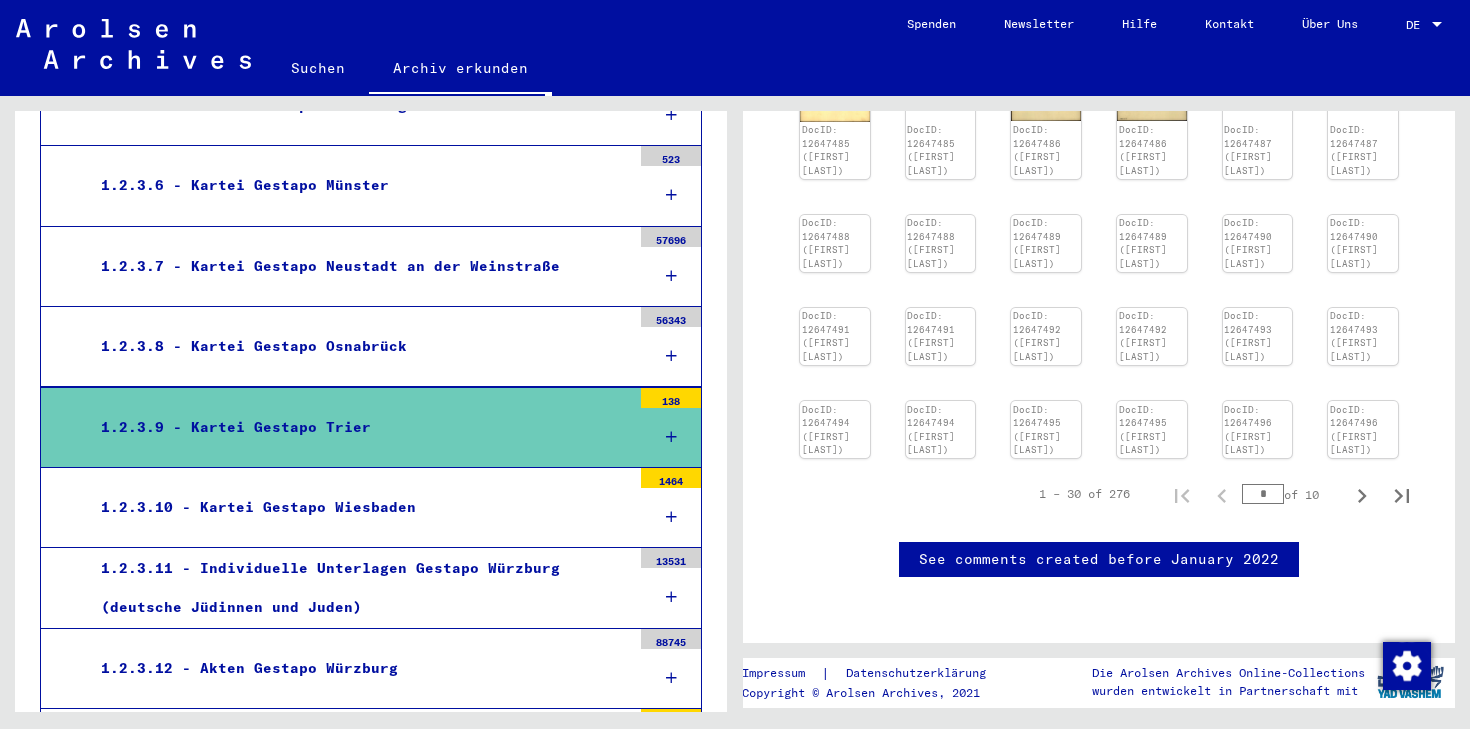 scroll, scrollTop: 882, scrollLeft: 0, axis: vertical 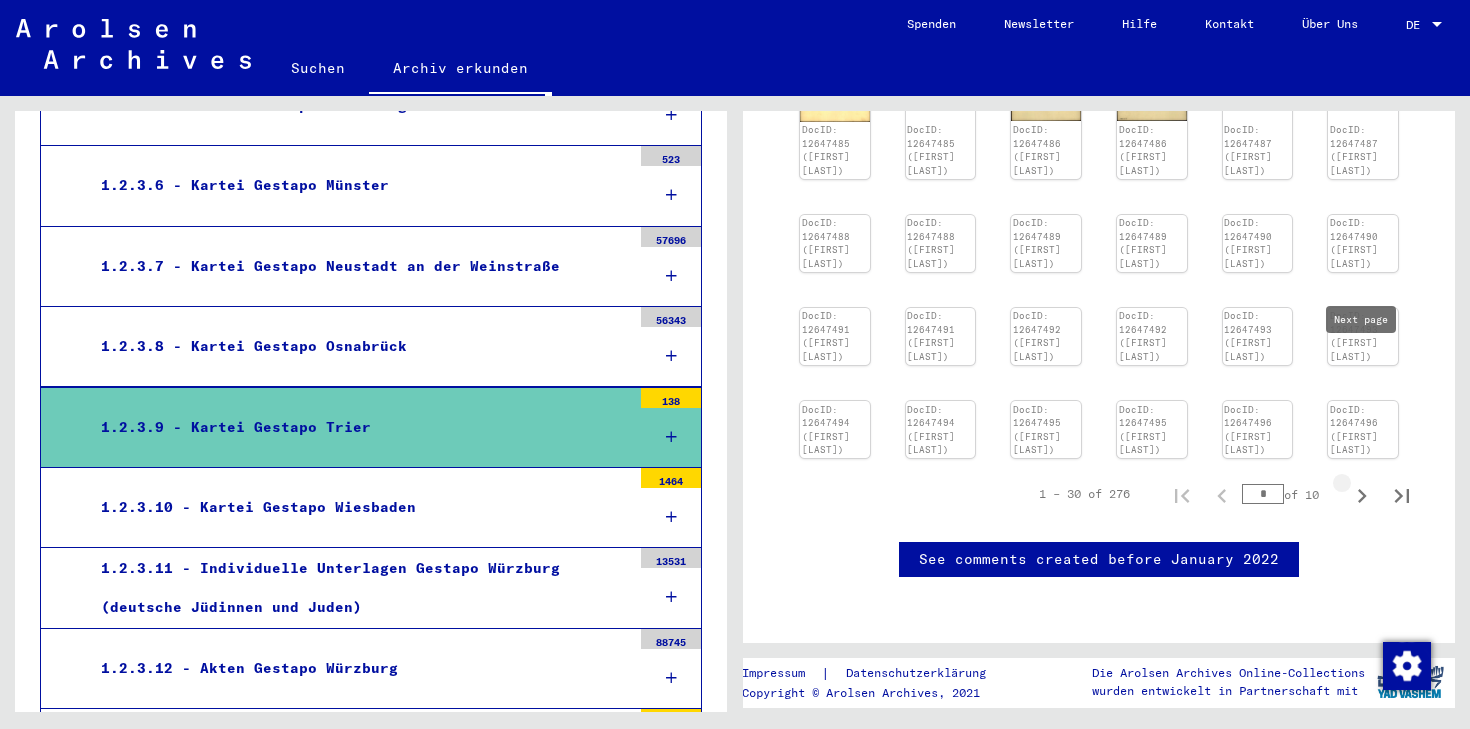 click at bounding box center (1362, 496) 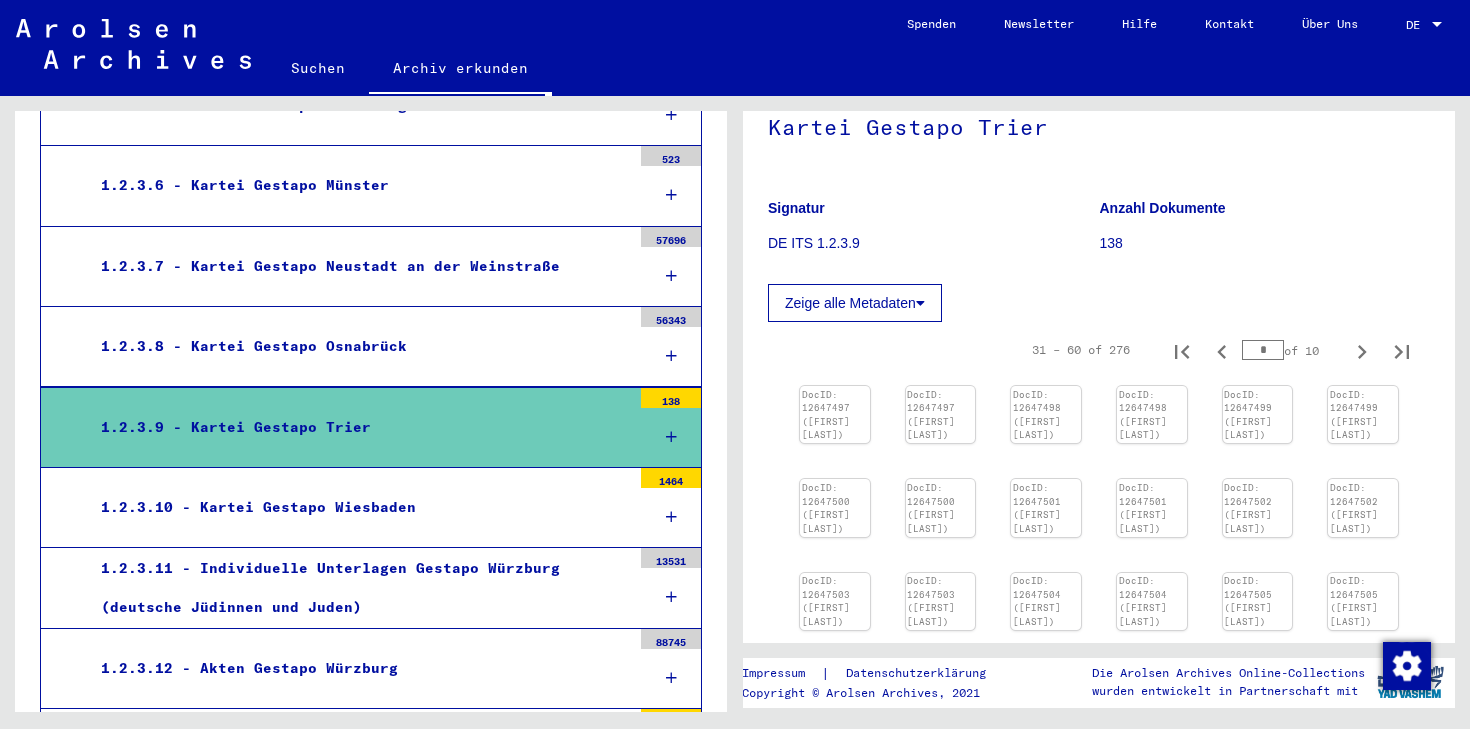 scroll, scrollTop: 147, scrollLeft: 0, axis: vertical 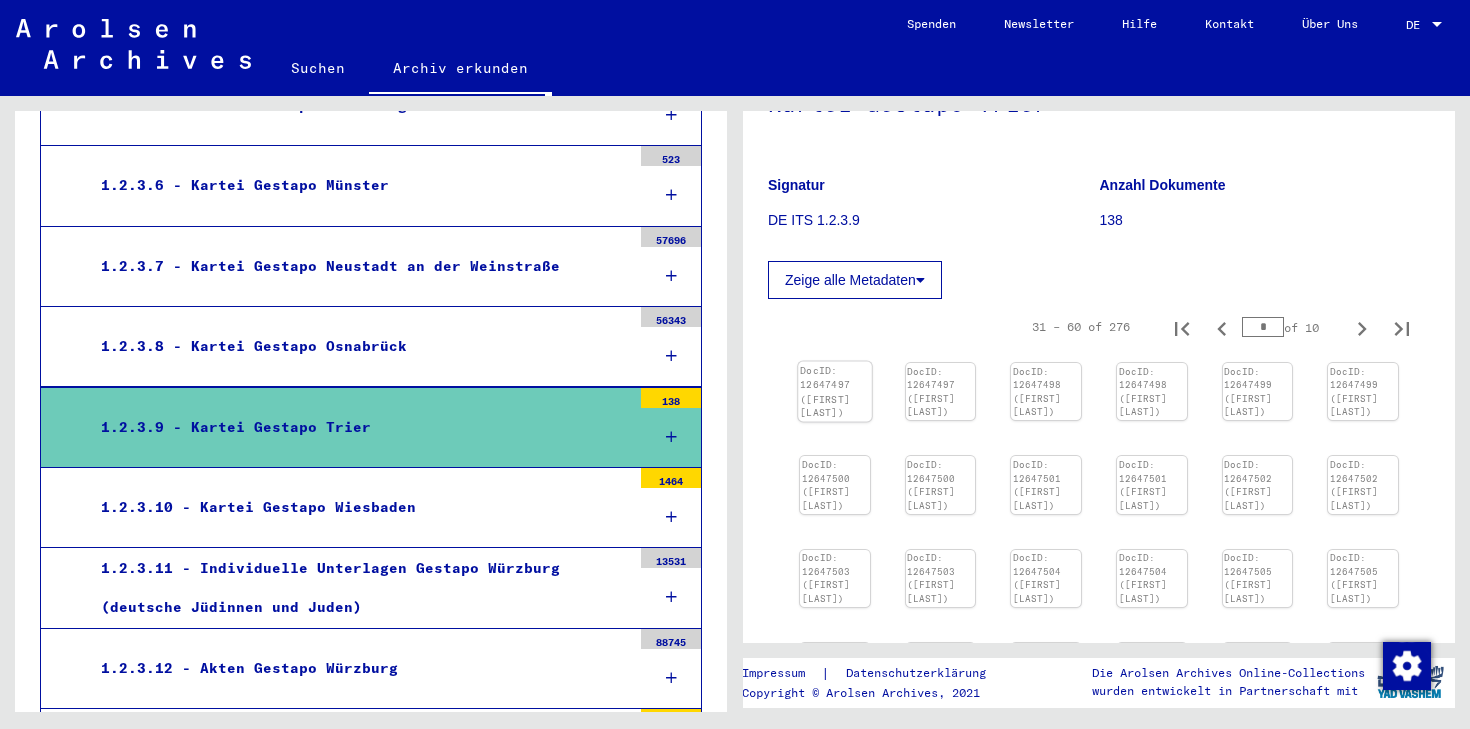click at bounding box center (834, 362) 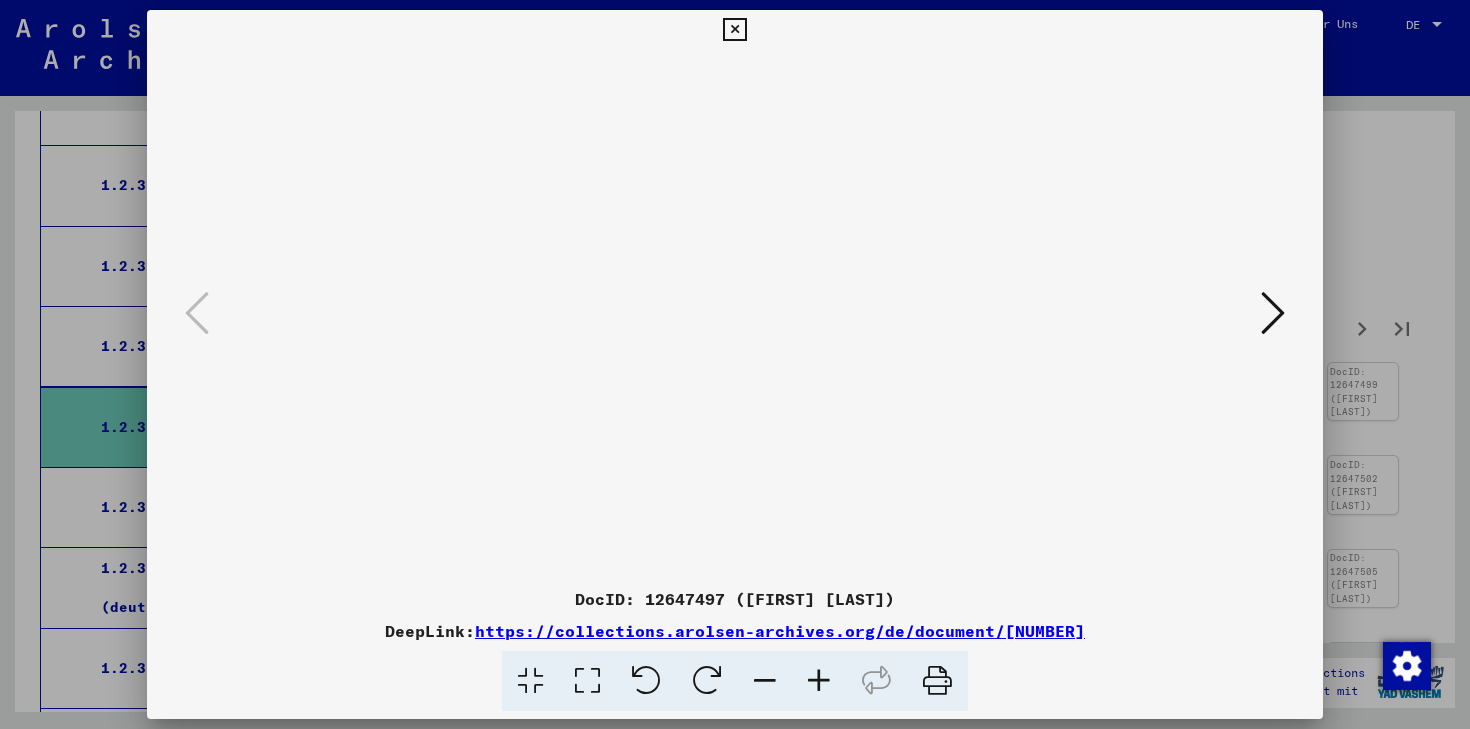 click at bounding box center [1273, 313] 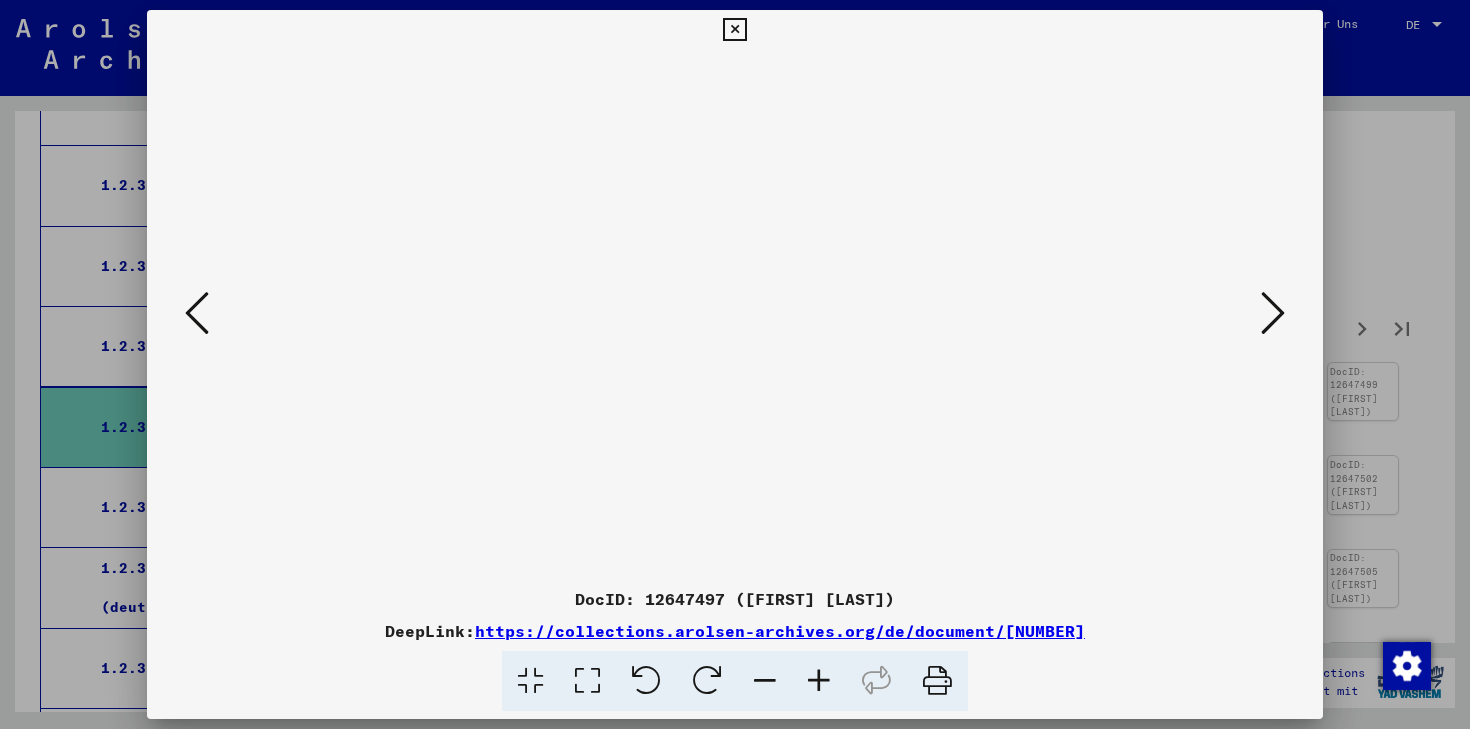 click at bounding box center (1273, 313) 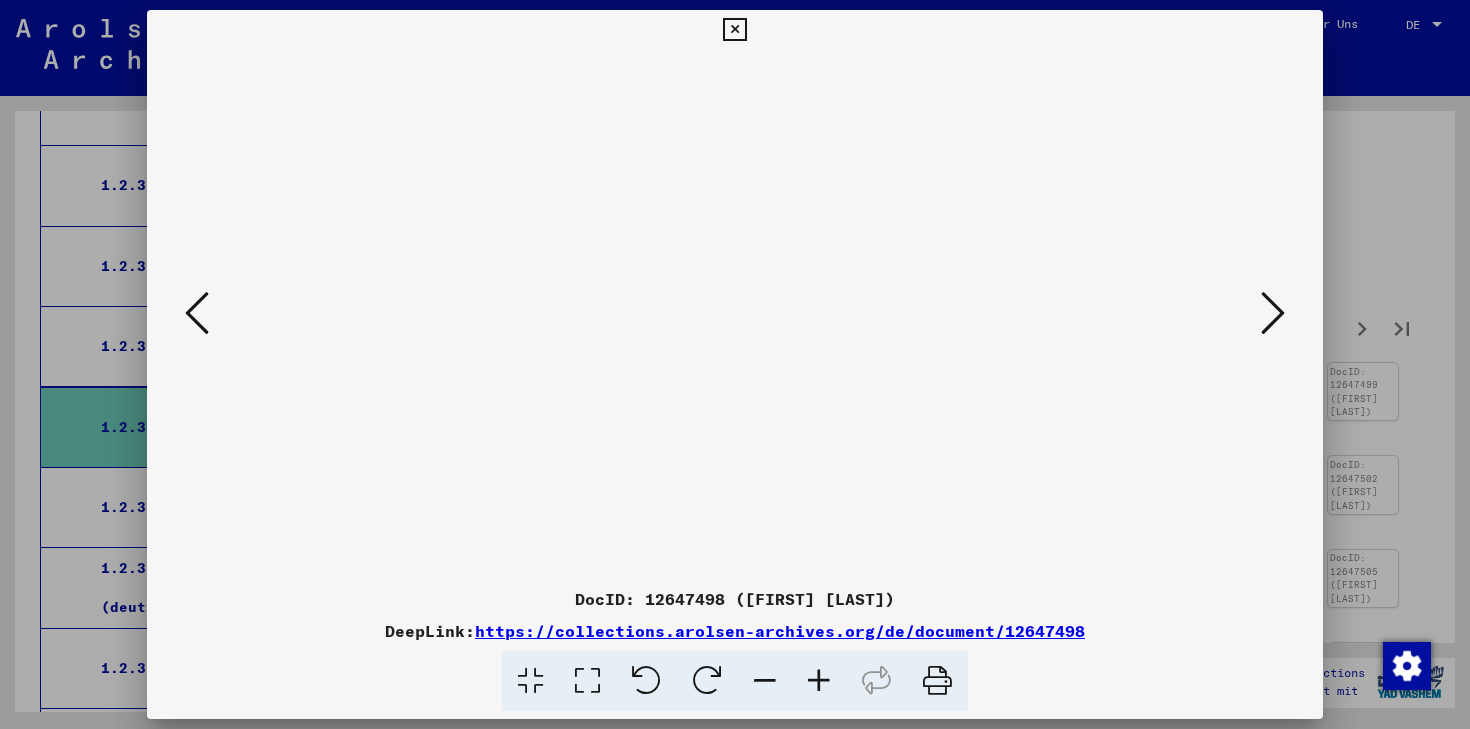 click at bounding box center (1273, 313) 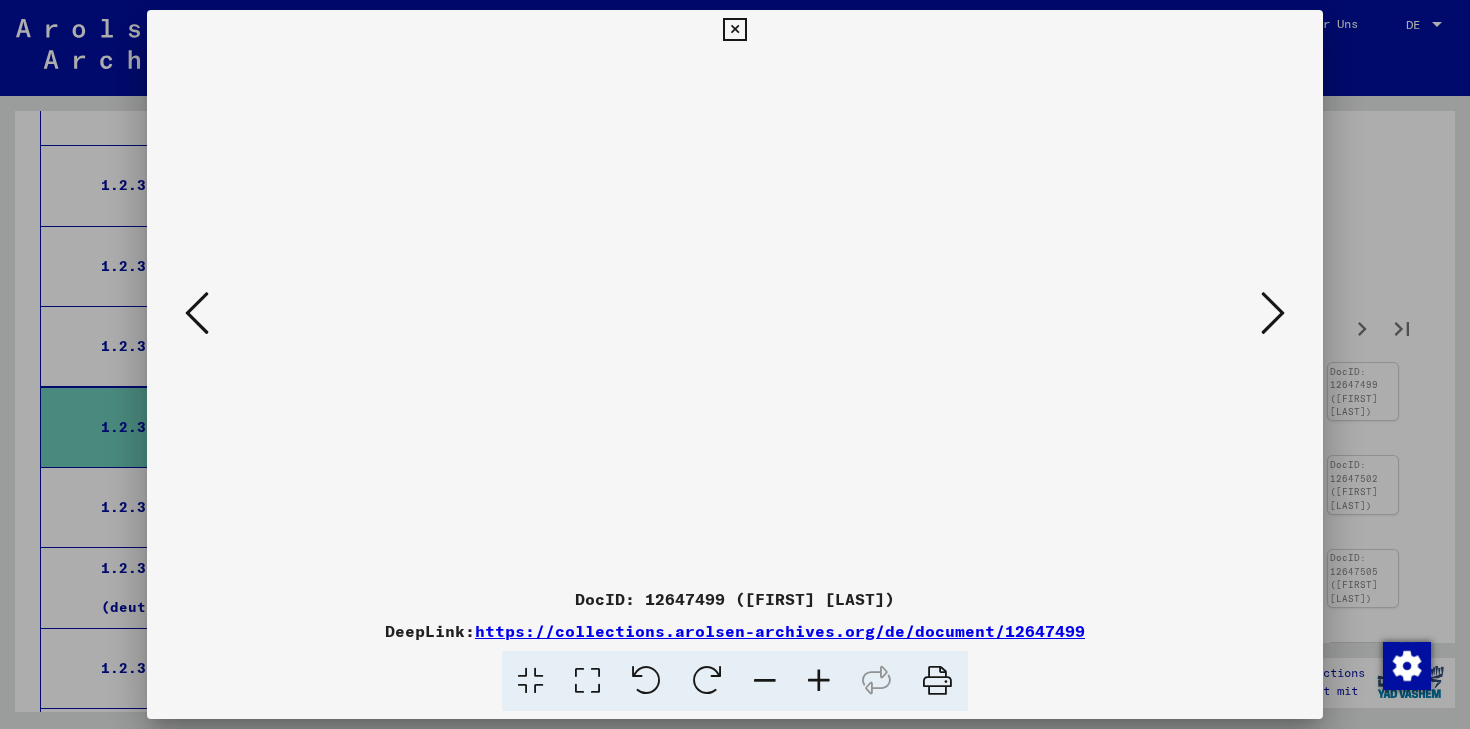 click at bounding box center (1273, 313) 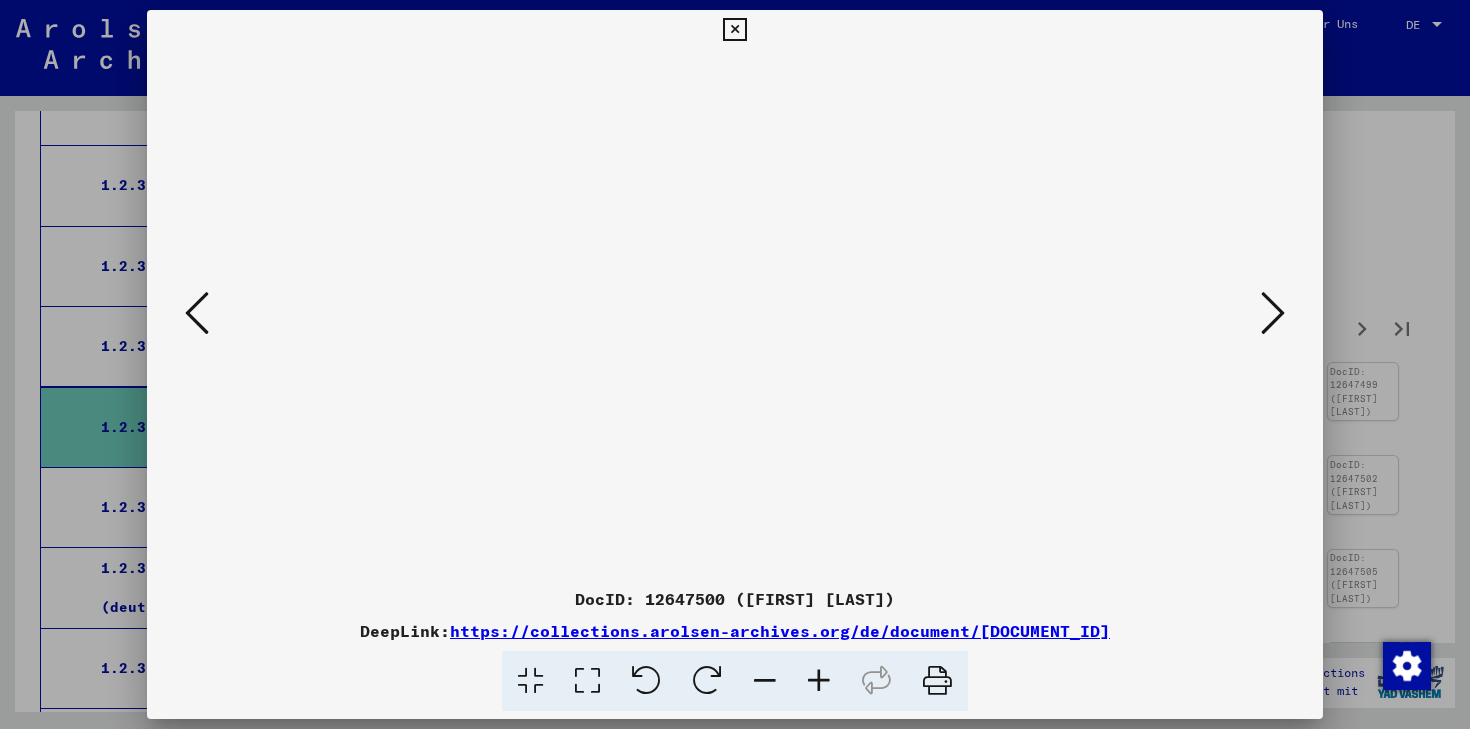 click at bounding box center [1273, 313] 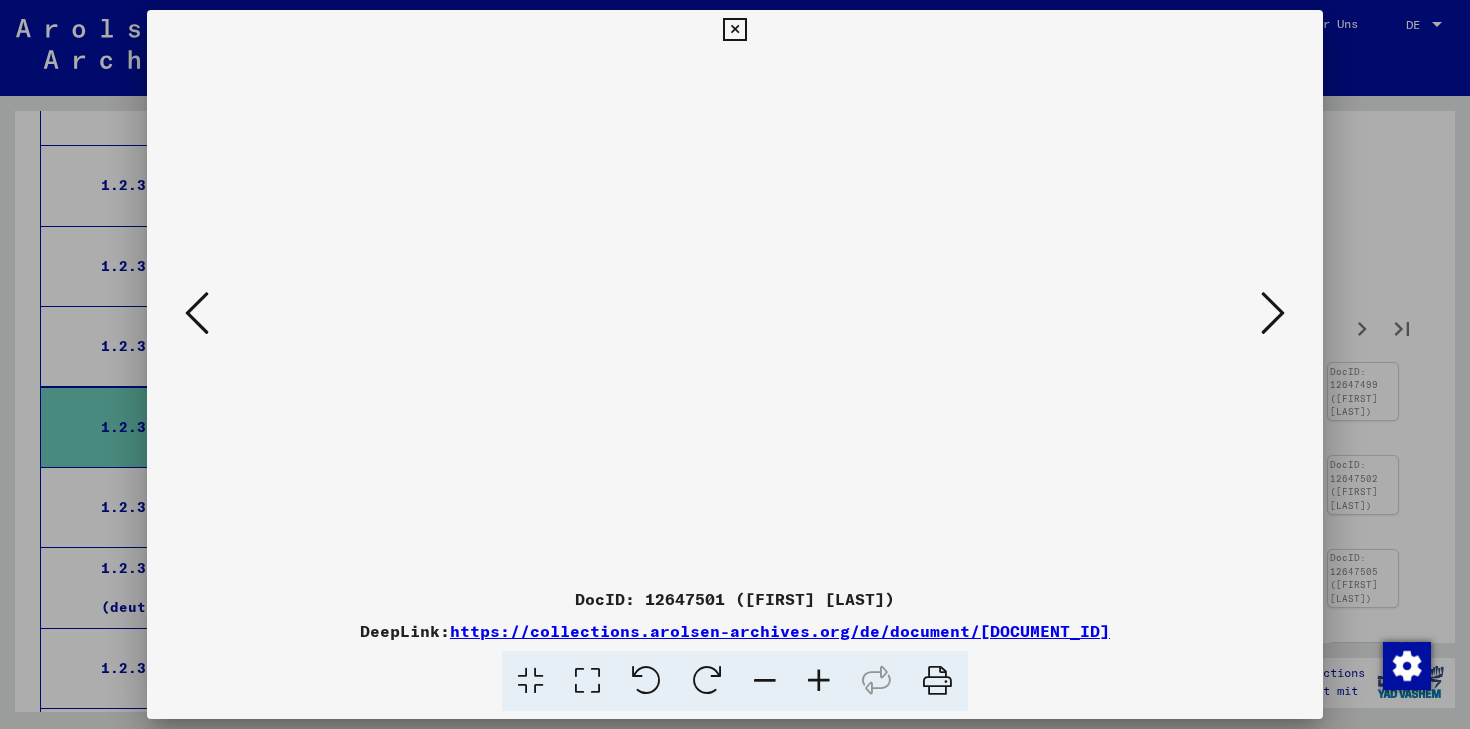 click at bounding box center (1273, 313) 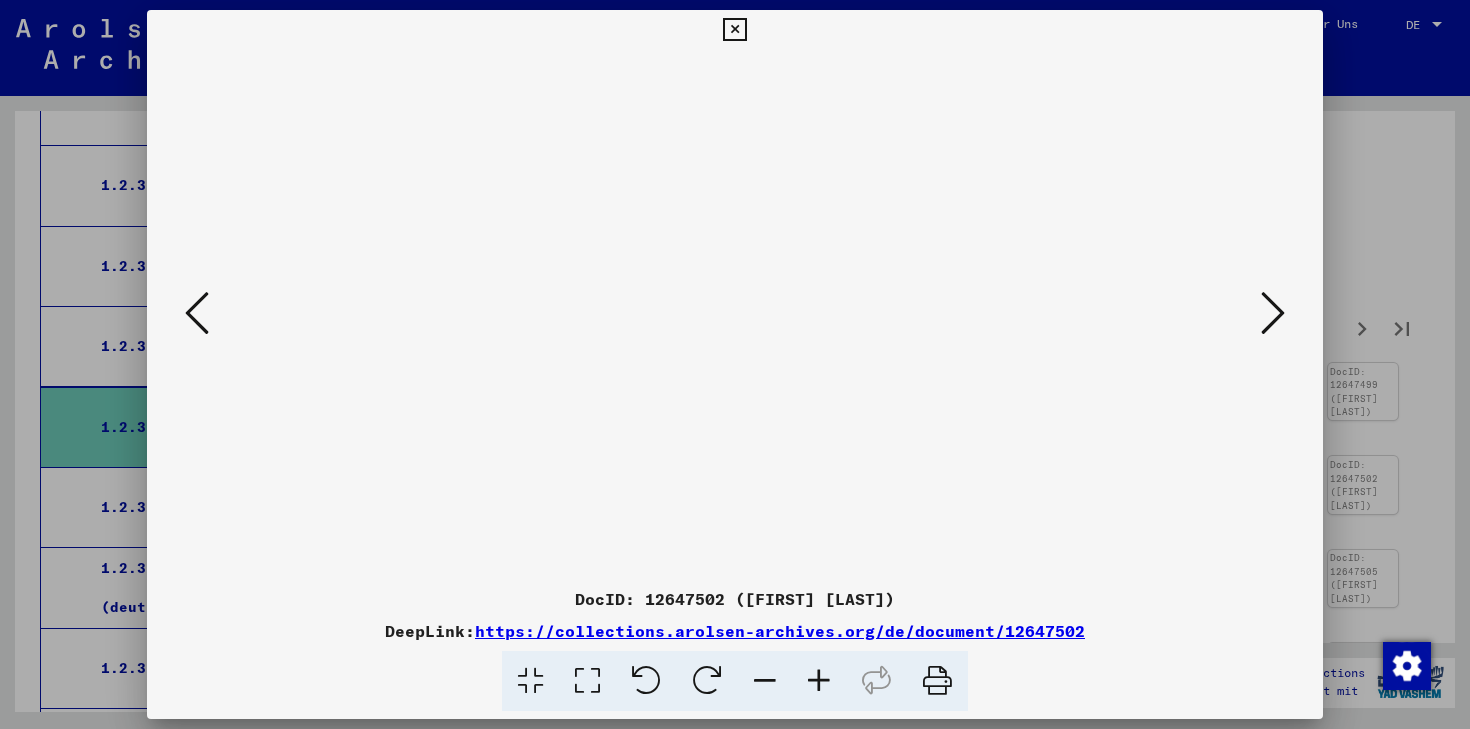 click at bounding box center (1273, 313) 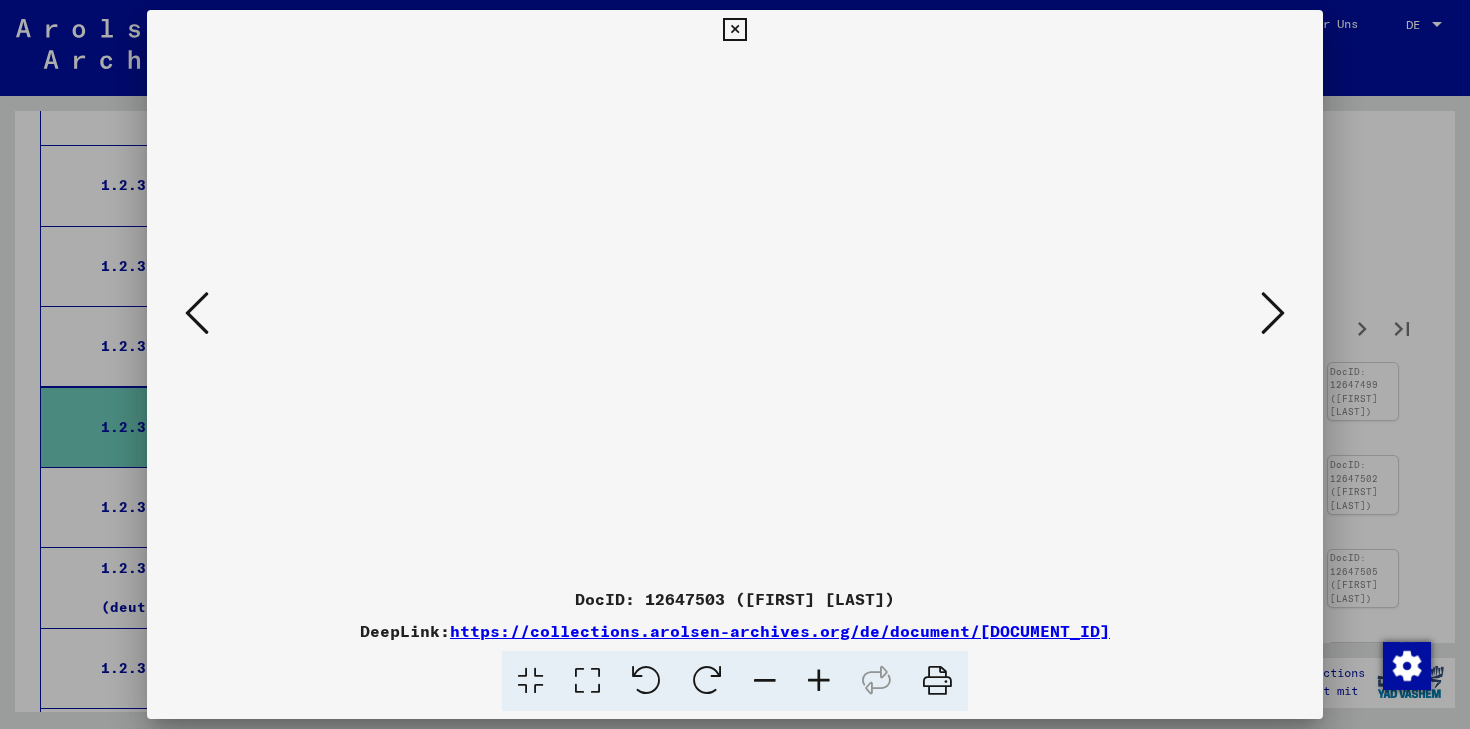 click at bounding box center (1273, 313) 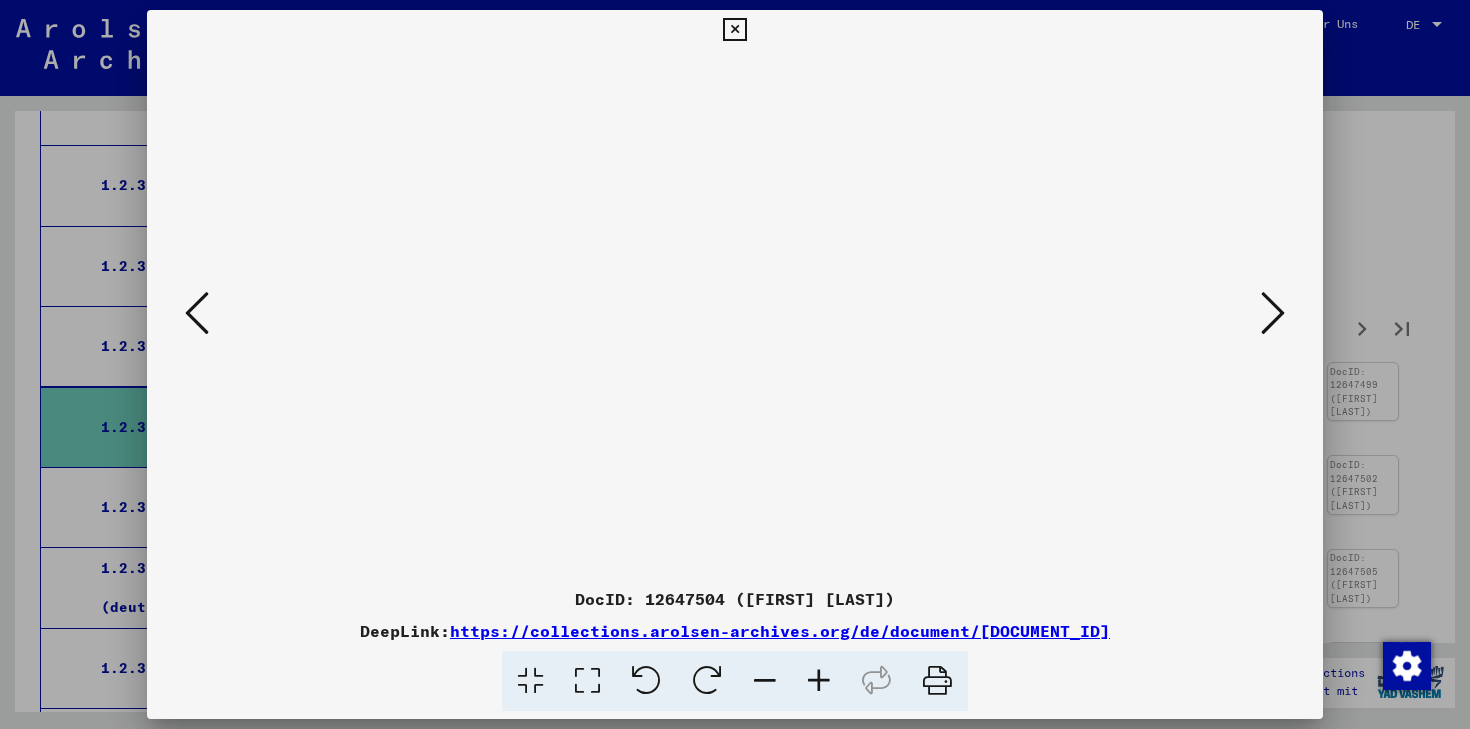 click at bounding box center [1273, 313] 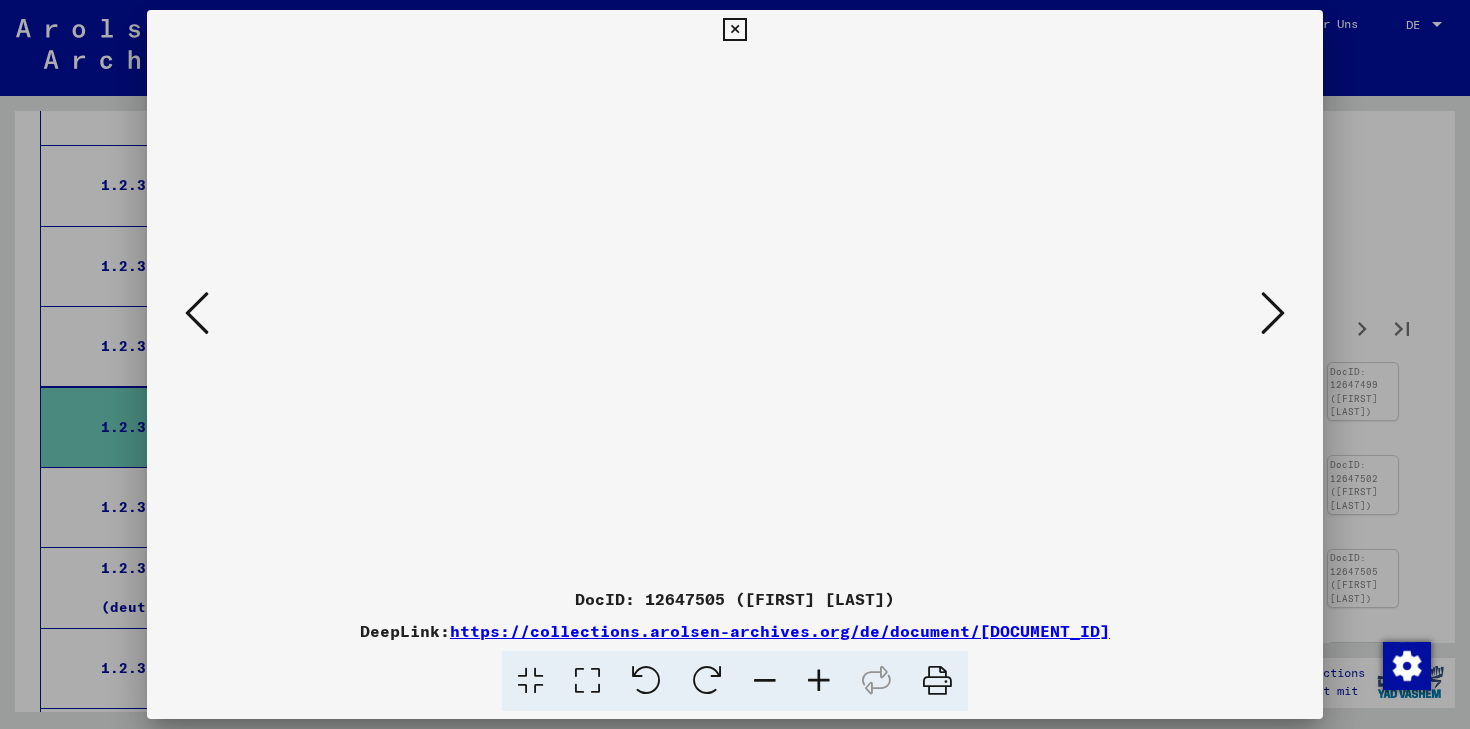 click at bounding box center (1273, 313) 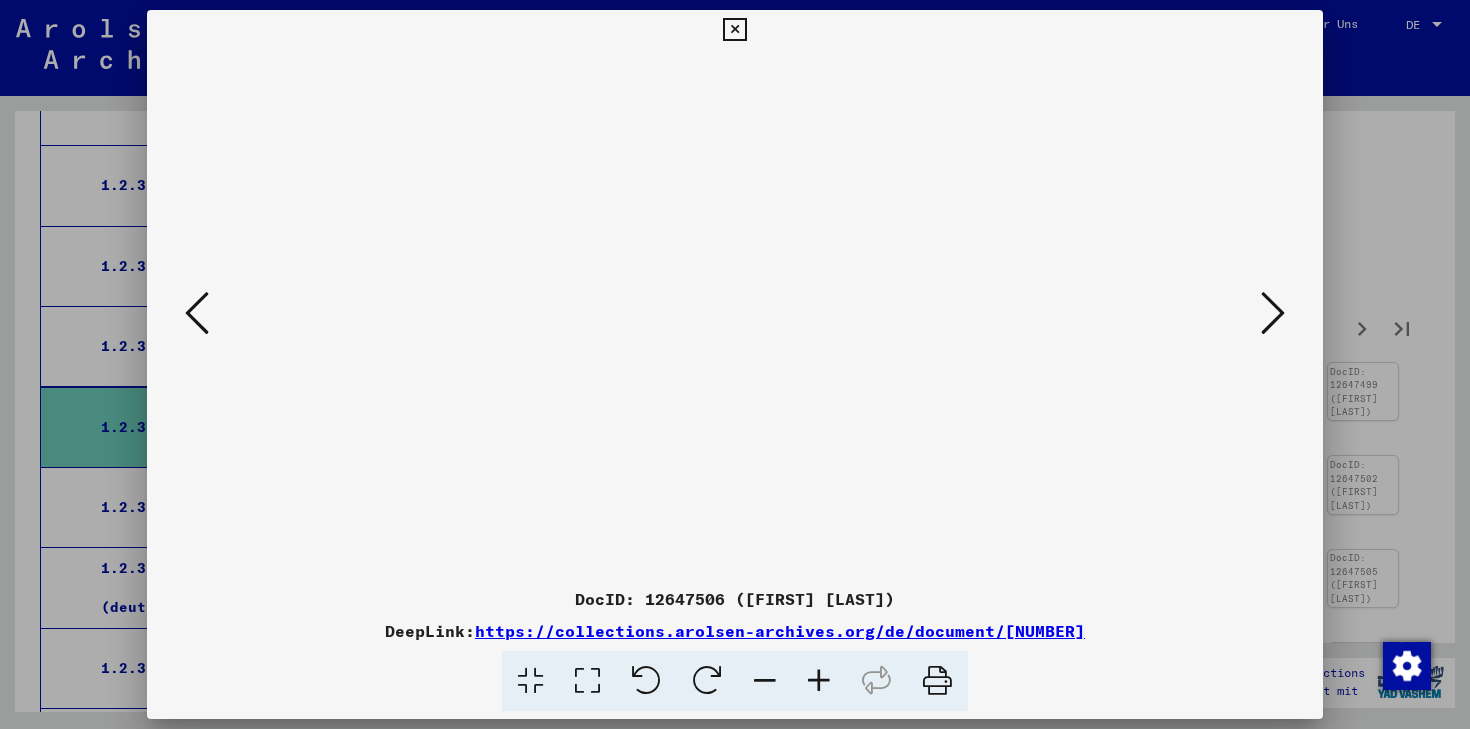 click at bounding box center [1273, 313] 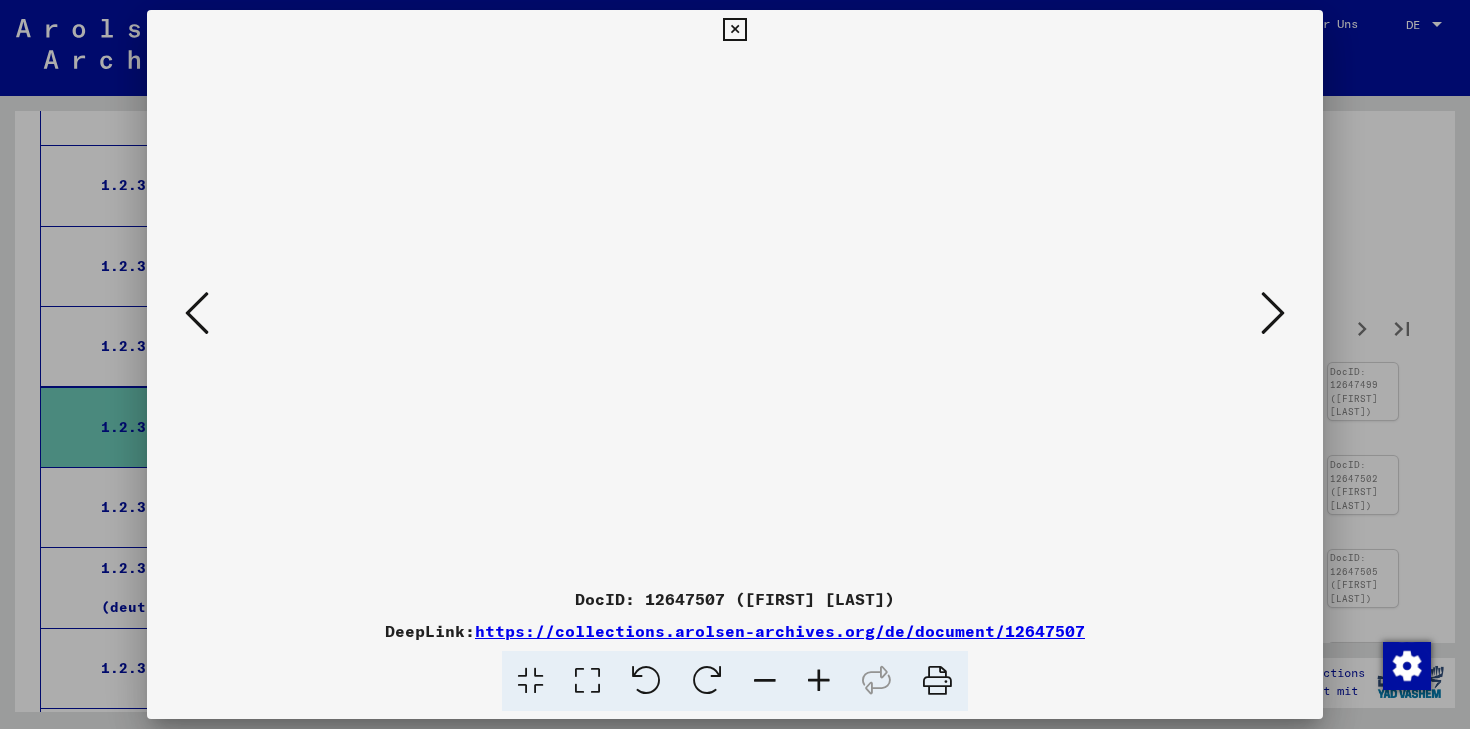 click at bounding box center [1273, 313] 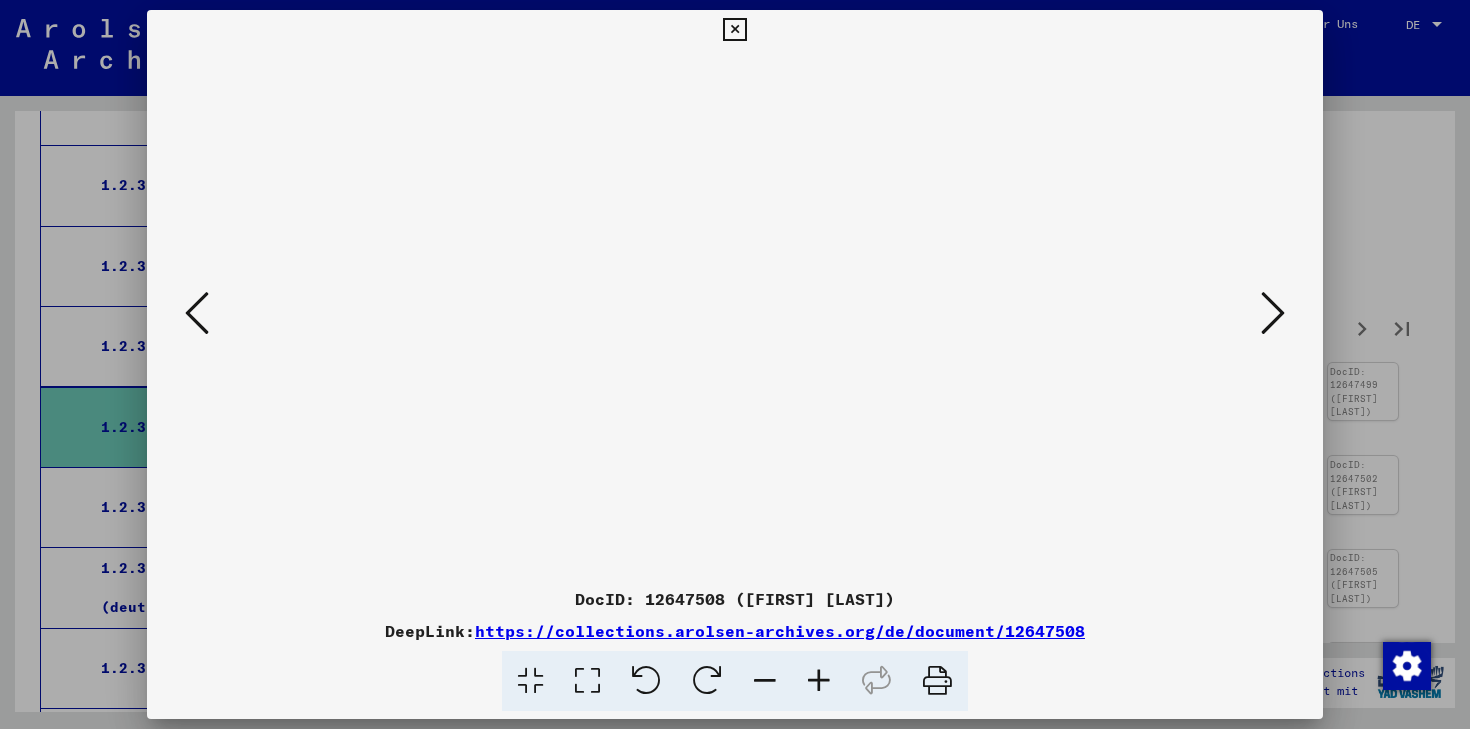 click at bounding box center [1273, 313] 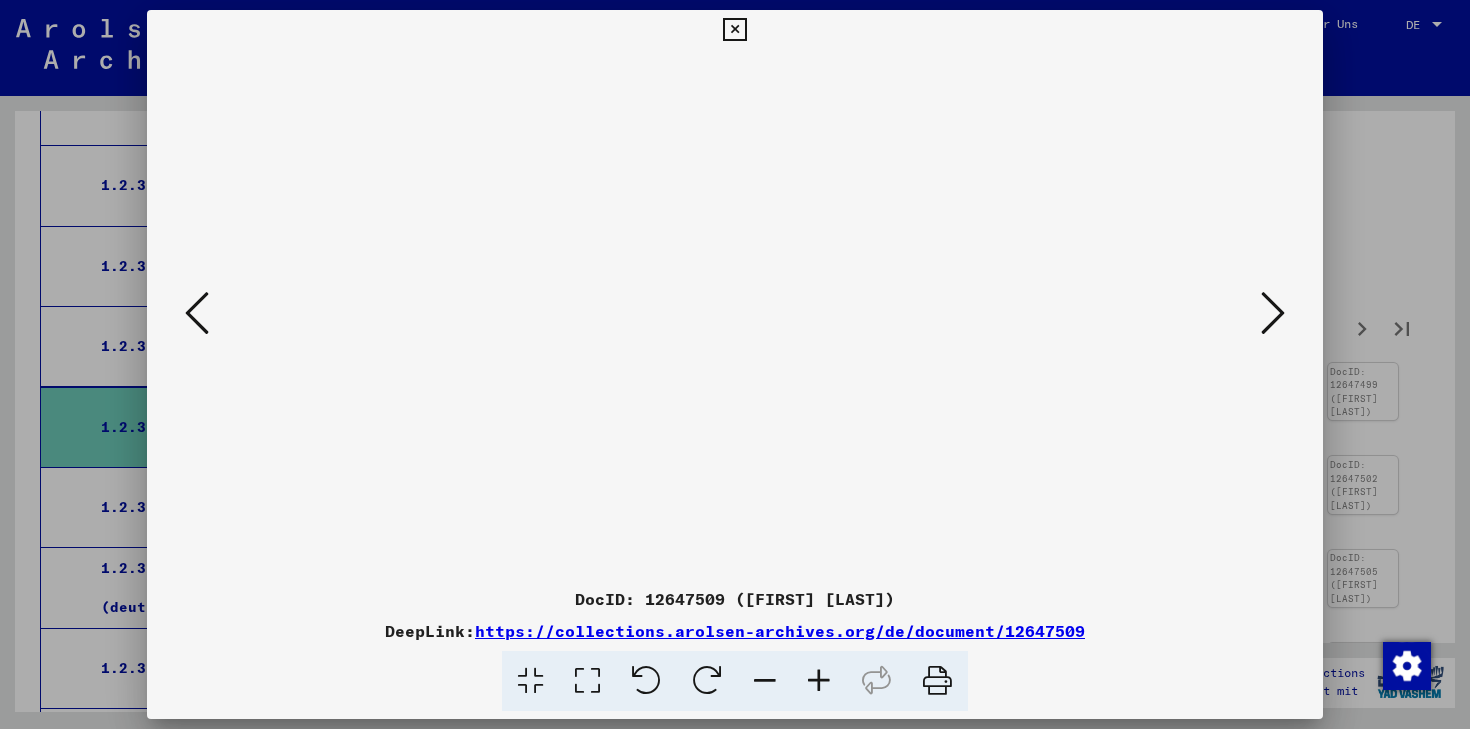 click at bounding box center (1273, 313) 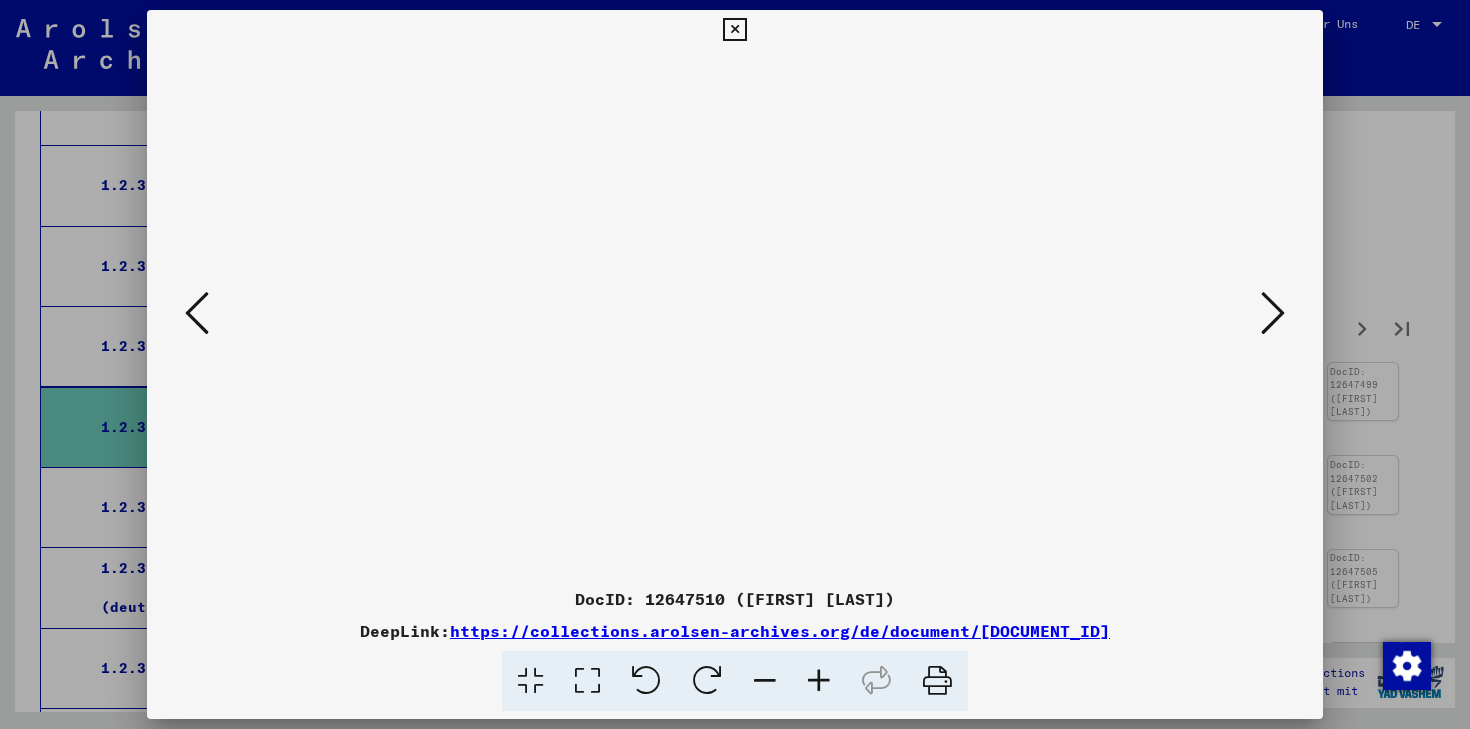 click at bounding box center (1273, 313) 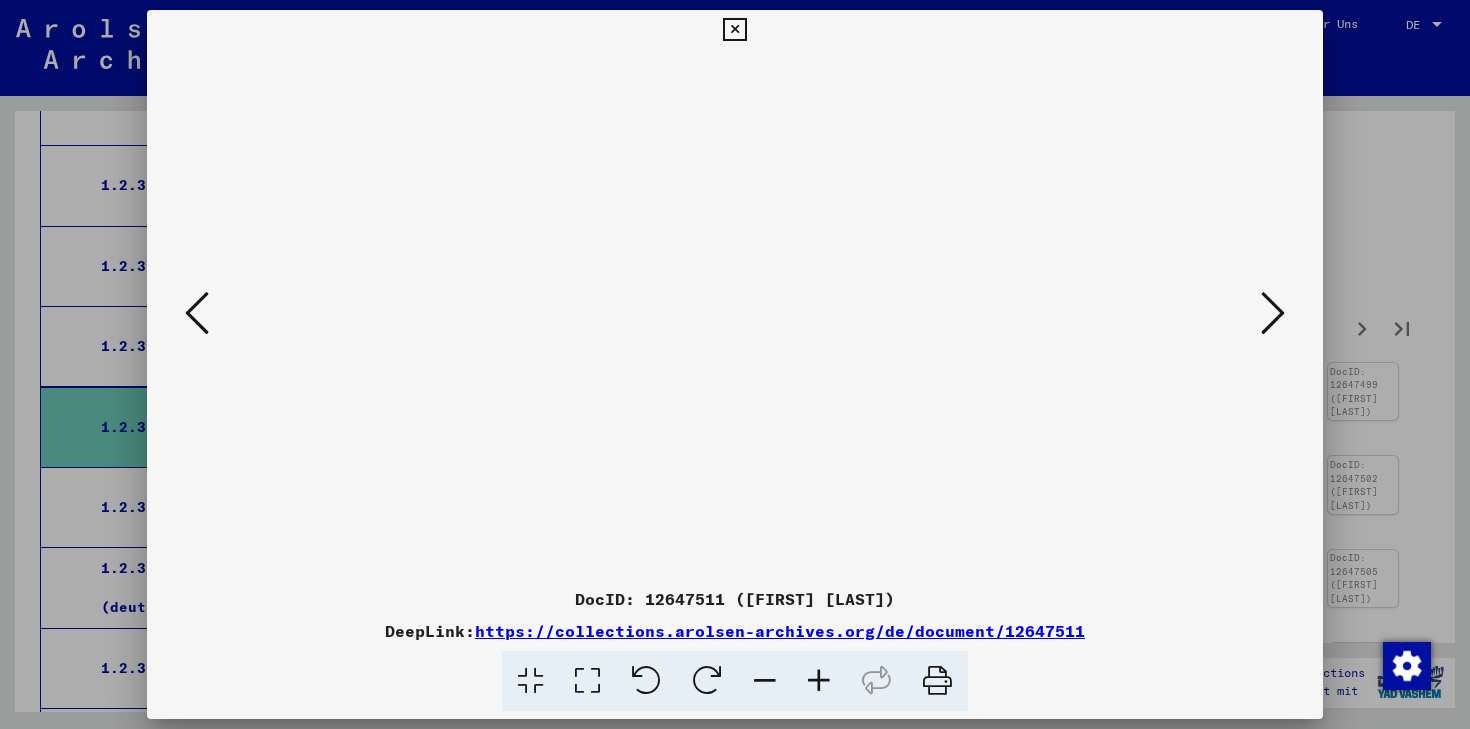 click at bounding box center (1273, 313) 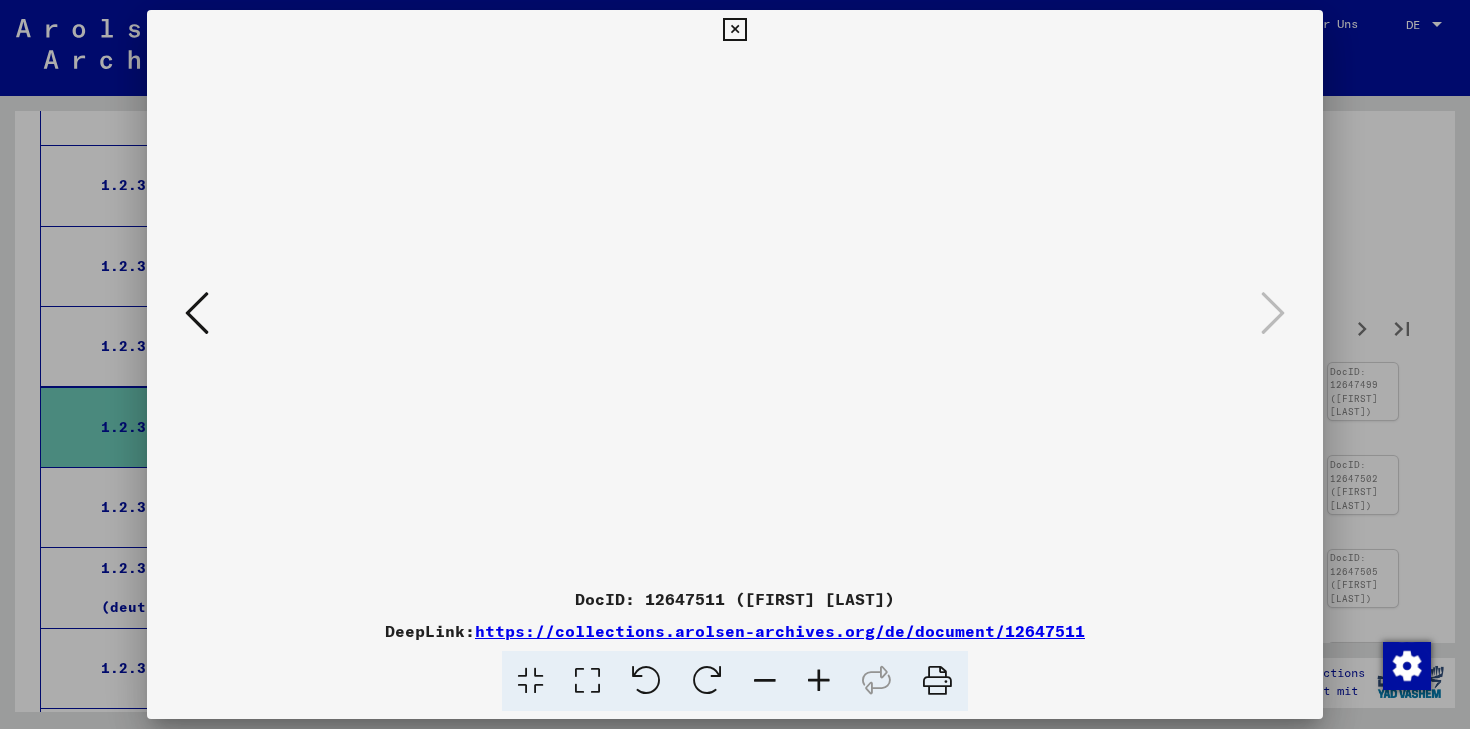 click at bounding box center (734, 30) 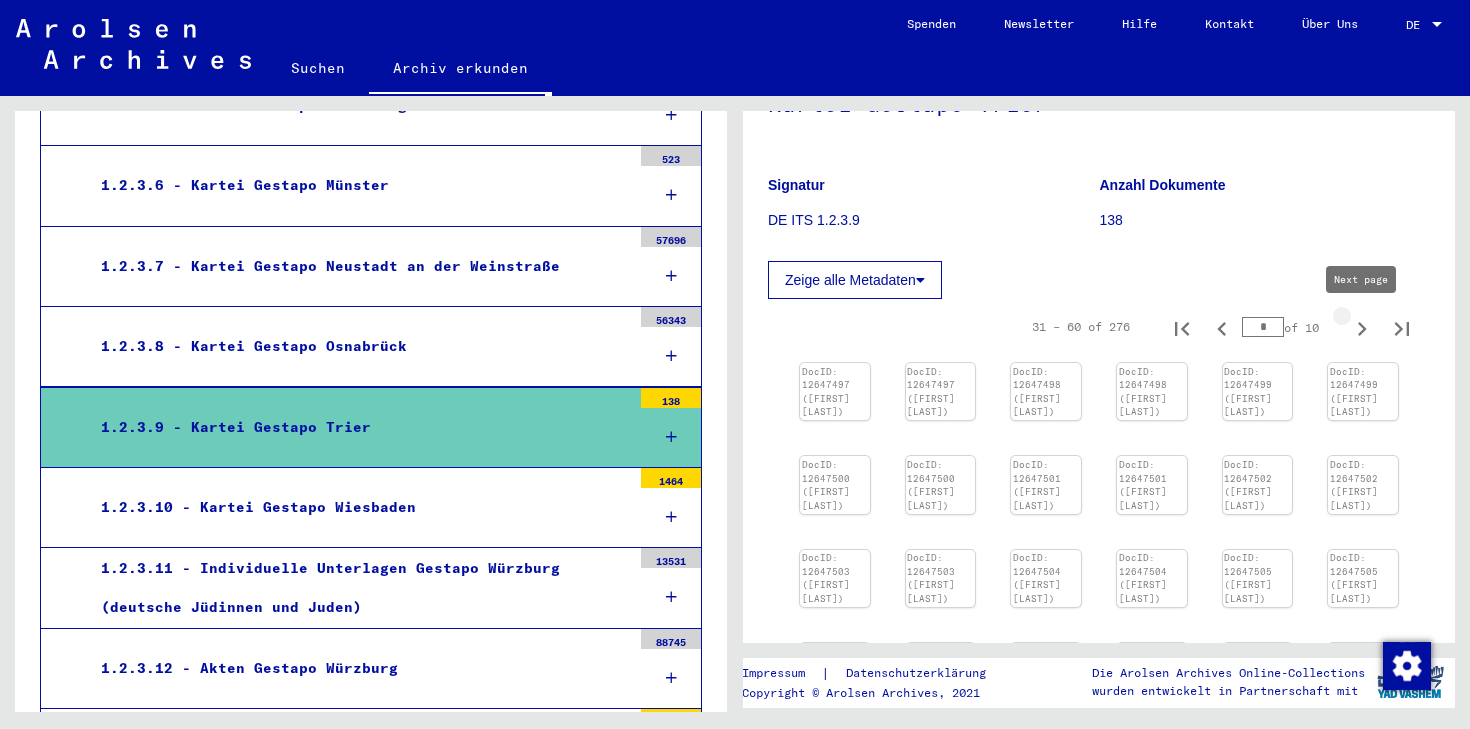 click at bounding box center (1362, 329) 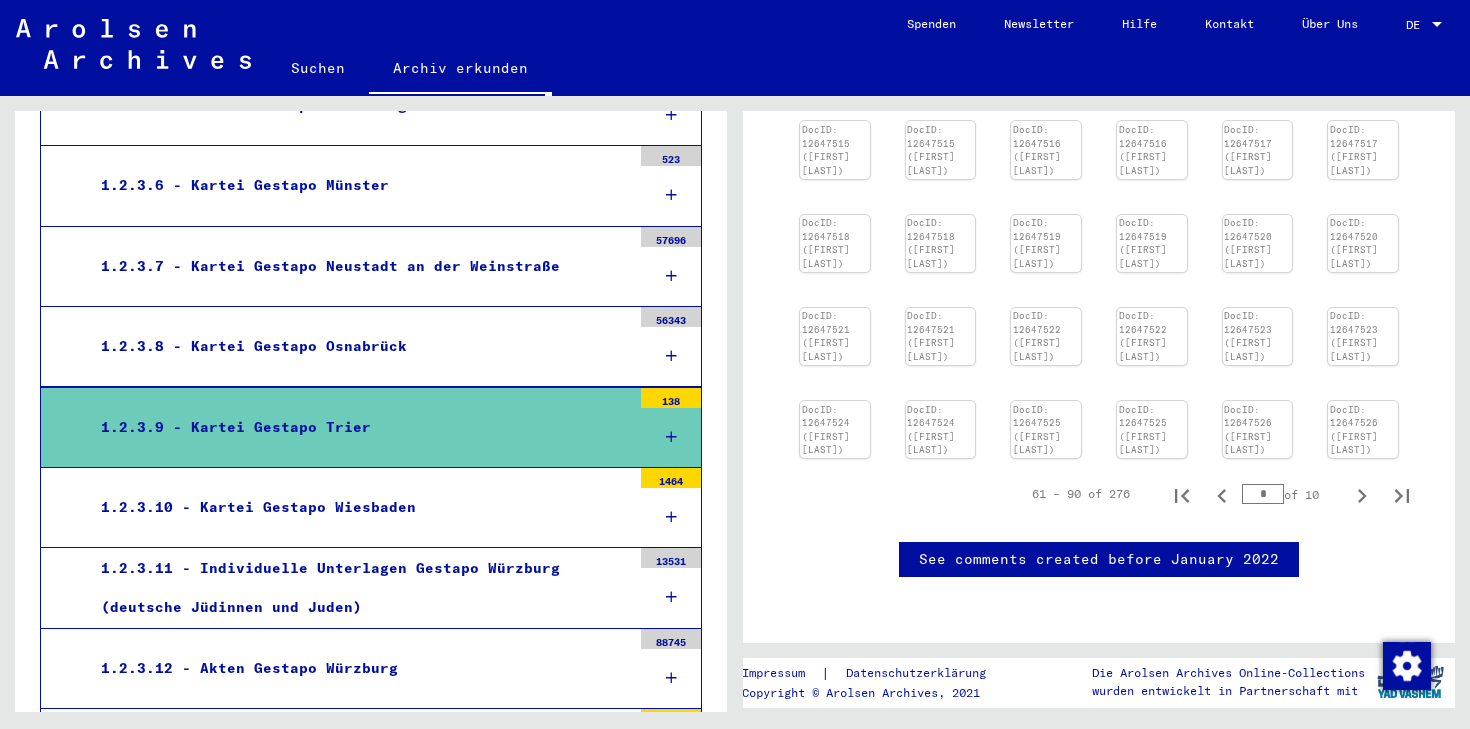 scroll, scrollTop: 780, scrollLeft: 0, axis: vertical 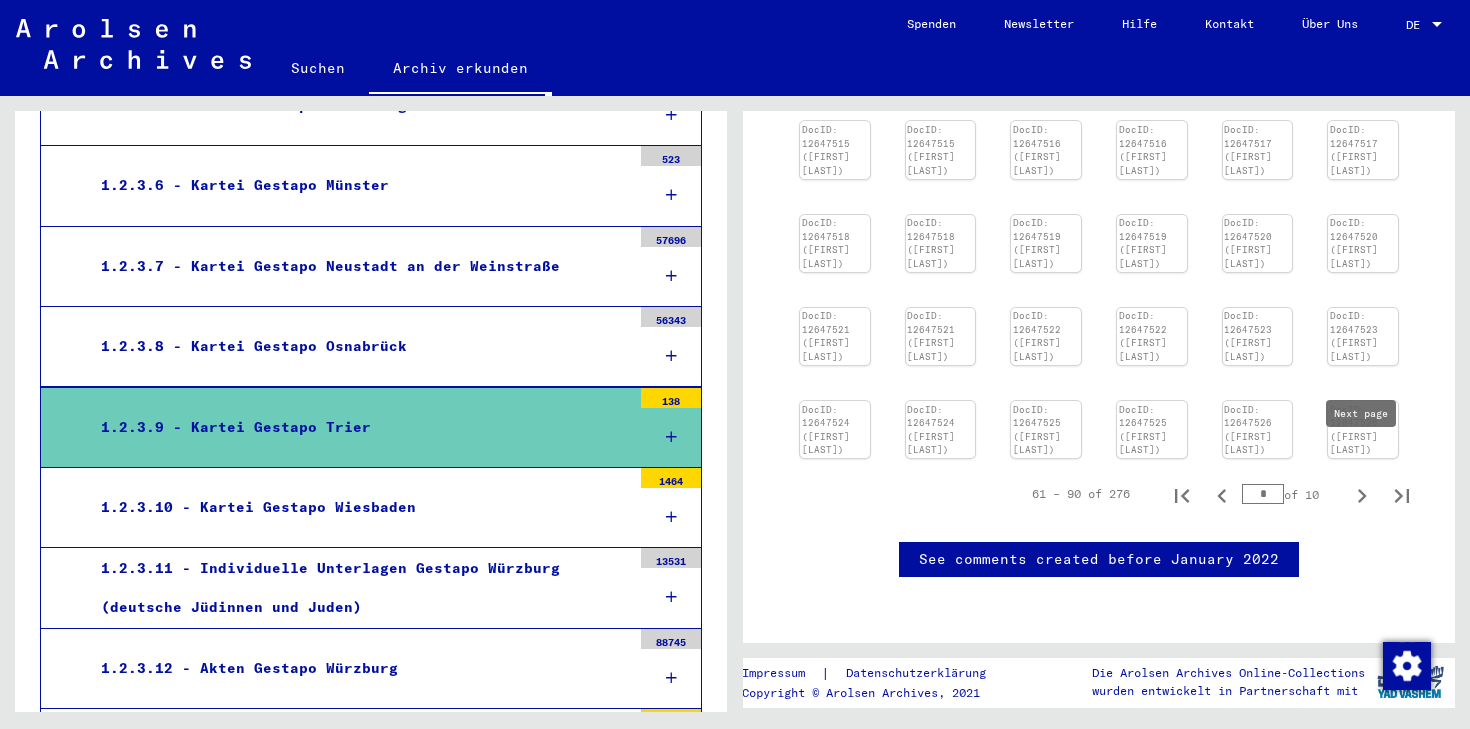 click at bounding box center (1362, 496) 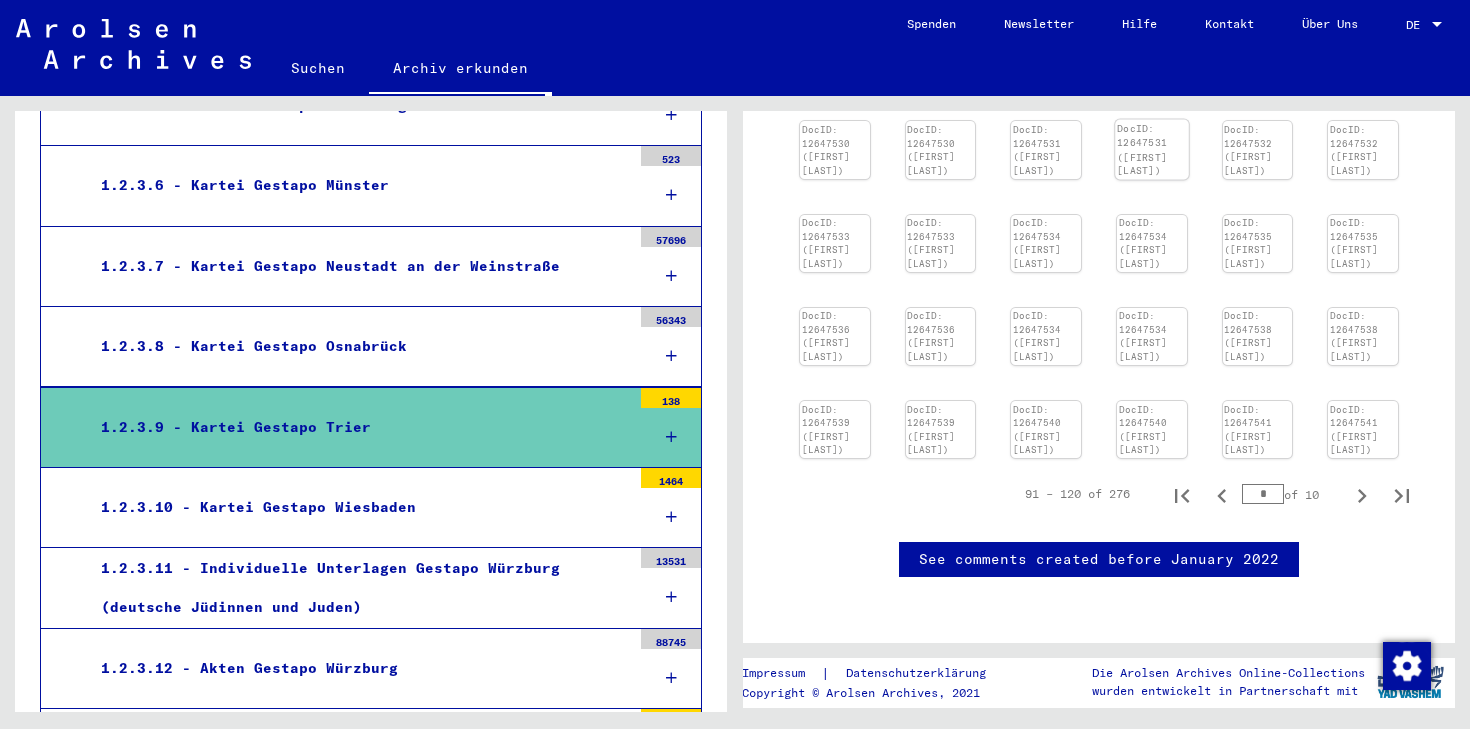 scroll, scrollTop: 727, scrollLeft: 0, axis: vertical 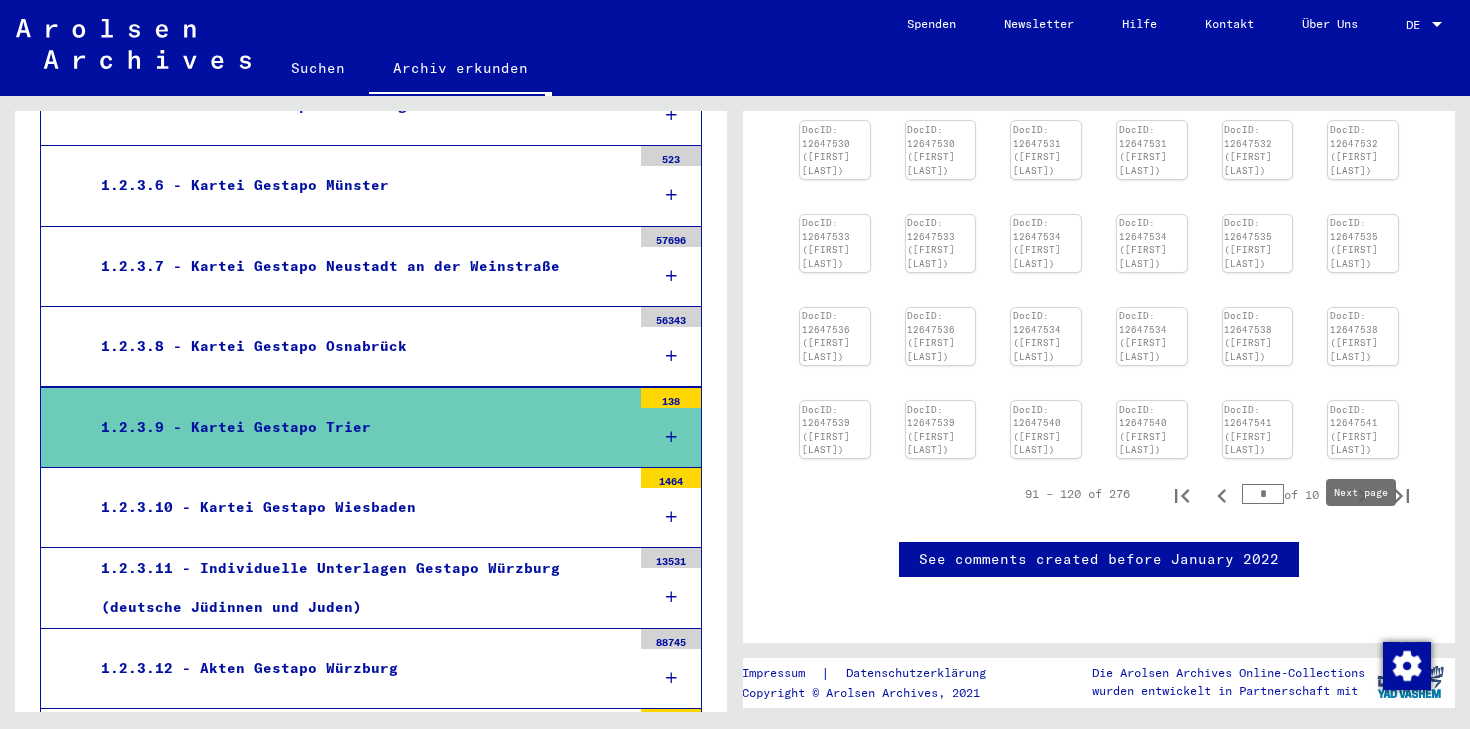 click at bounding box center [1362, 496] 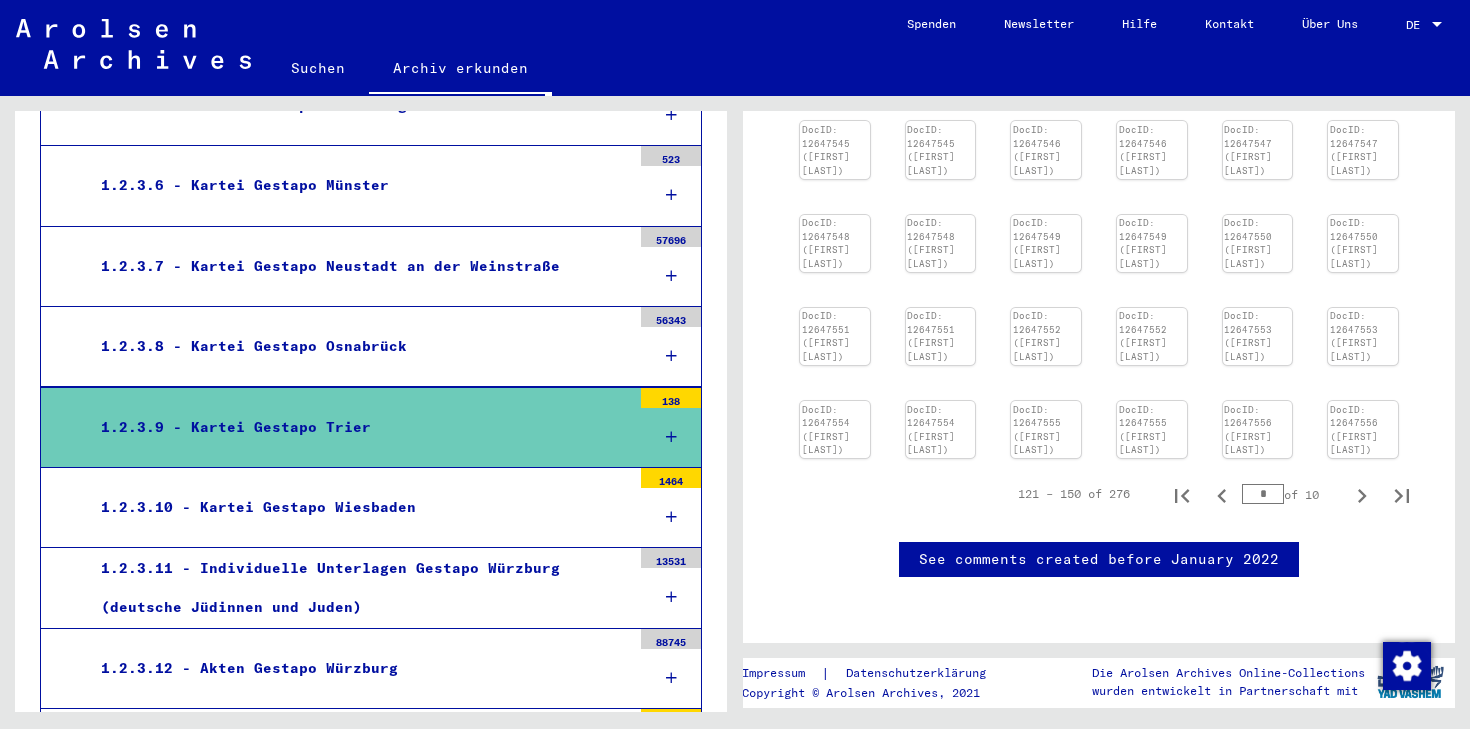 scroll, scrollTop: 727, scrollLeft: 0, axis: vertical 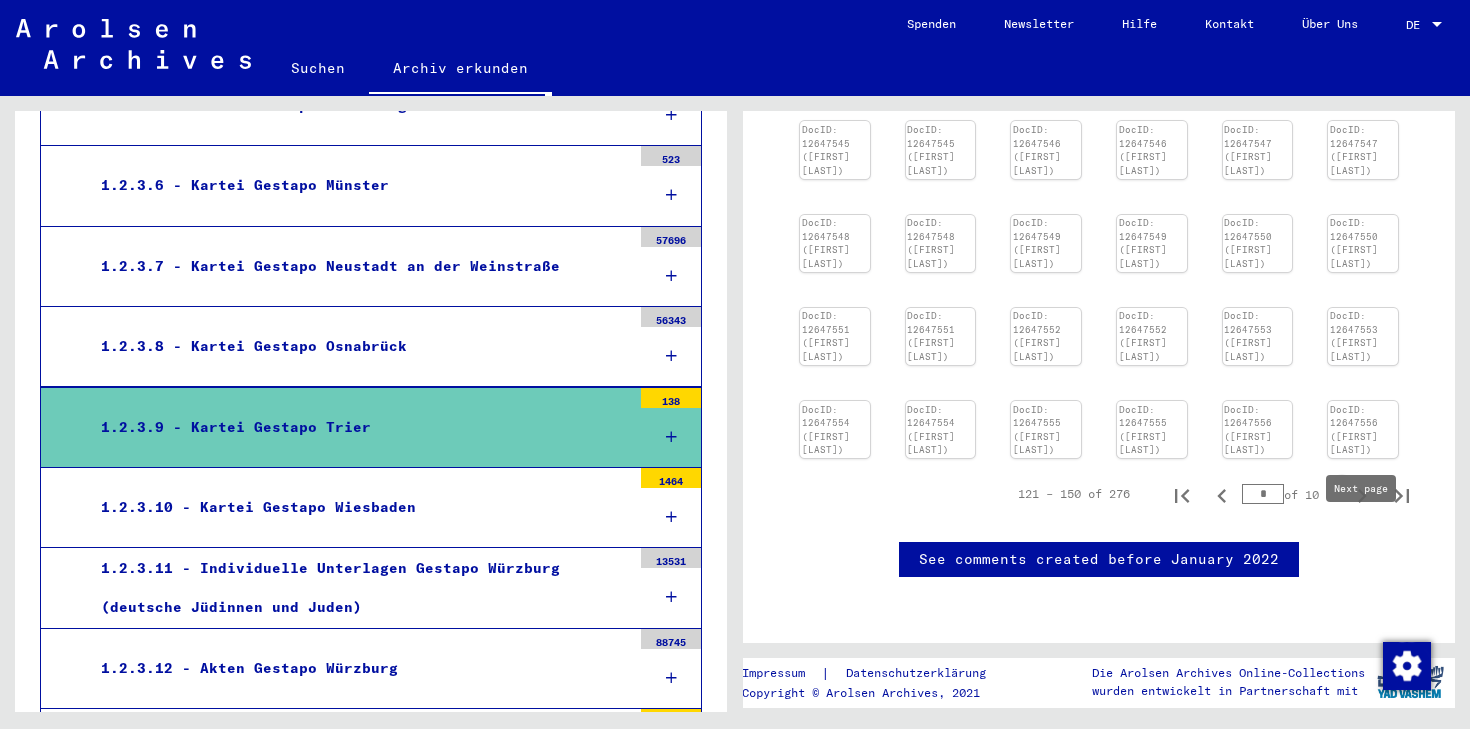 click at bounding box center [1362, 496] 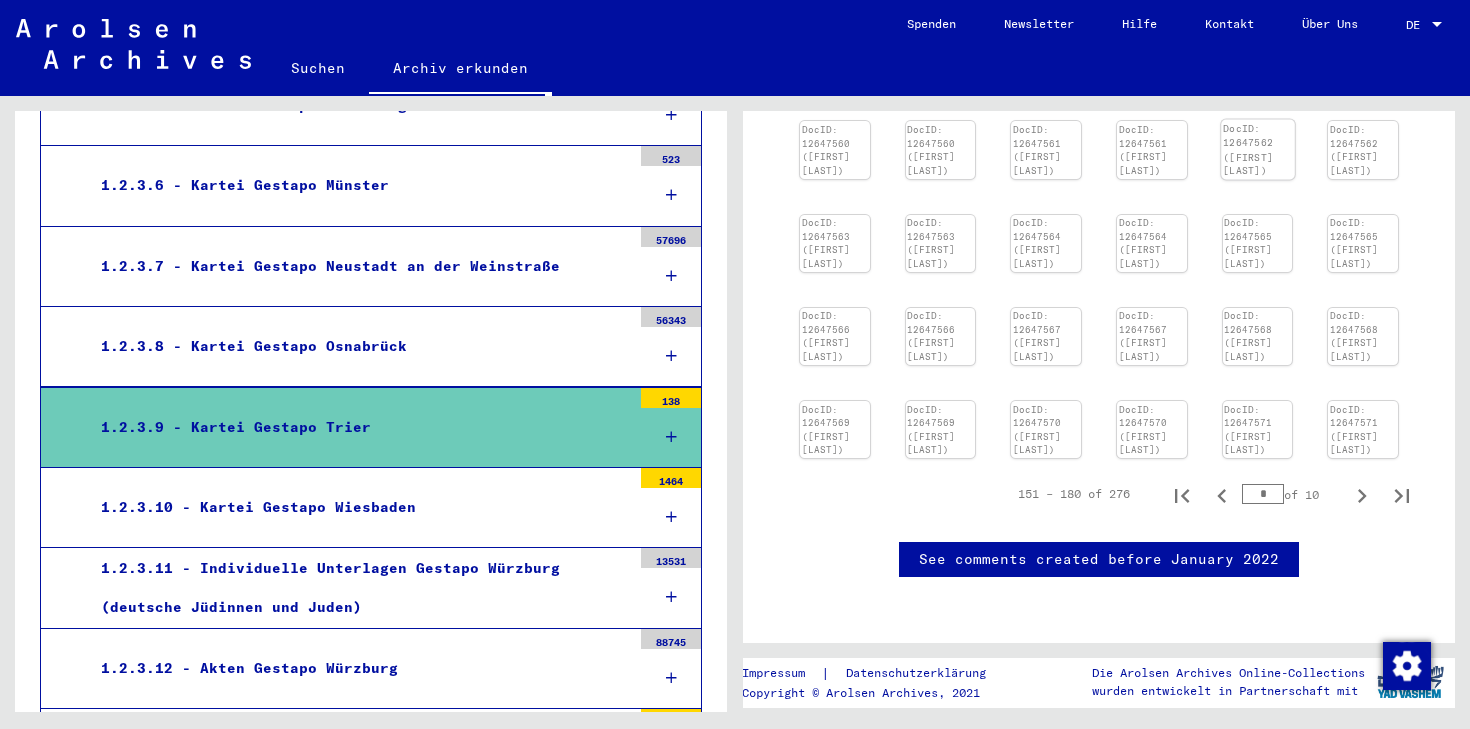 scroll, scrollTop: 697, scrollLeft: 0, axis: vertical 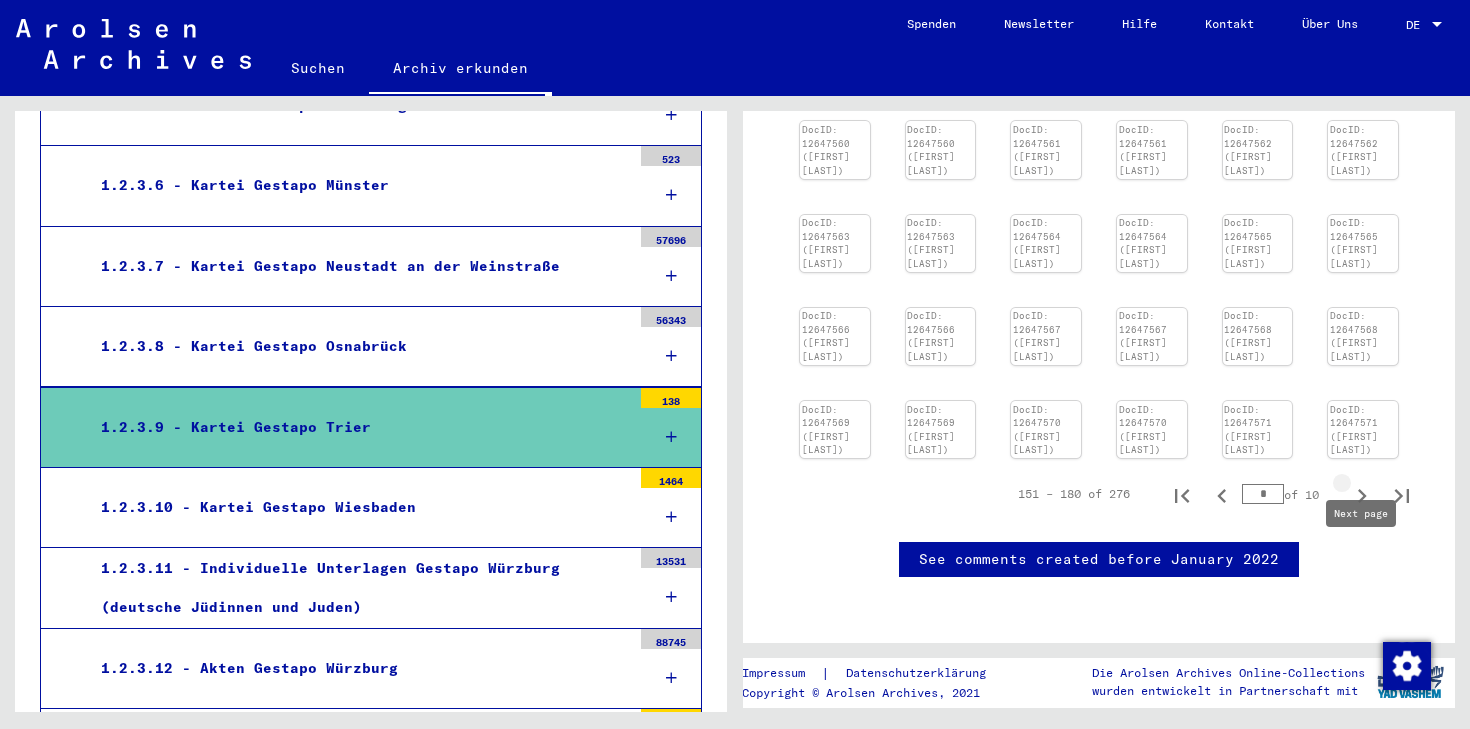 click at bounding box center (1362, 496) 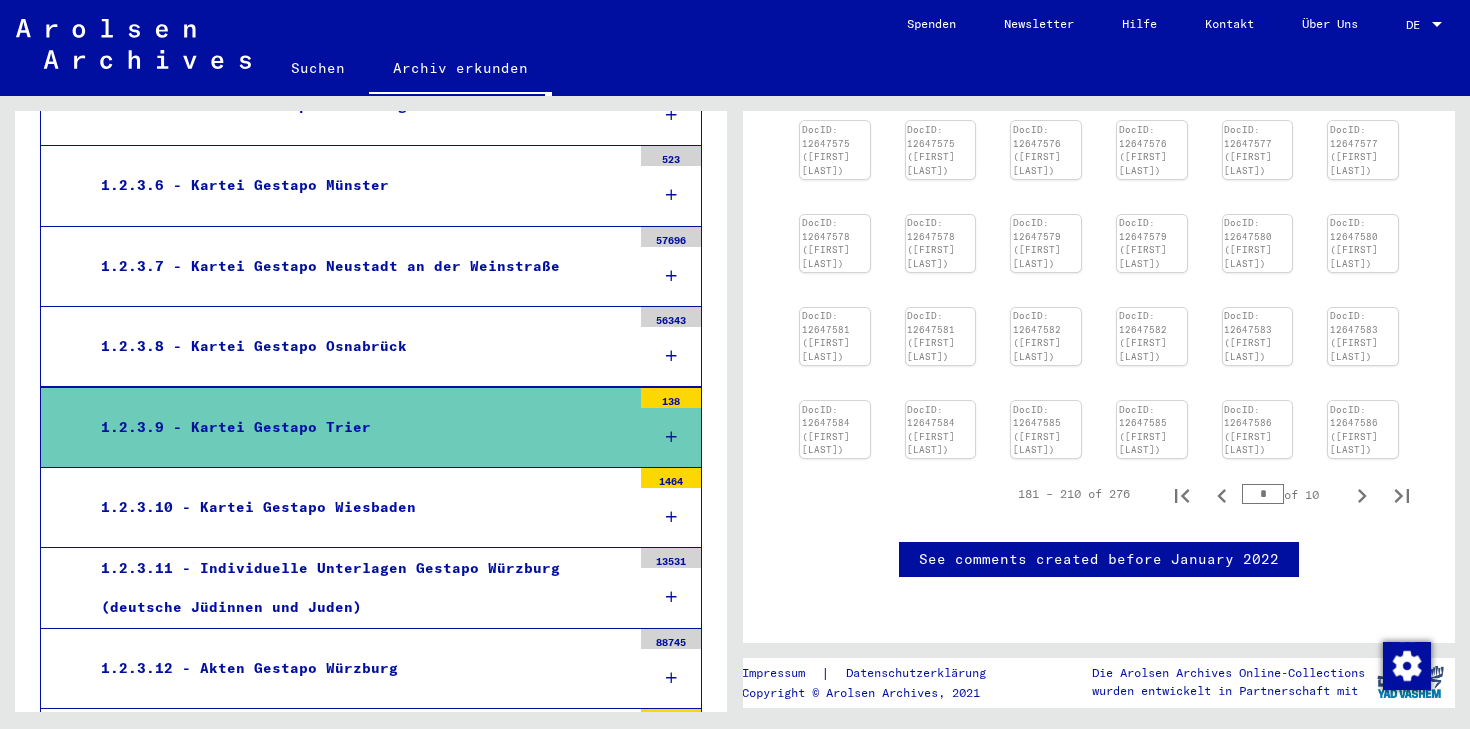 scroll, scrollTop: 778, scrollLeft: 0, axis: vertical 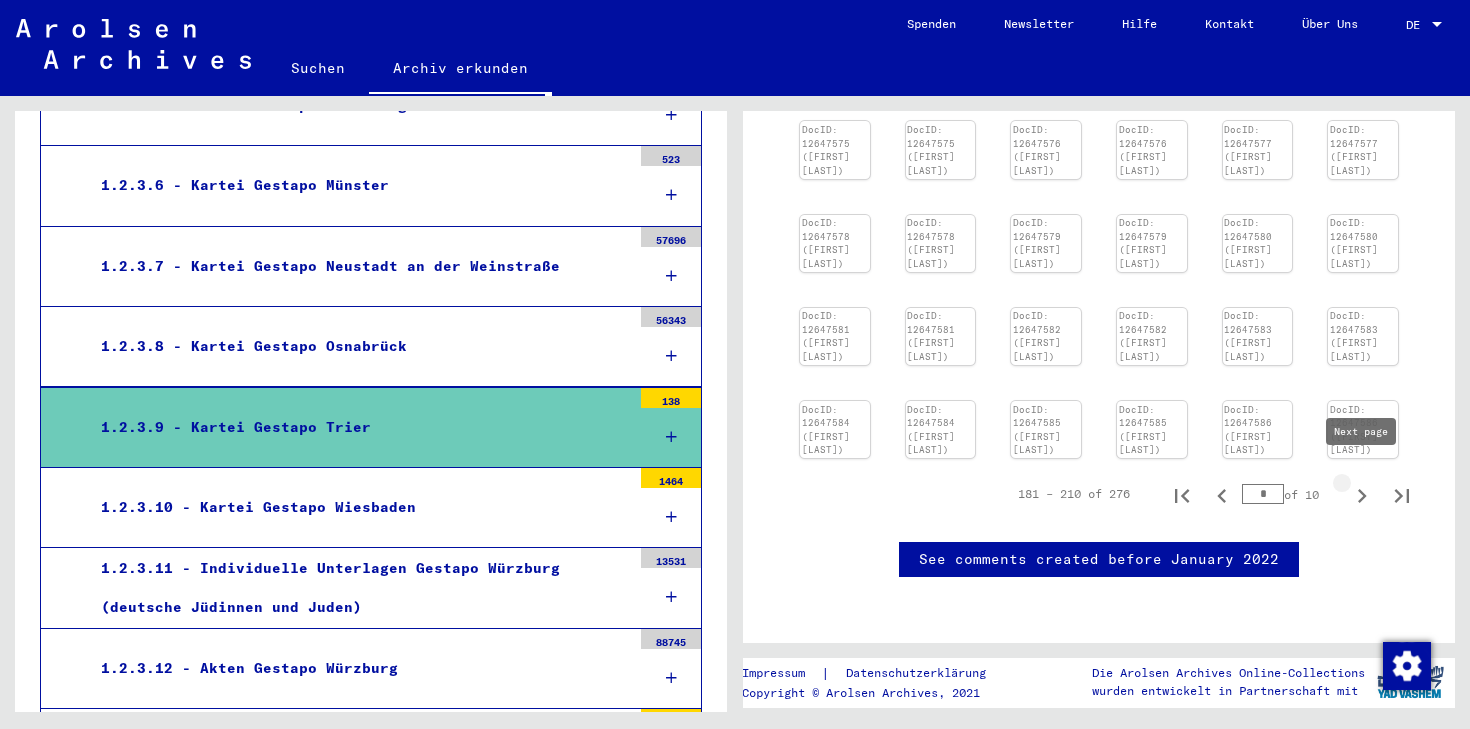 click at bounding box center (1362, 496) 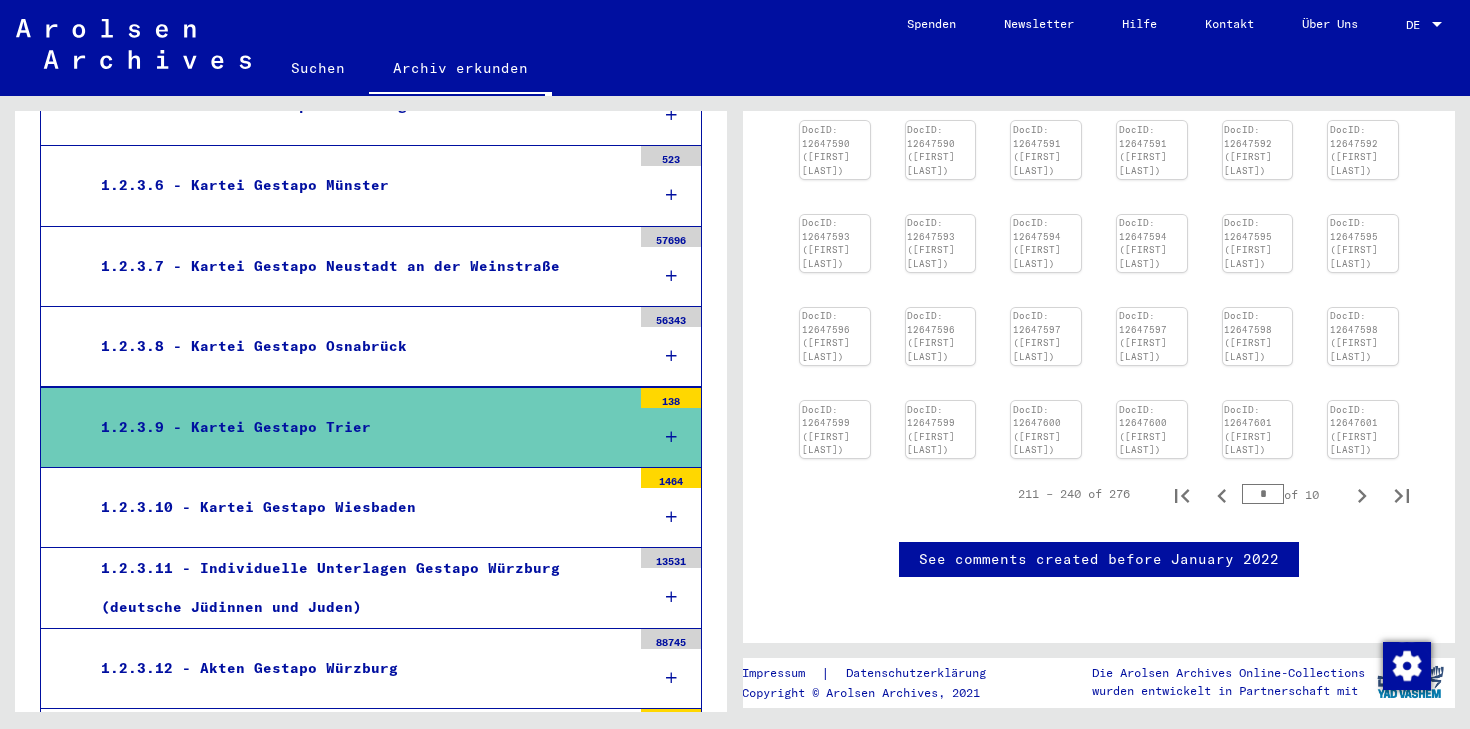 scroll, scrollTop: 828, scrollLeft: 0, axis: vertical 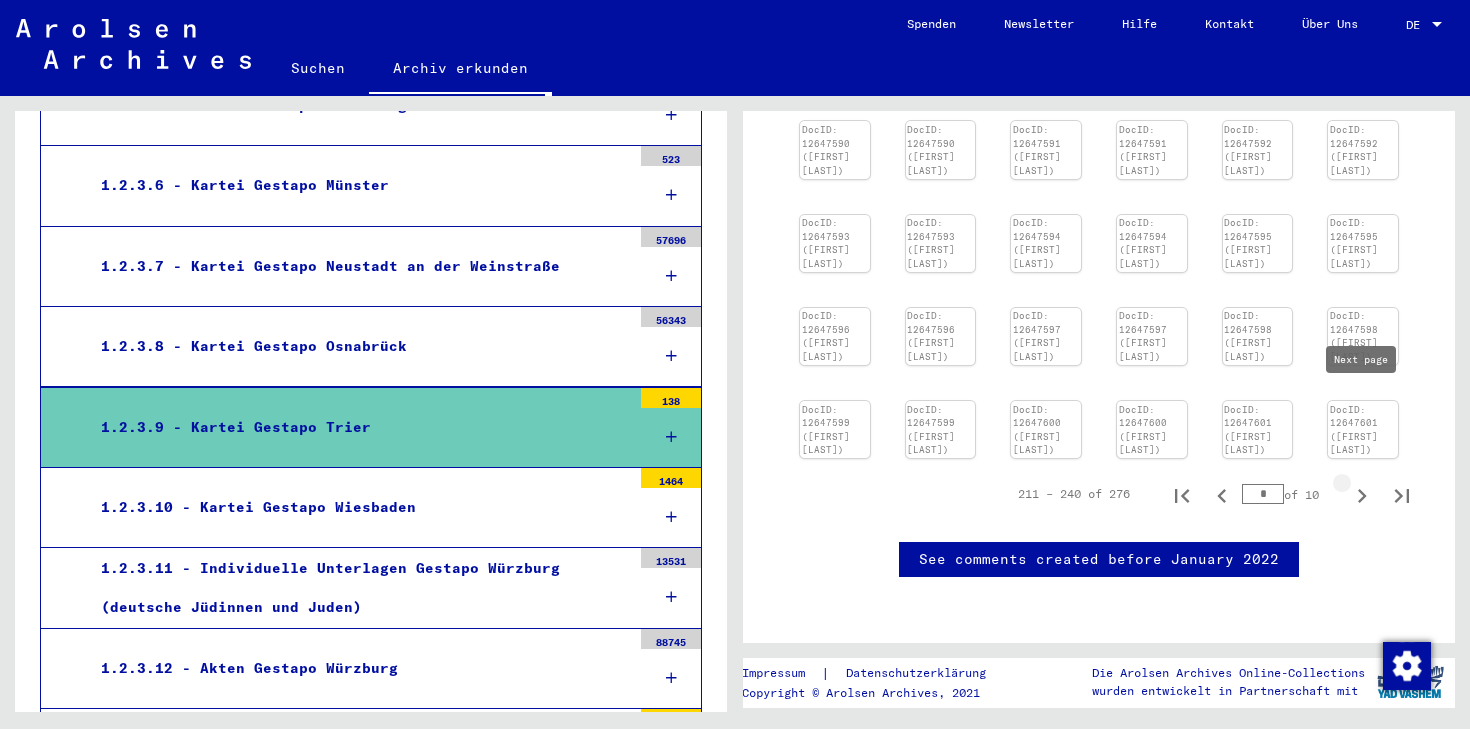 click at bounding box center (1362, 496) 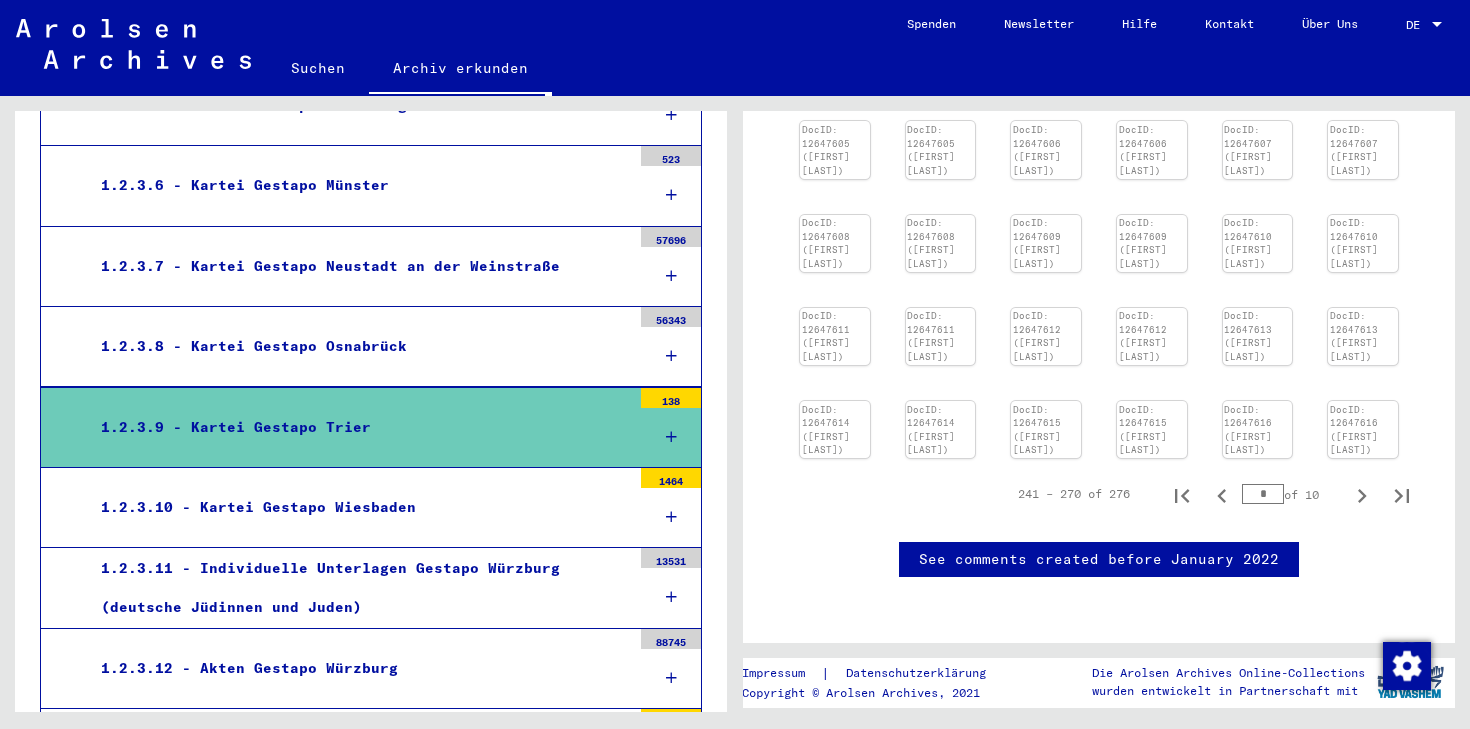 scroll, scrollTop: 701, scrollLeft: 0, axis: vertical 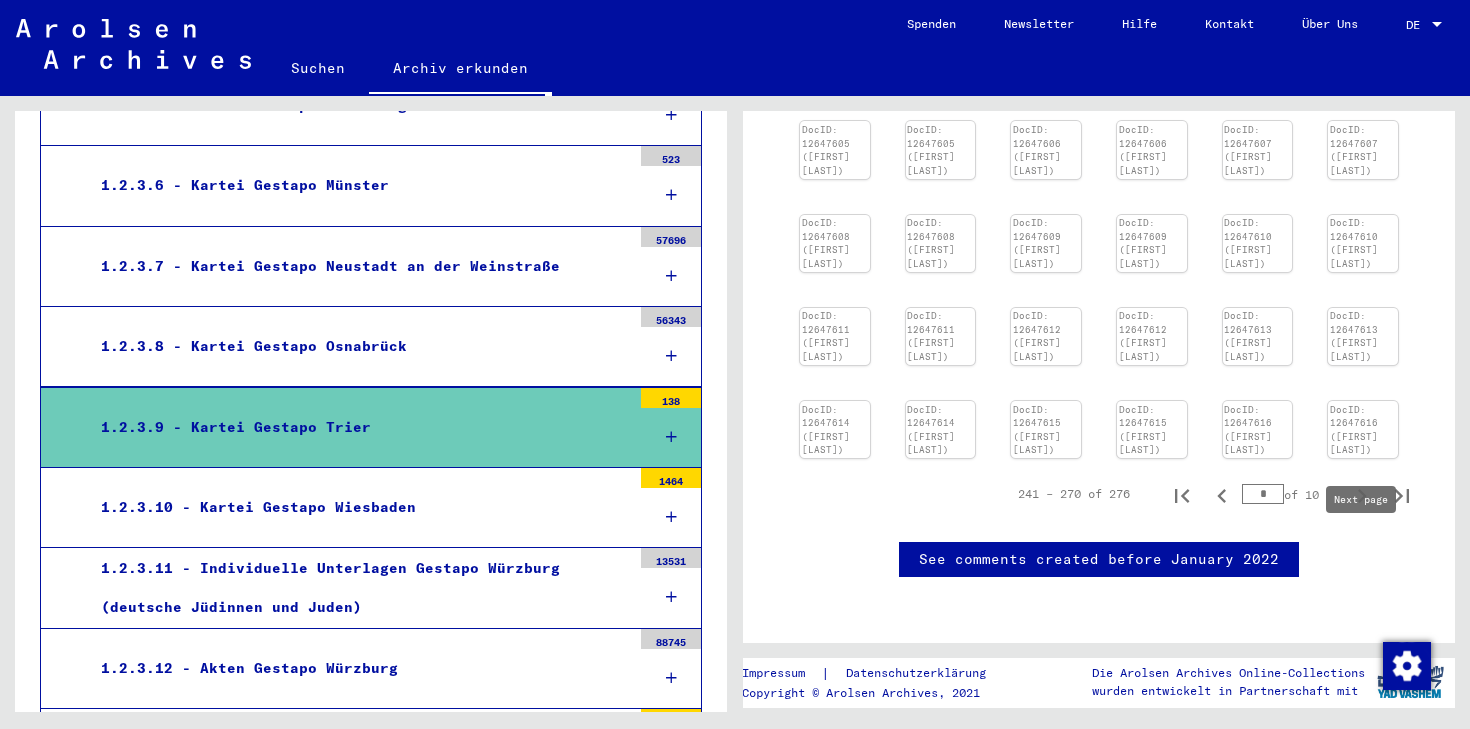 click at bounding box center [1362, 496] 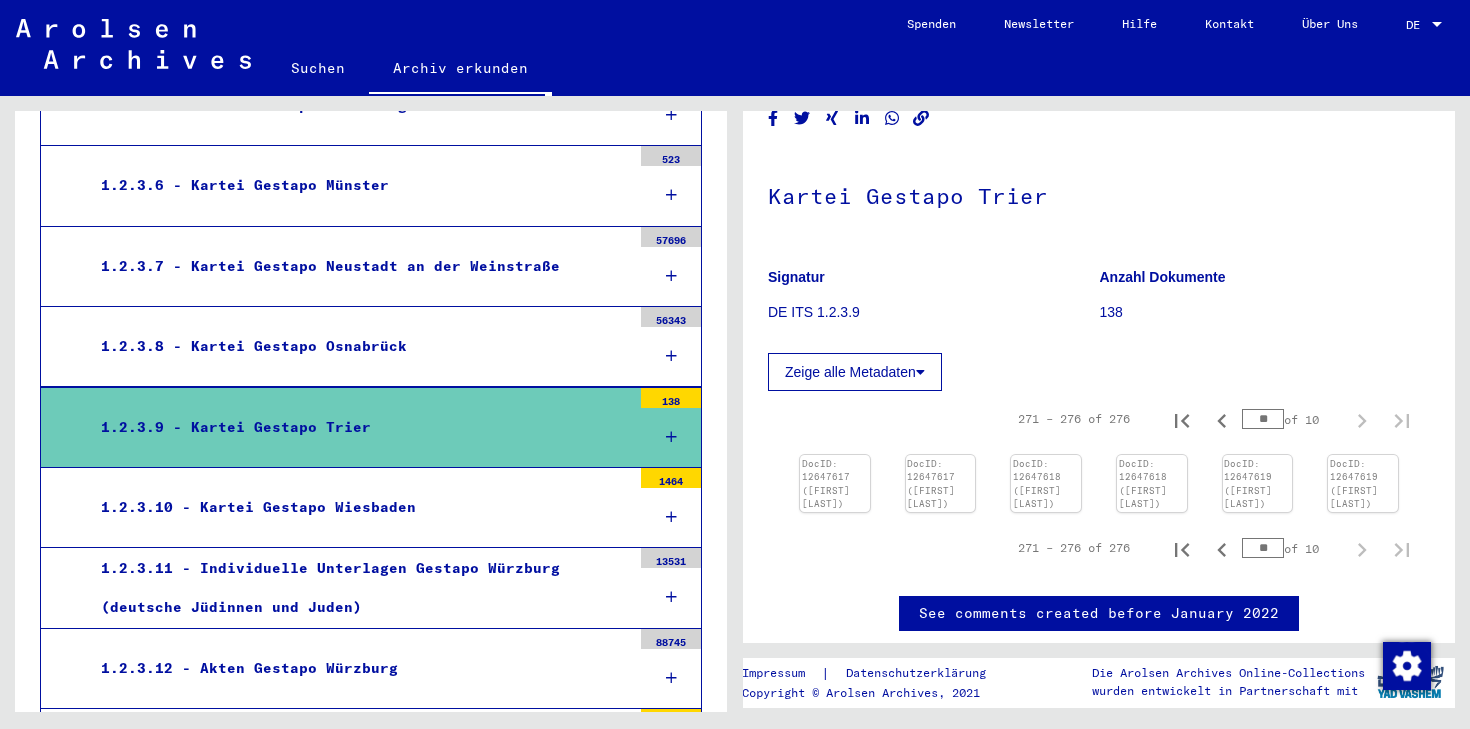 scroll, scrollTop: 56, scrollLeft: 0, axis: vertical 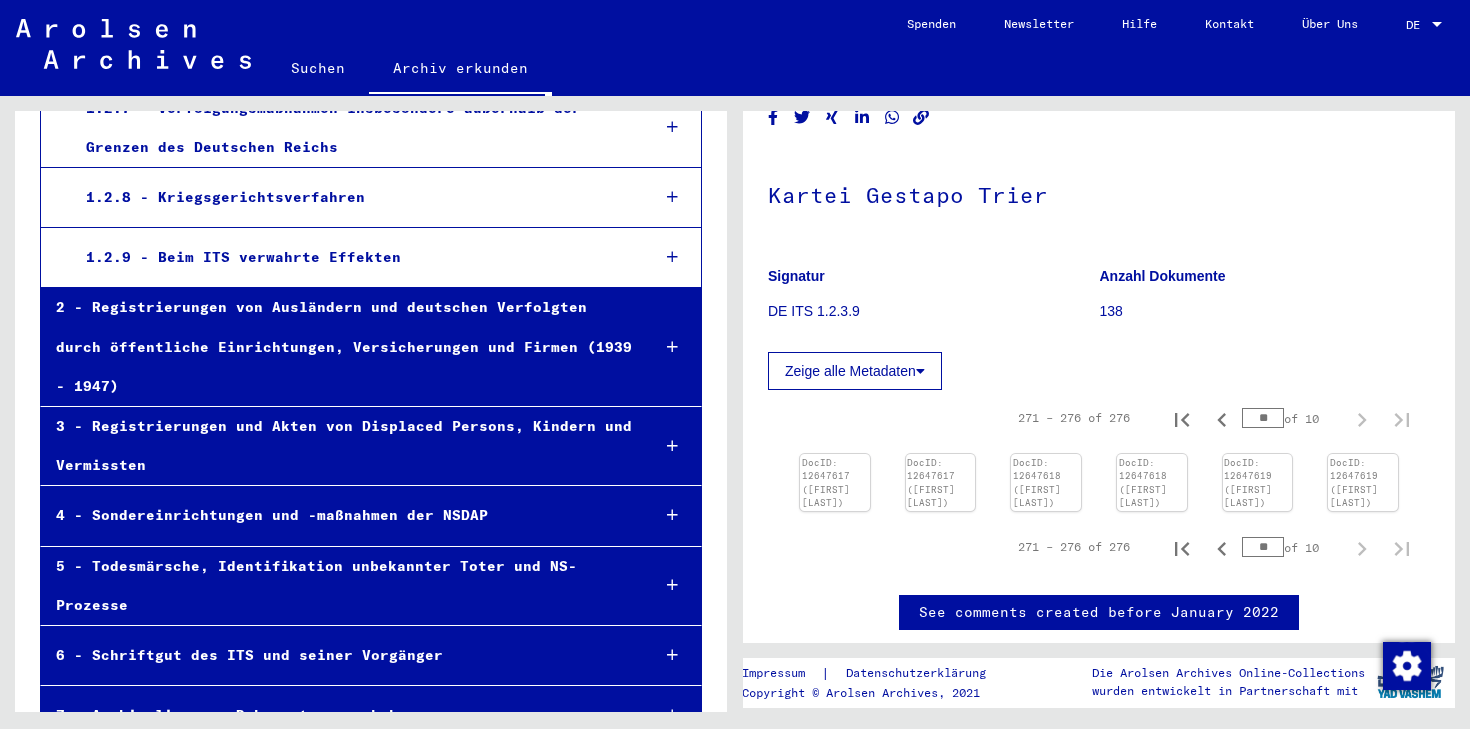 click on "3 - Registrierungen und Akten von Displaced Persons, Kindern und Vermissten" at bounding box center [337, 446] 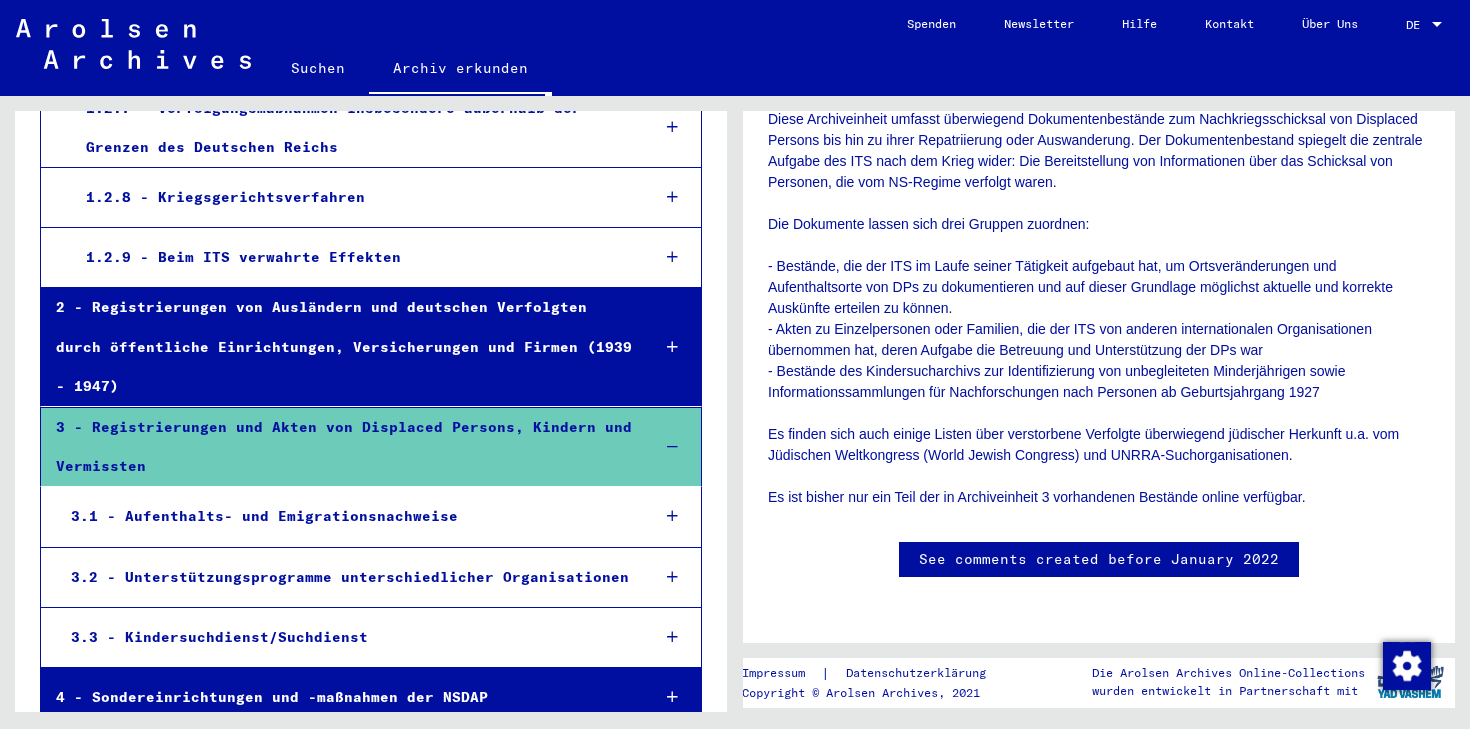 scroll, scrollTop: 1083, scrollLeft: 0, axis: vertical 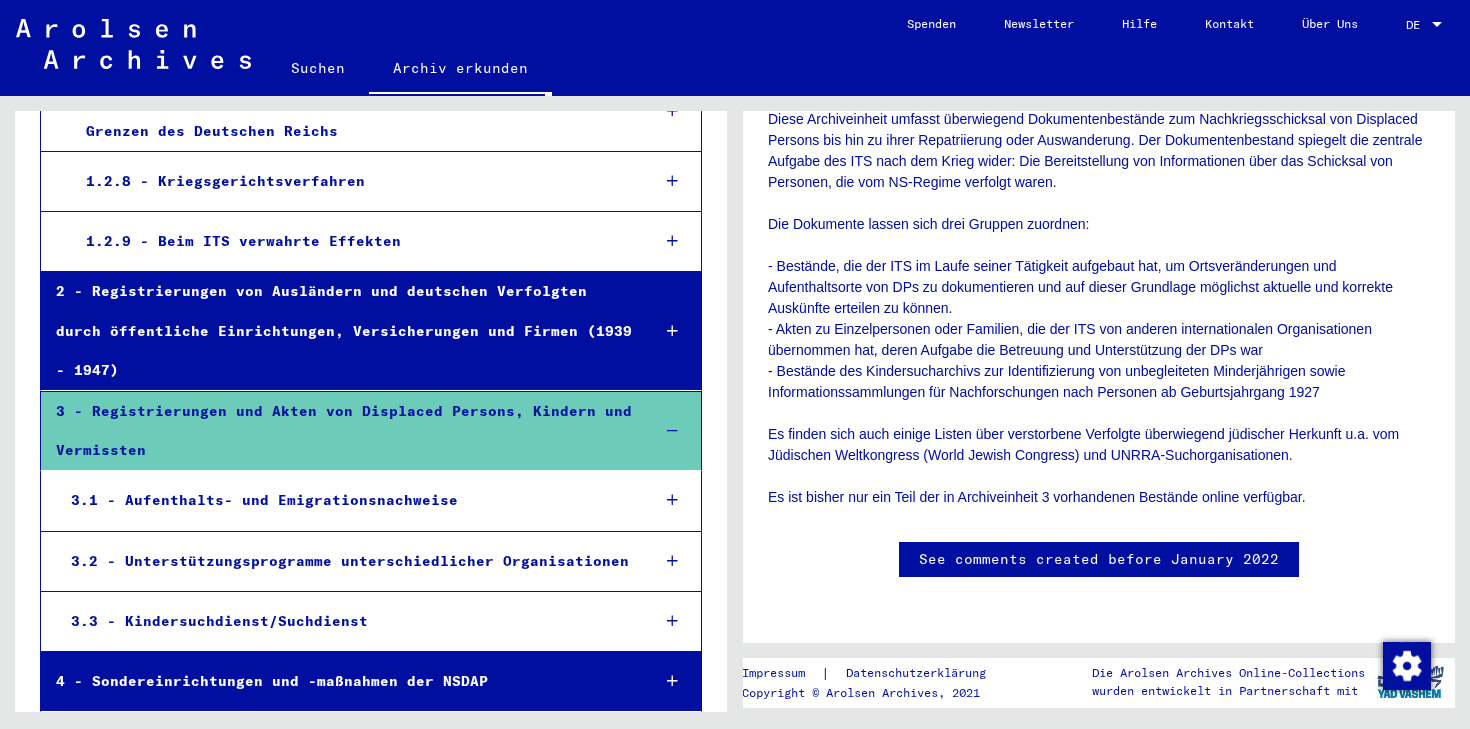 click on "3.2 - Unterstützungsprogramme unterschiedlicher Organisationen" at bounding box center [344, 561] 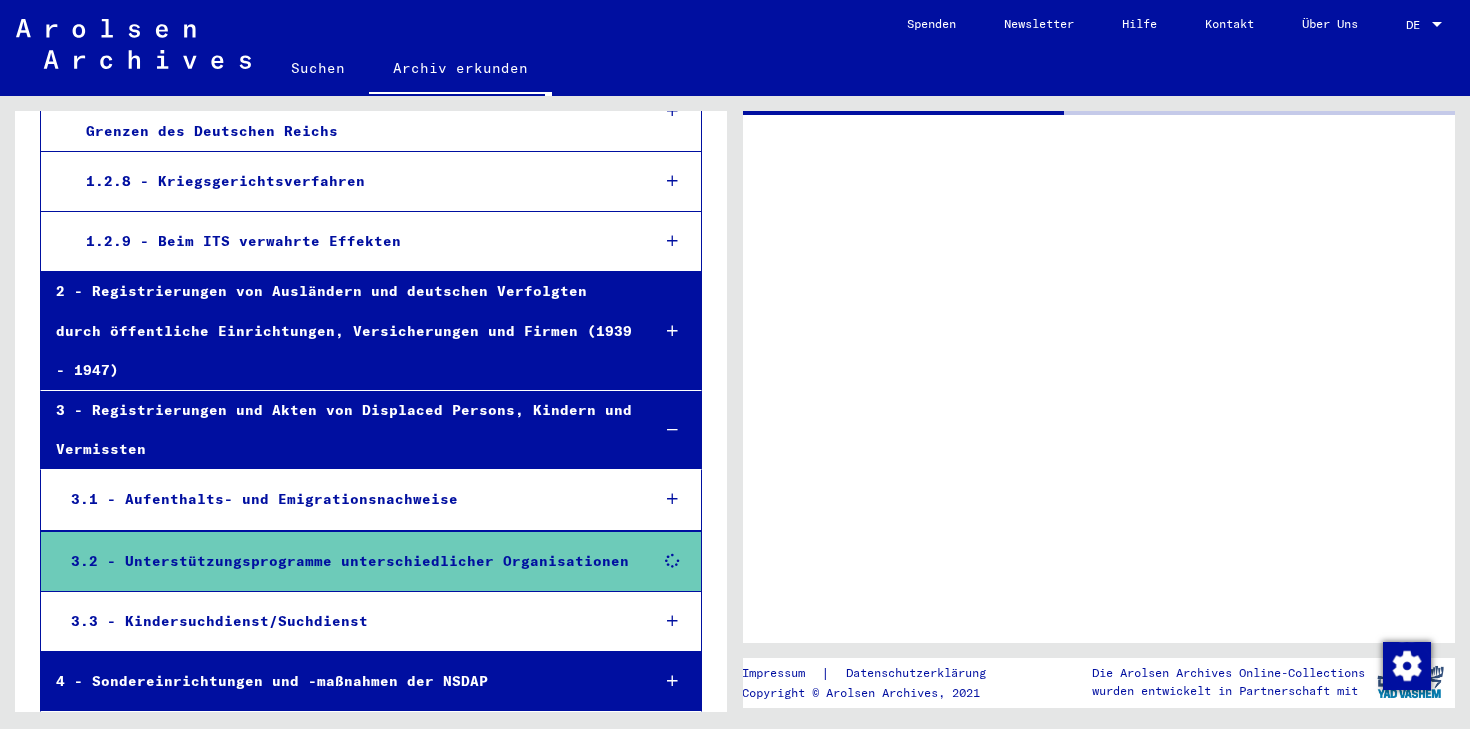 scroll, scrollTop: 0, scrollLeft: 0, axis: both 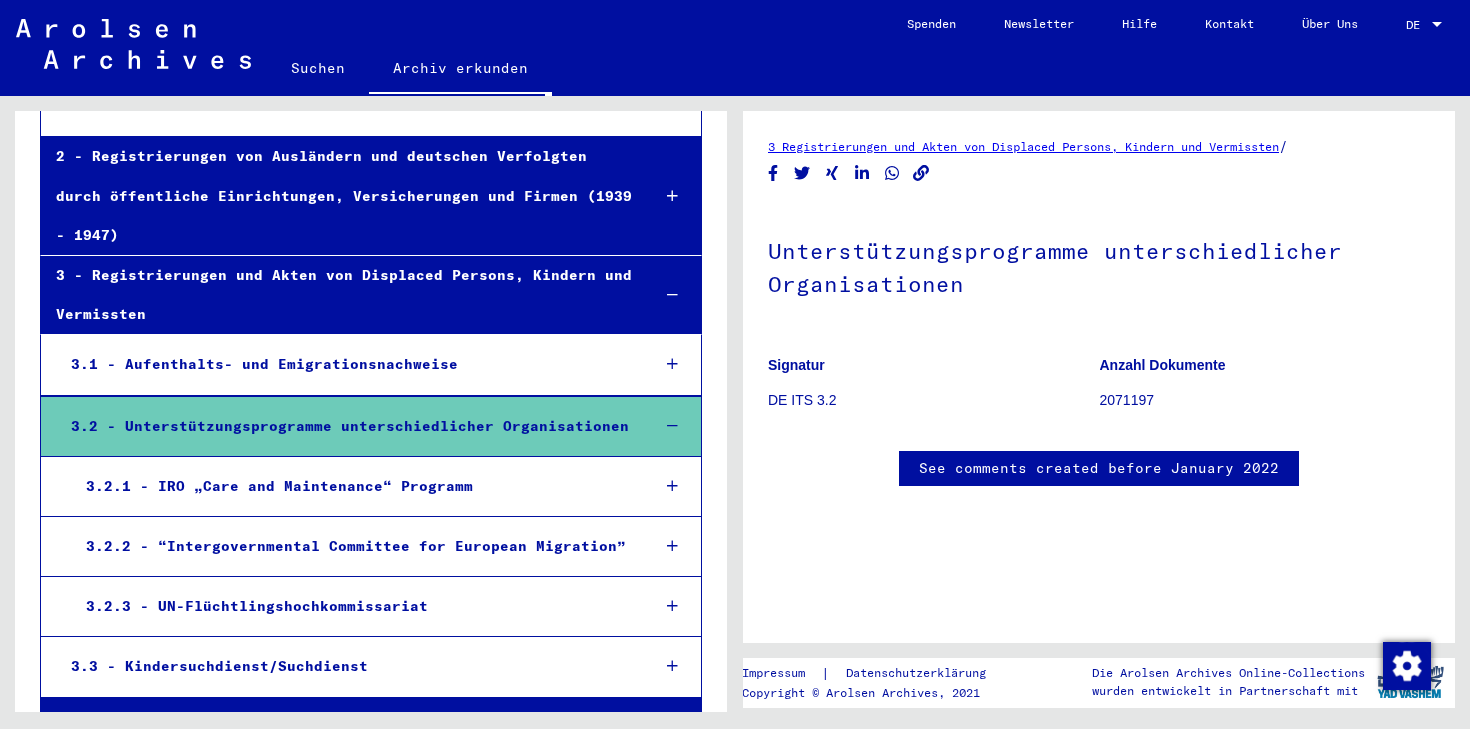 click on "3.2.3 - UN-Flüchtlingshochkommissariat" at bounding box center [352, 606] 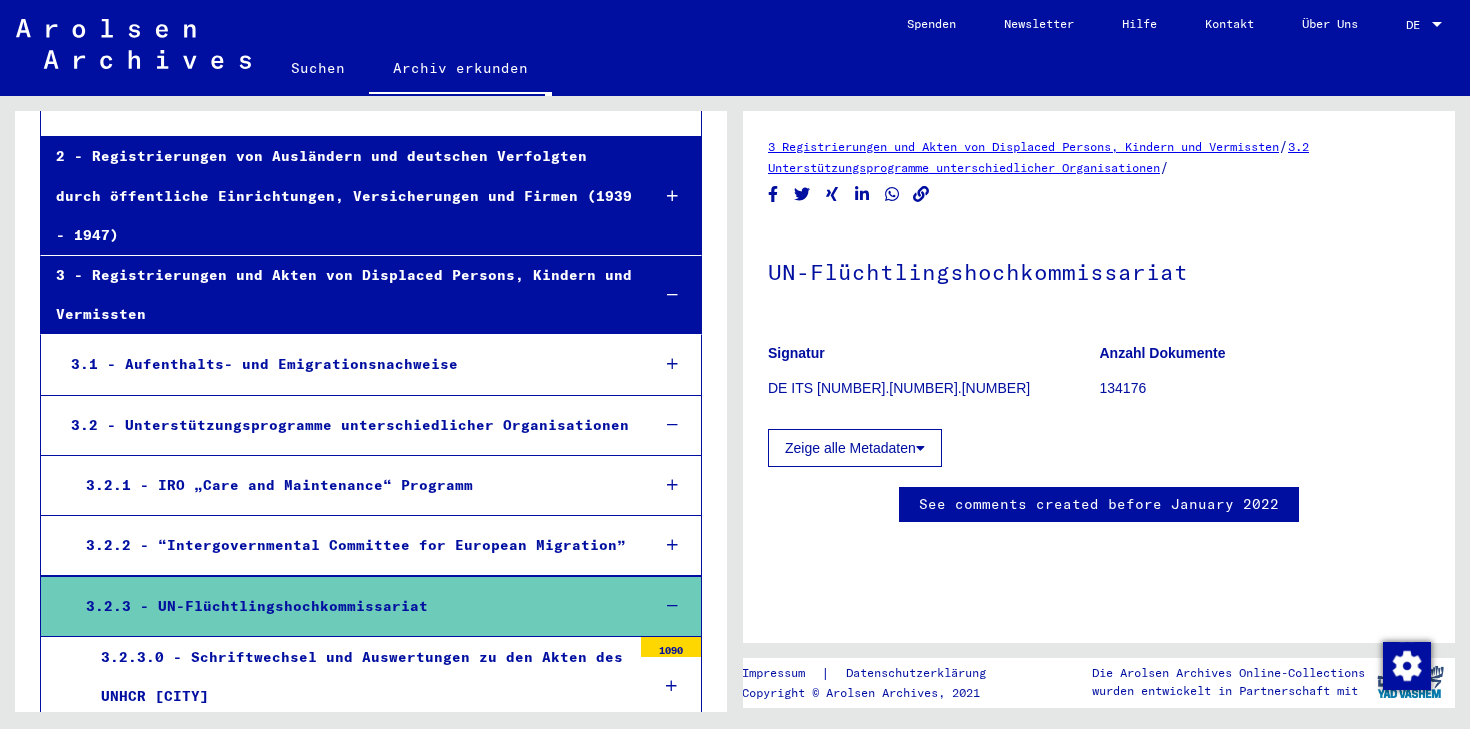scroll, scrollTop: 10, scrollLeft: 0, axis: vertical 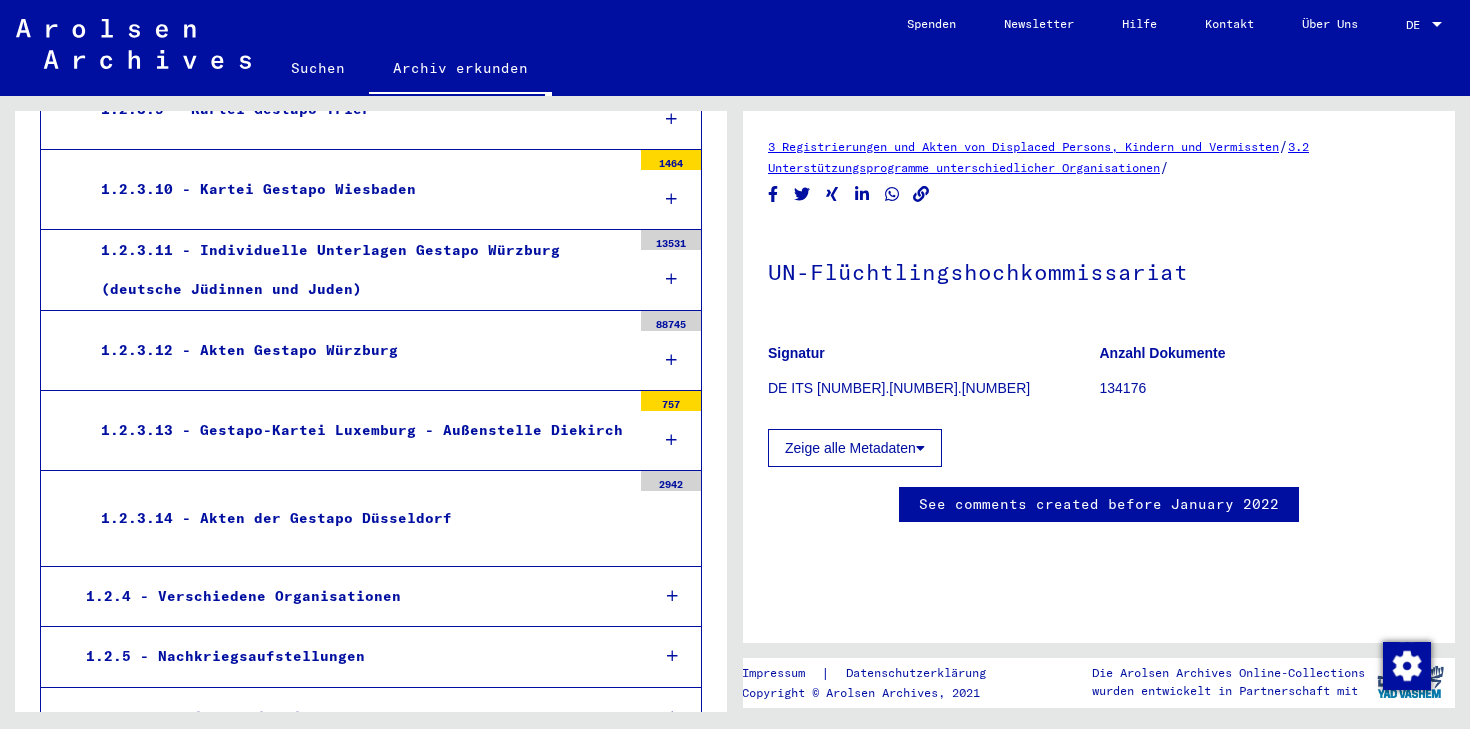 click on "1.2.4 - Verschiedene Organisationen" at bounding box center (352, 596) 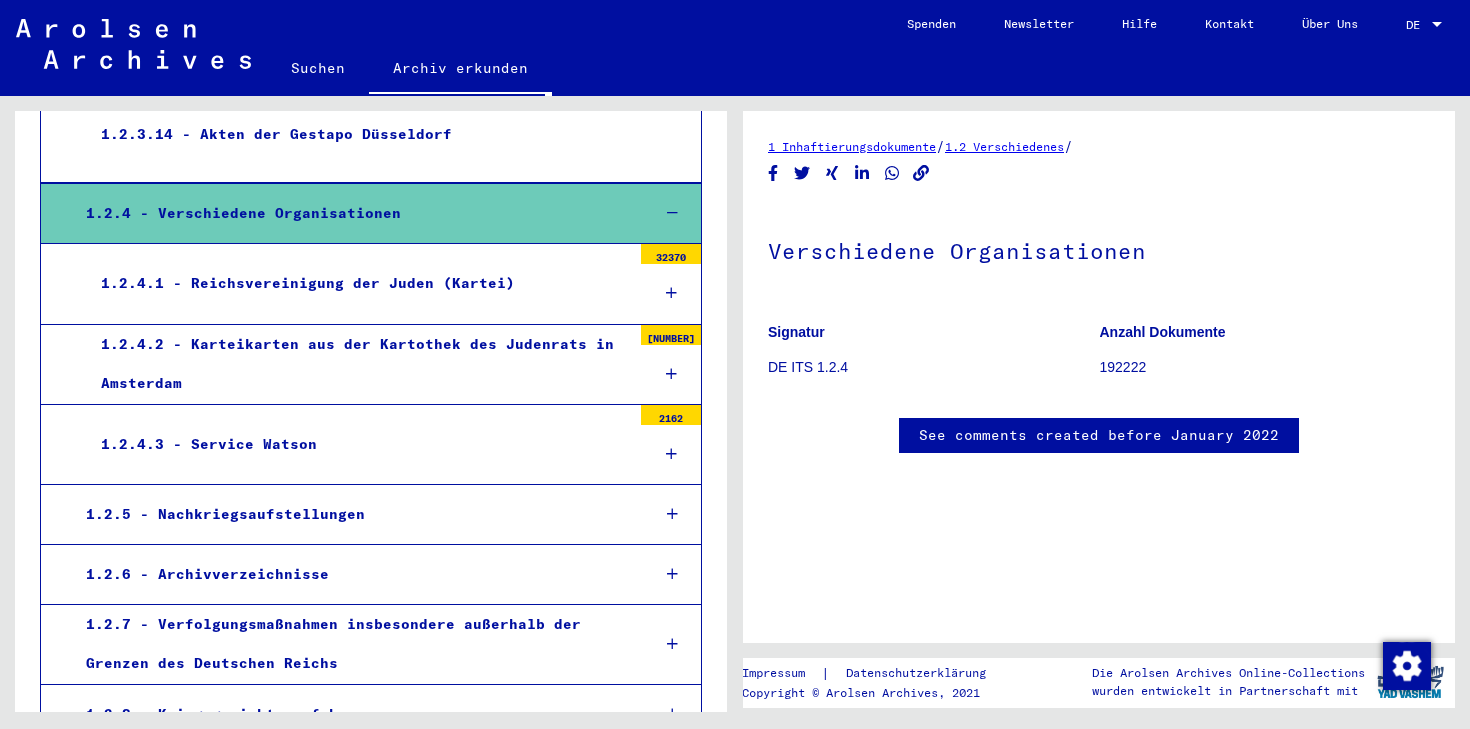 scroll, scrollTop: 1572, scrollLeft: 0, axis: vertical 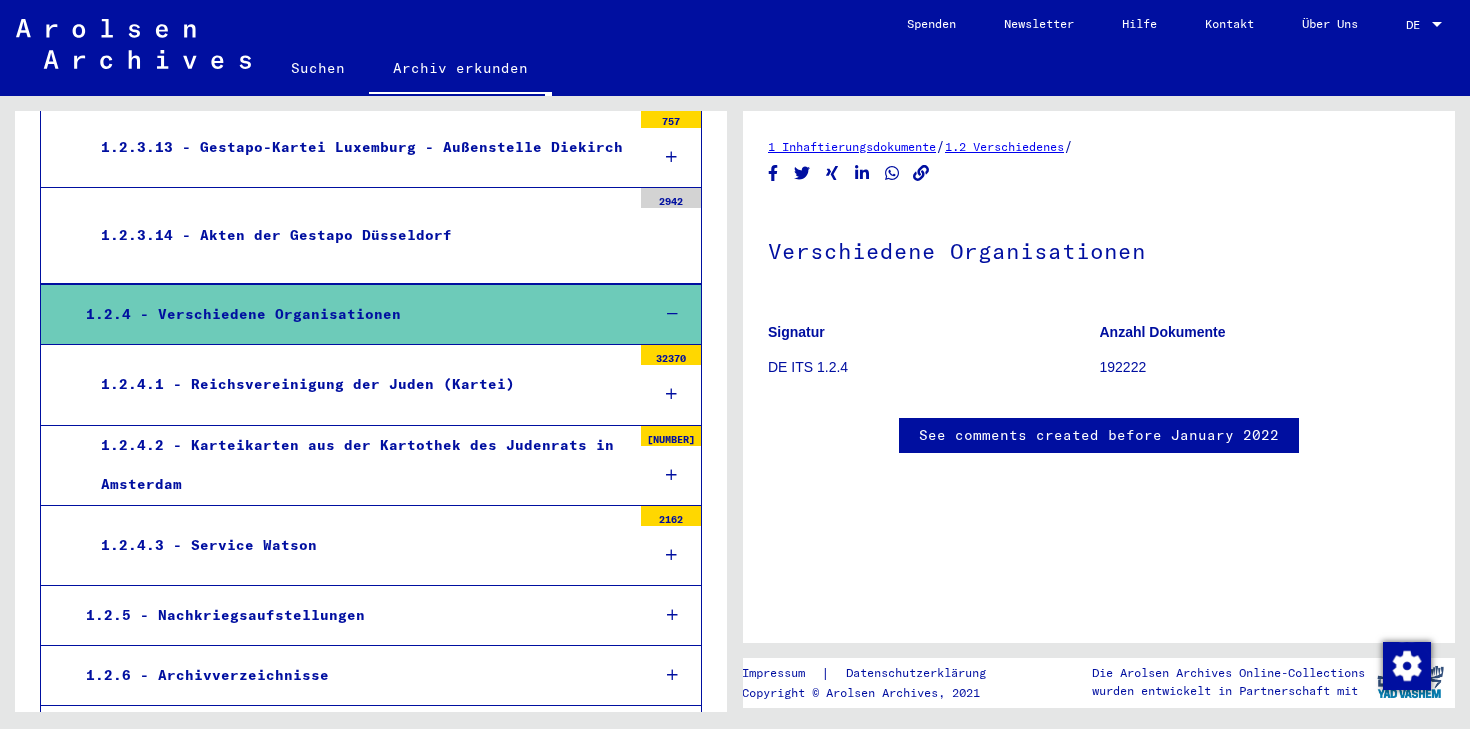 click on "1.2.4.1 - Reichsvereinigung der Juden (Kartei)" at bounding box center [358, 384] 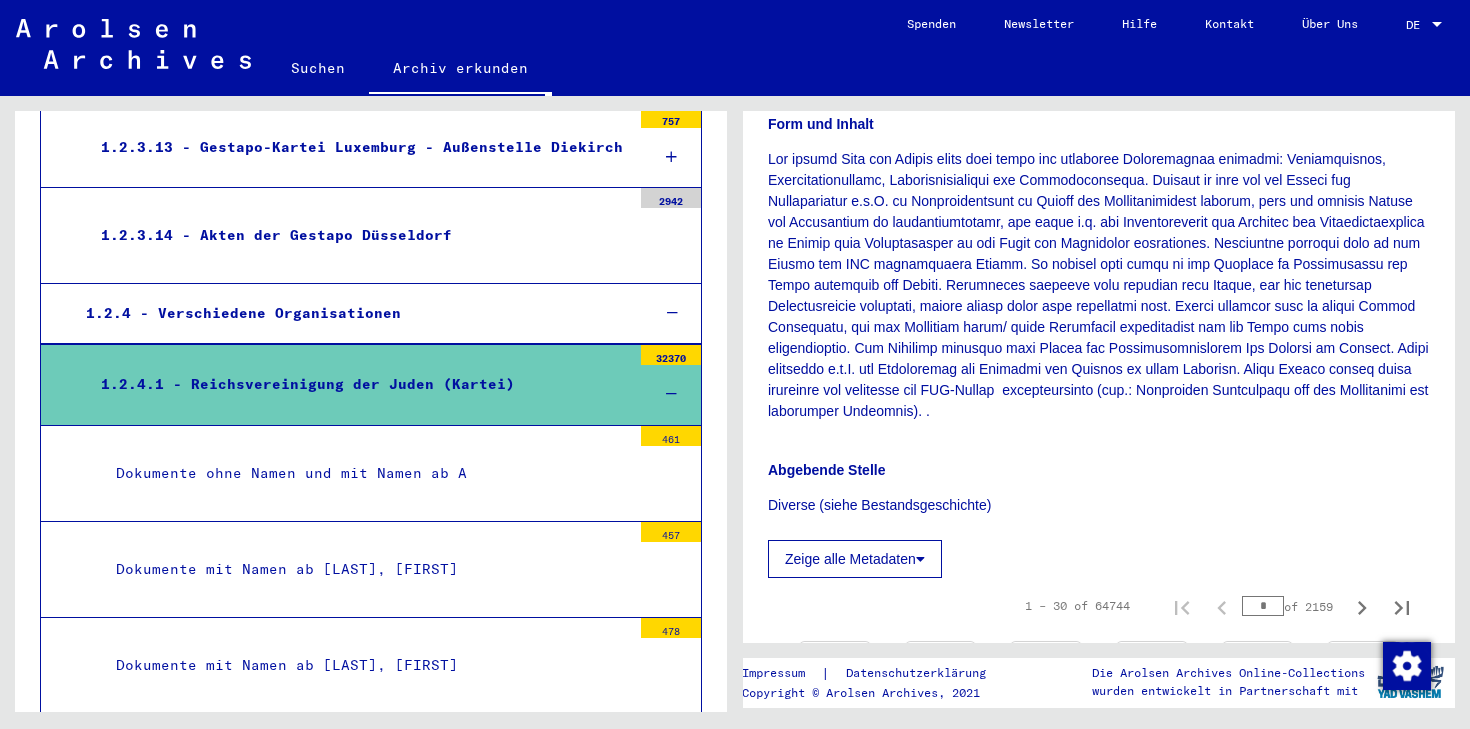 scroll, scrollTop: 329, scrollLeft: 0, axis: vertical 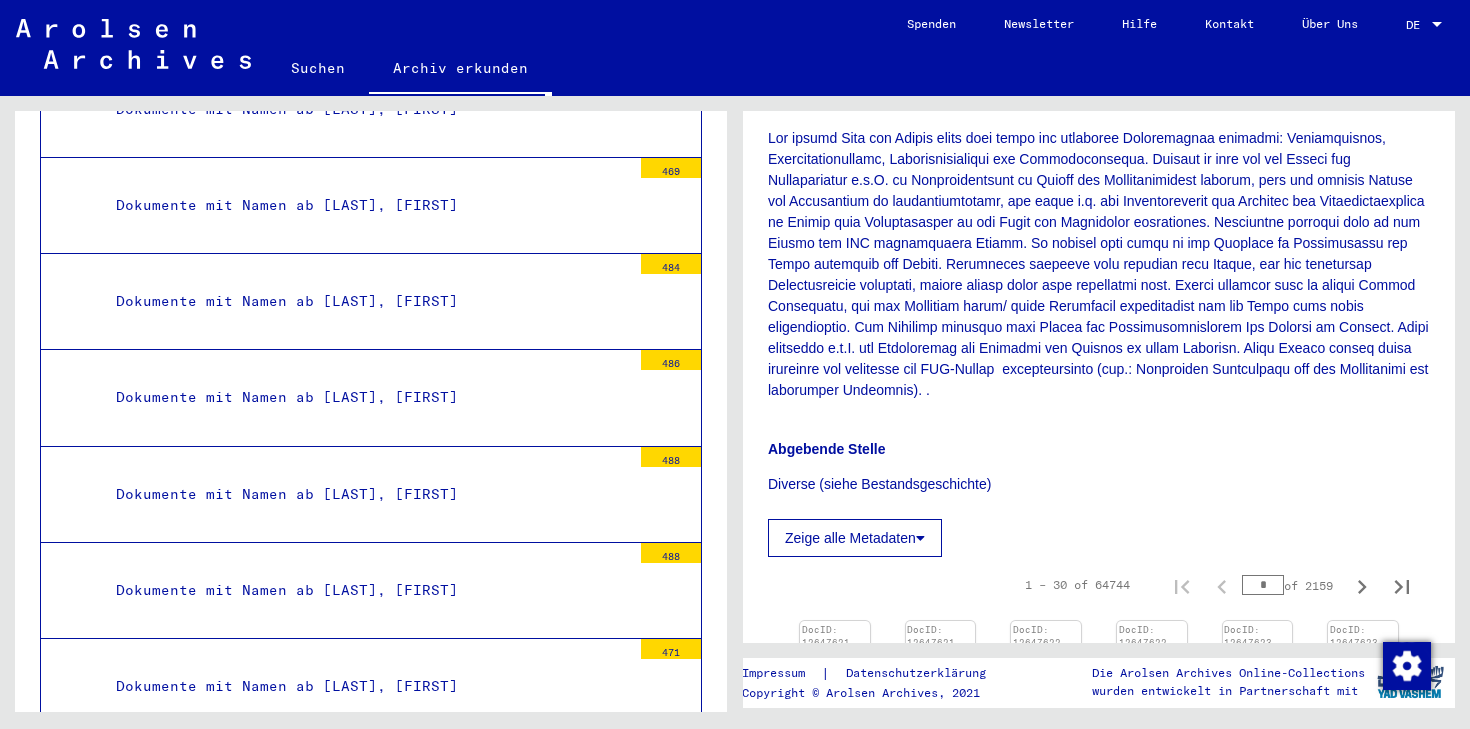 click on "Dokumente mit Namen ab [LAST], [FIRST]" at bounding box center [366, 397] 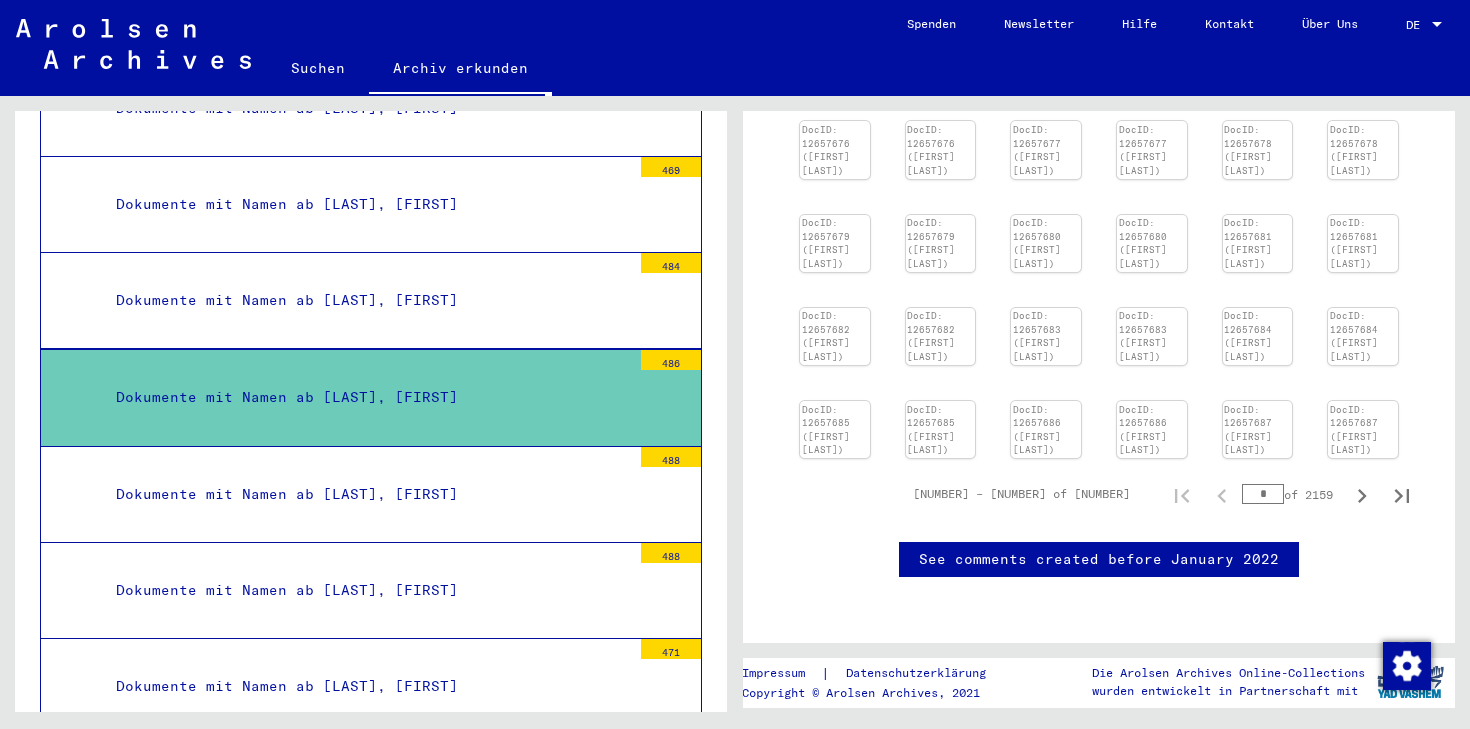 scroll, scrollTop: 706, scrollLeft: 0, axis: vertical 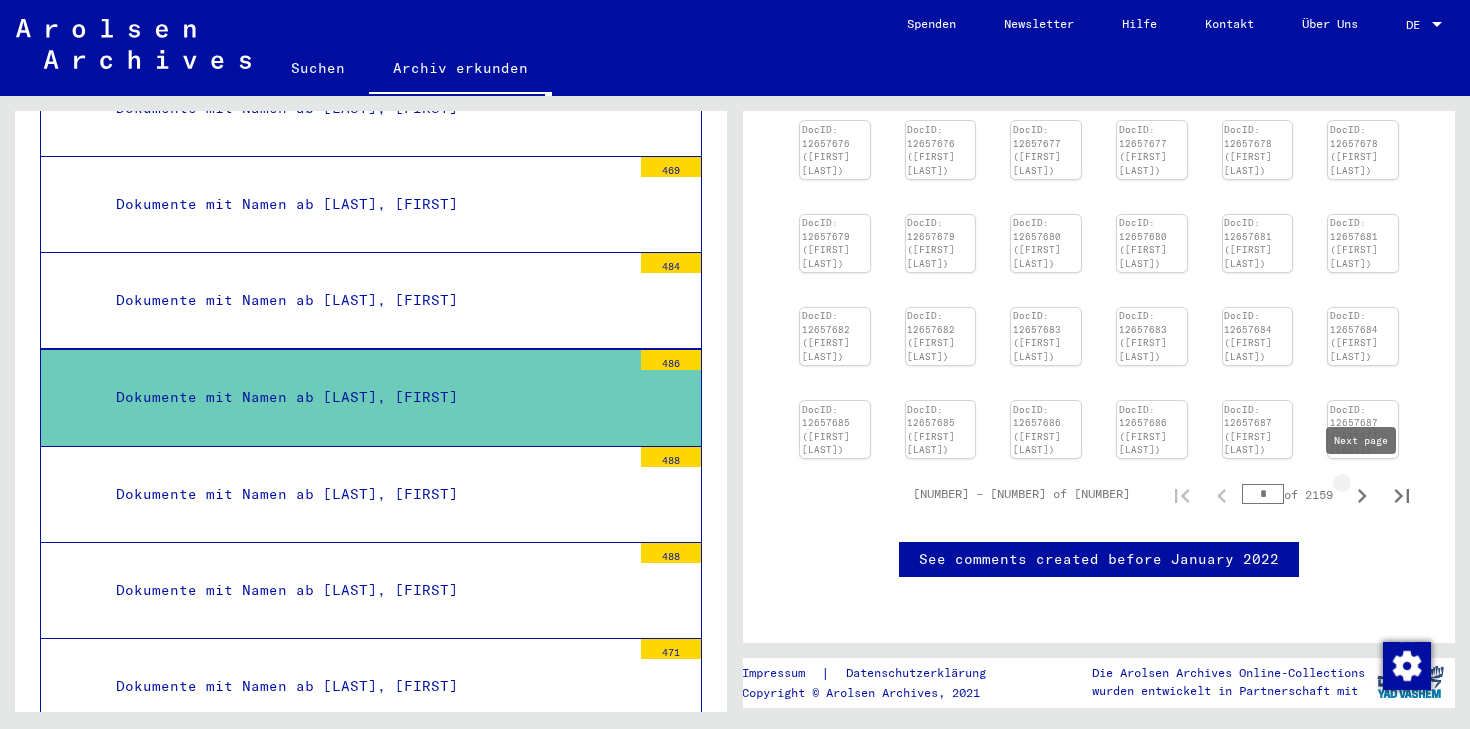 click at bounding box center (1362, 496) 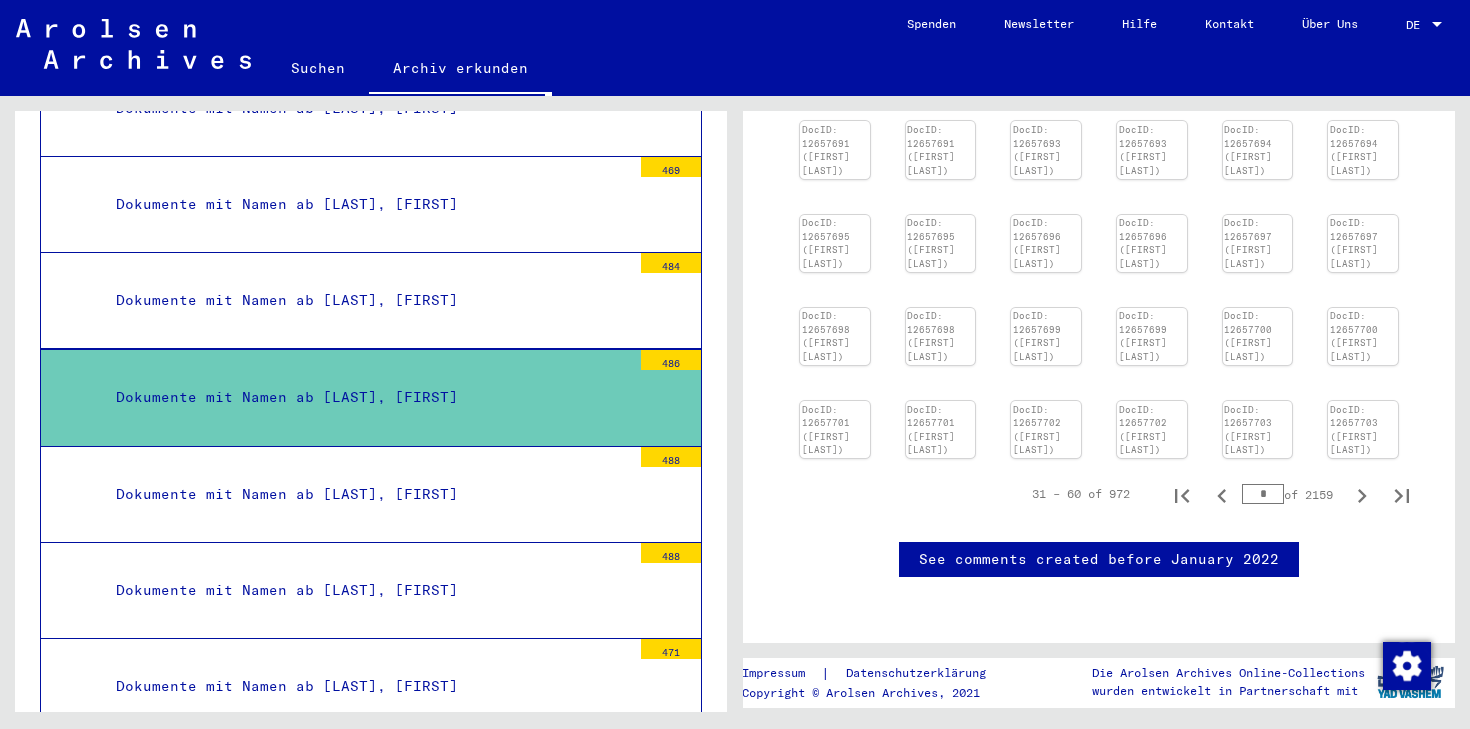 scroll, scrollTop: 717, scrollLeft: 0, axis: vertical 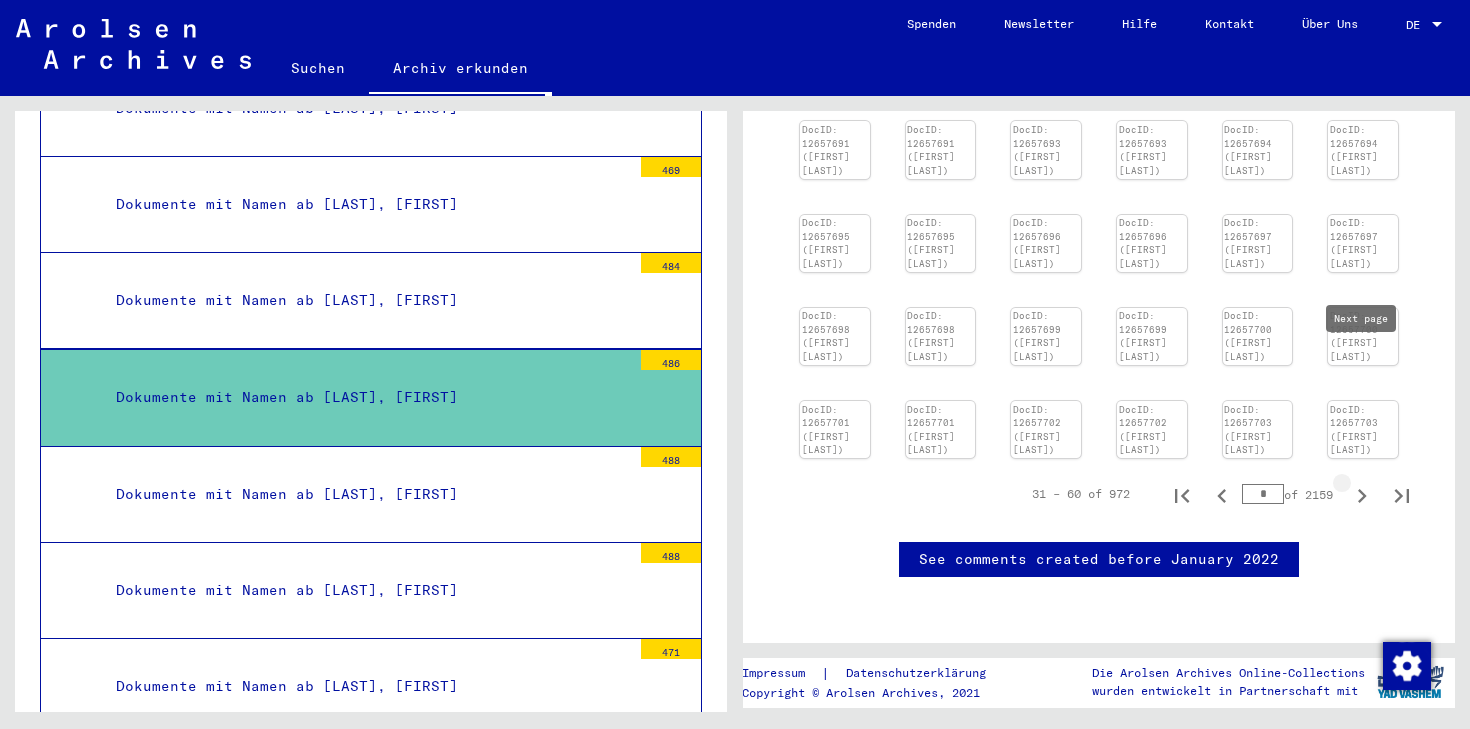 click at bounding box center [1362, 496] 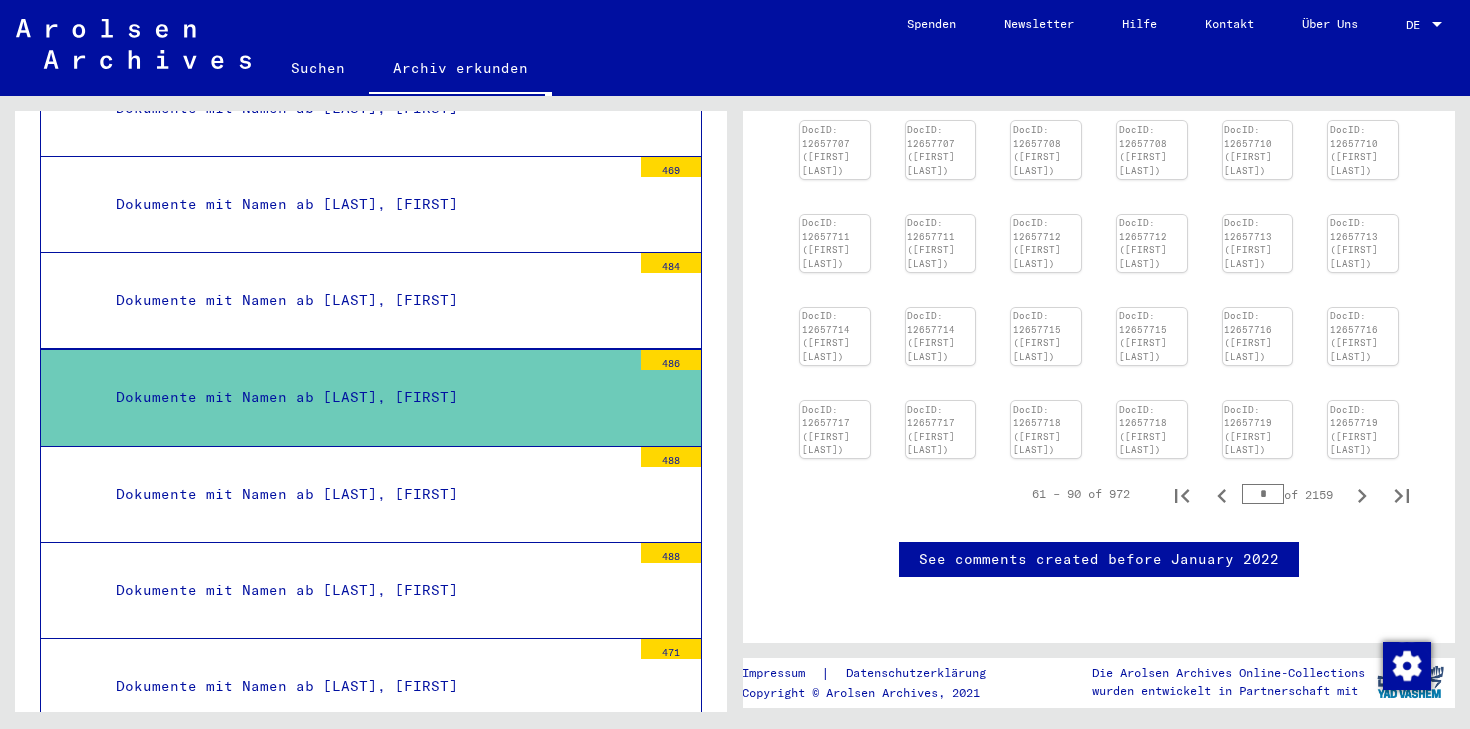 scroll, scrollTop: 699, scrollLeft: 0, axis: vertical 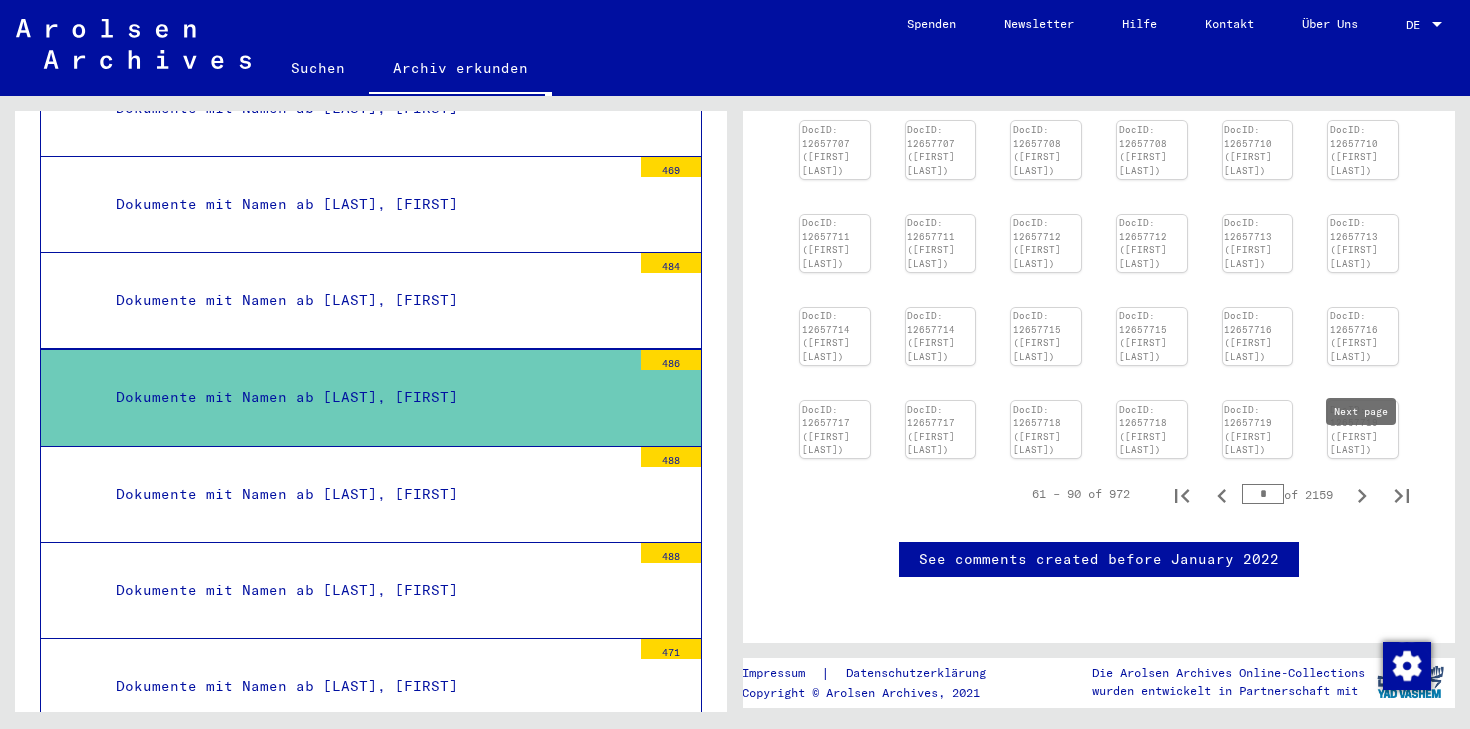 click at bounding box center (1362, 496) 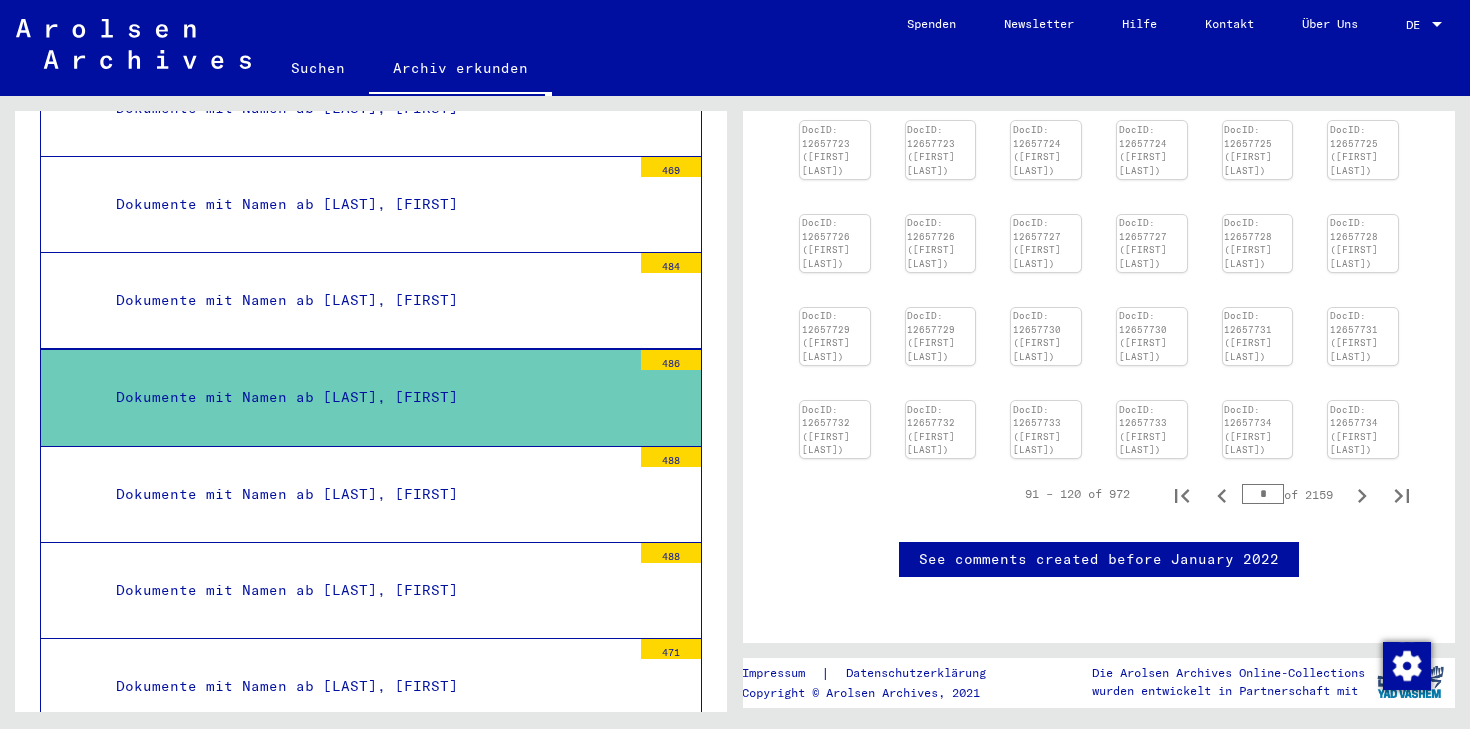 scroll, scrollTop: 550, scrollLeft: 0, axis: vertical 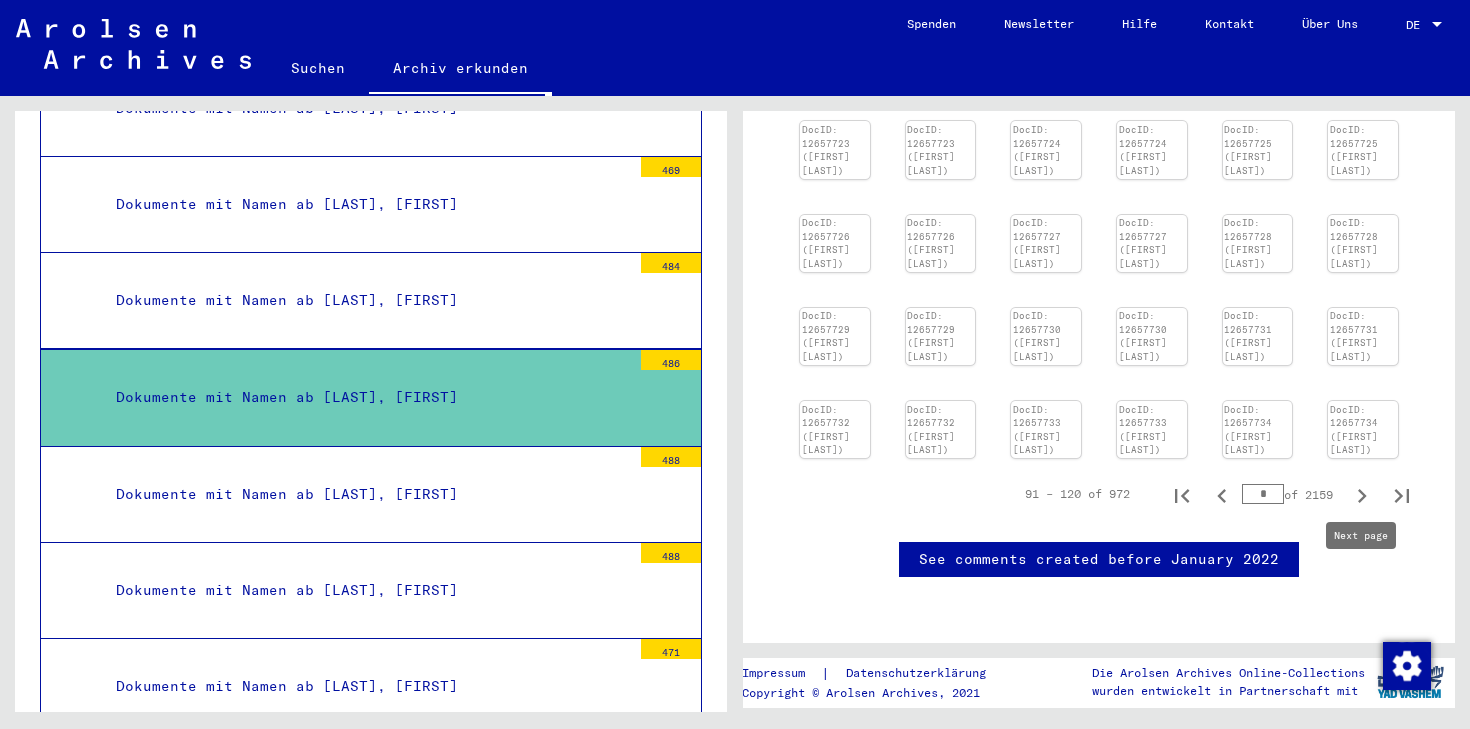 click at bounding box center [1362, 496] 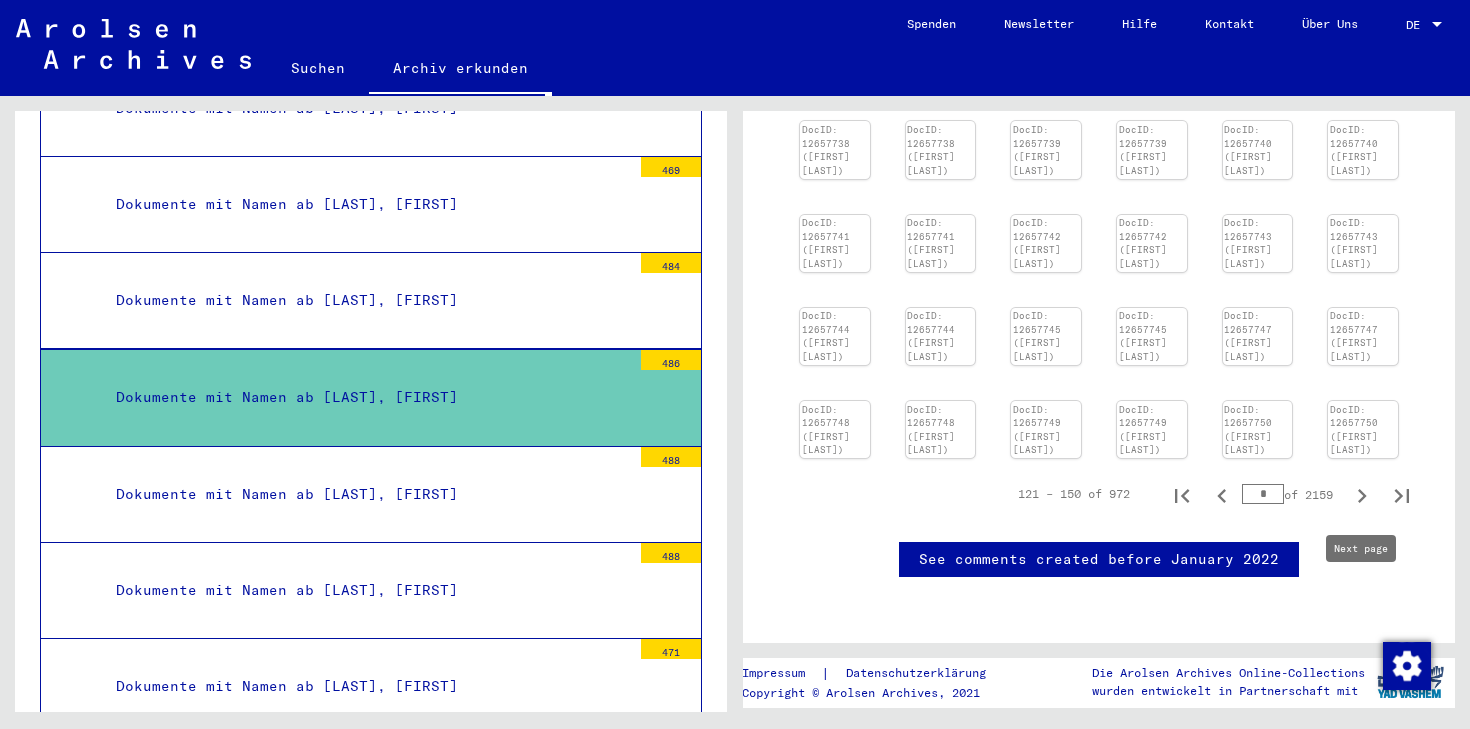 click at bounding box center (1362, 496) 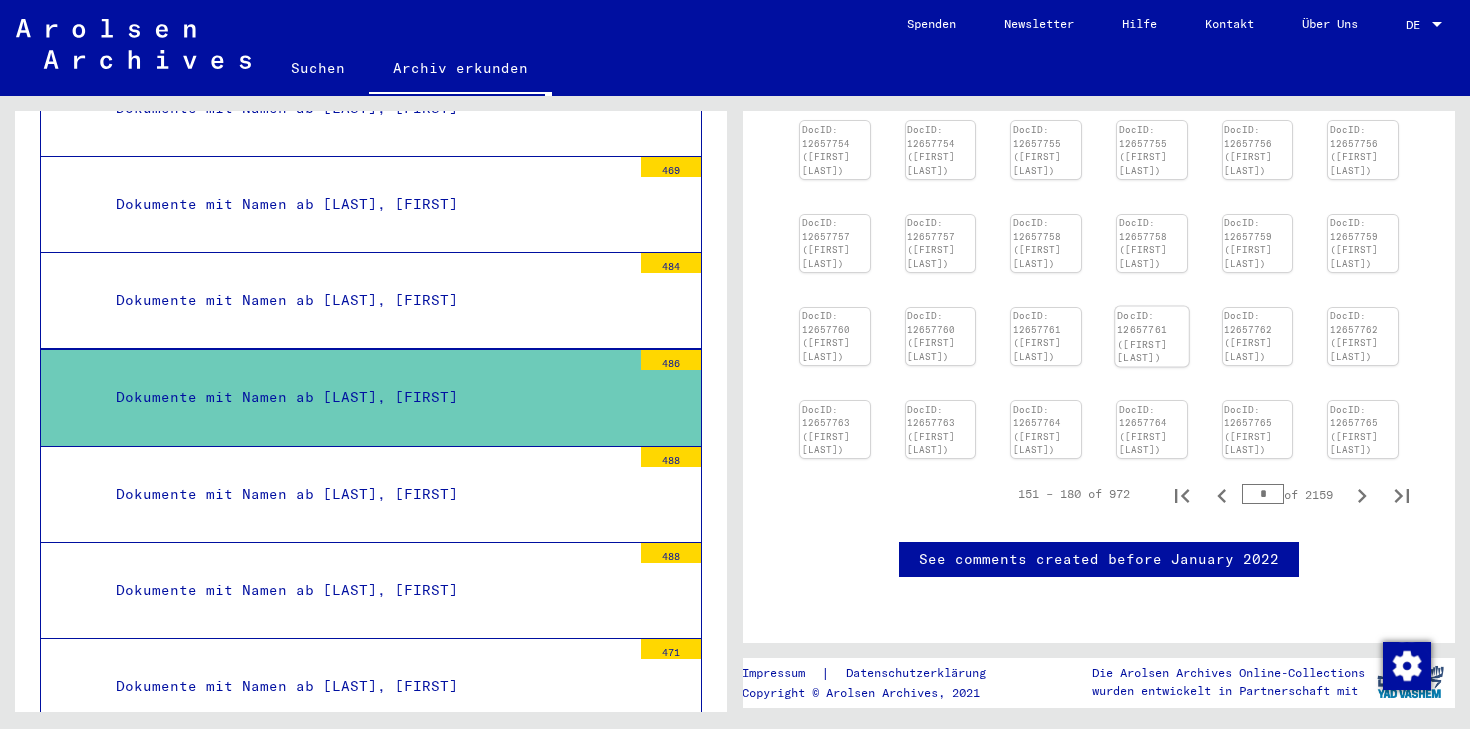 scroll, scrollTop: 686, scrollLeft: 0, axis: vertical 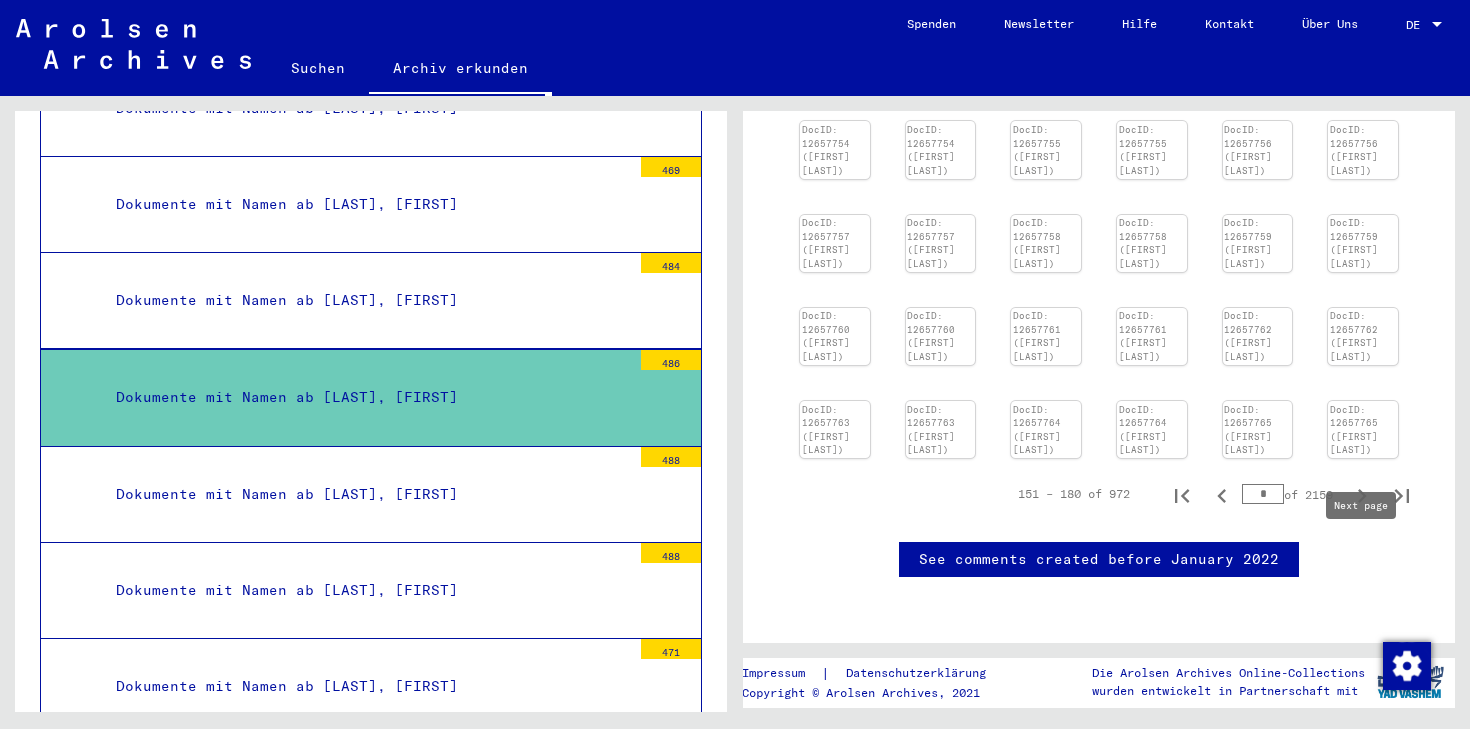 click at bounding box center (1362, 496) 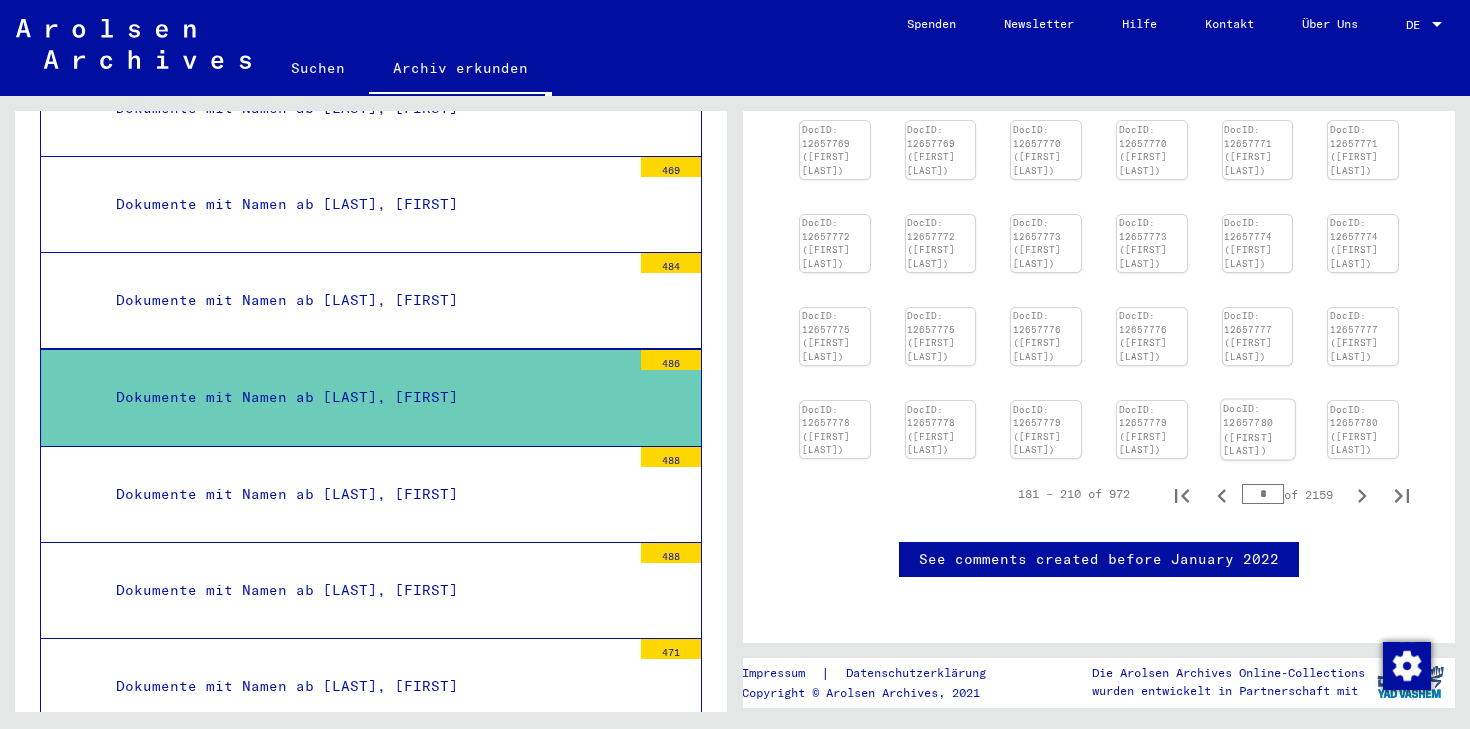 scroll, scrollTop: 603, scrollLeft: 0, axis: vertical 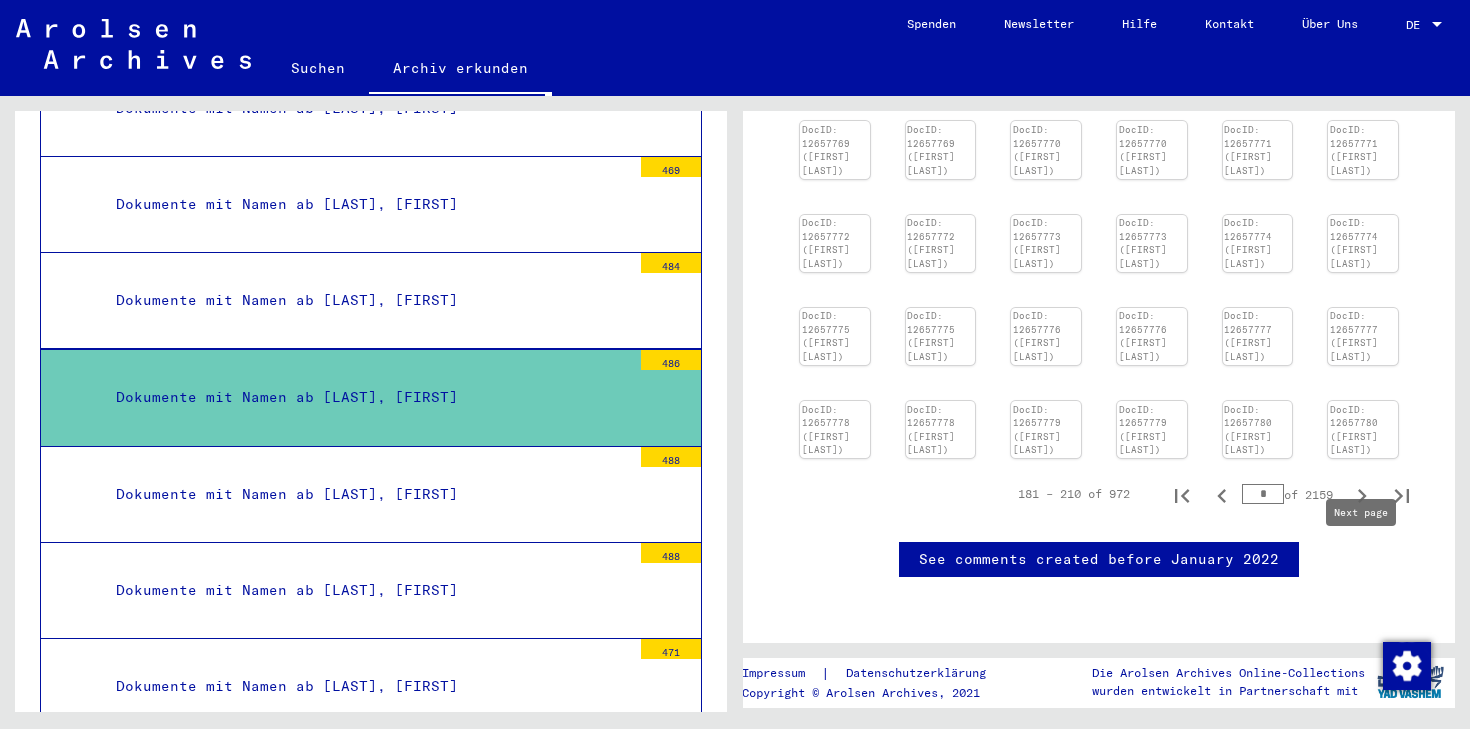 click at bounding box center (1362, 496) 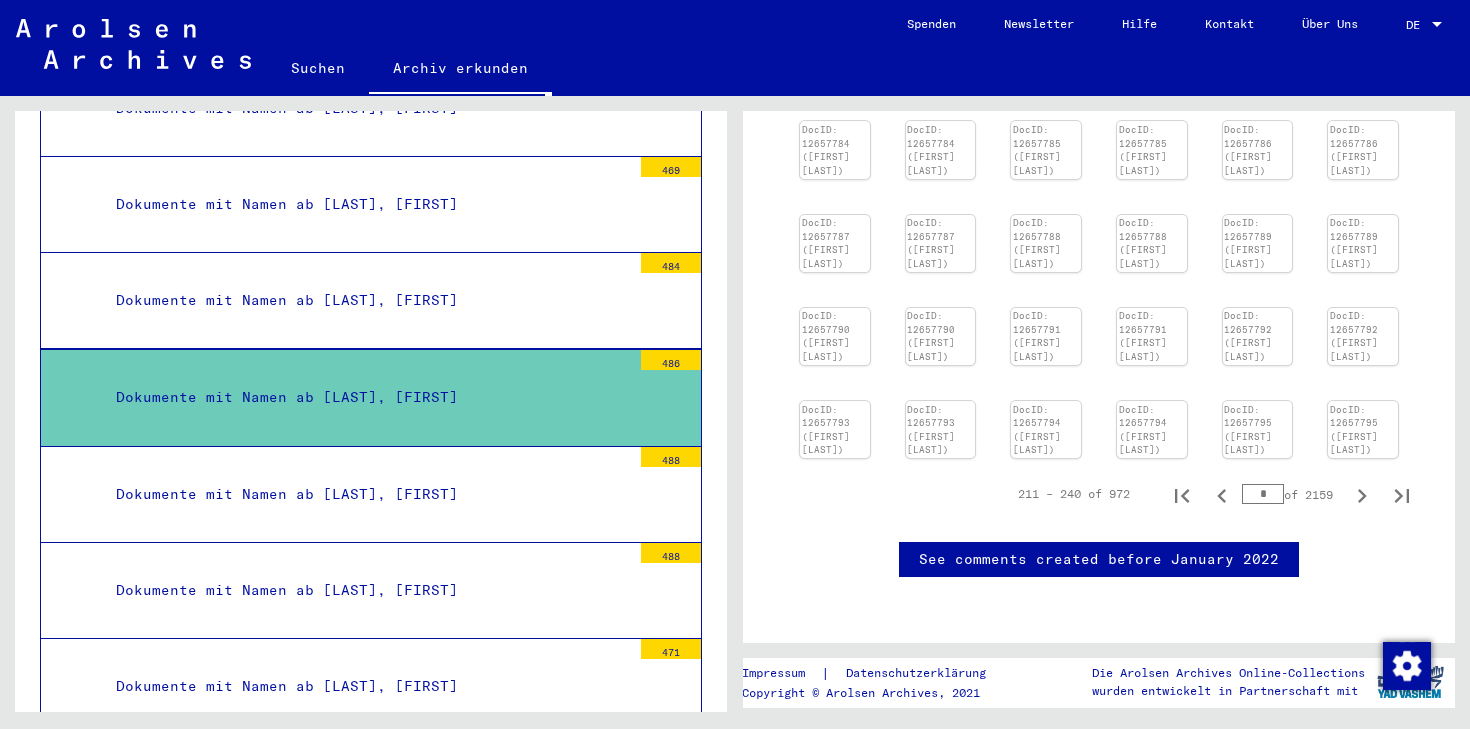 scroll, scrollTop: 656, scrollLeft: 0, axis: vertical 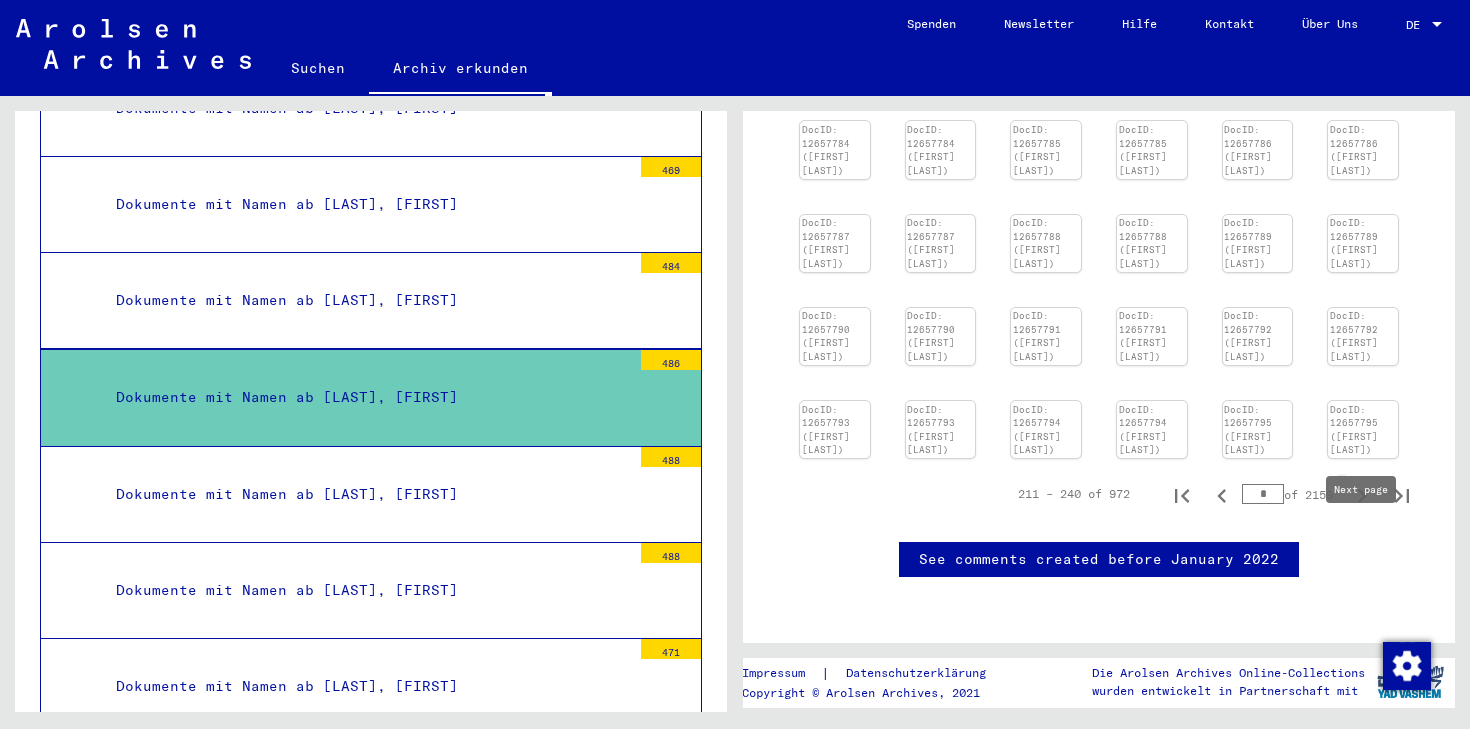 click at bounding box center (1362, 496) 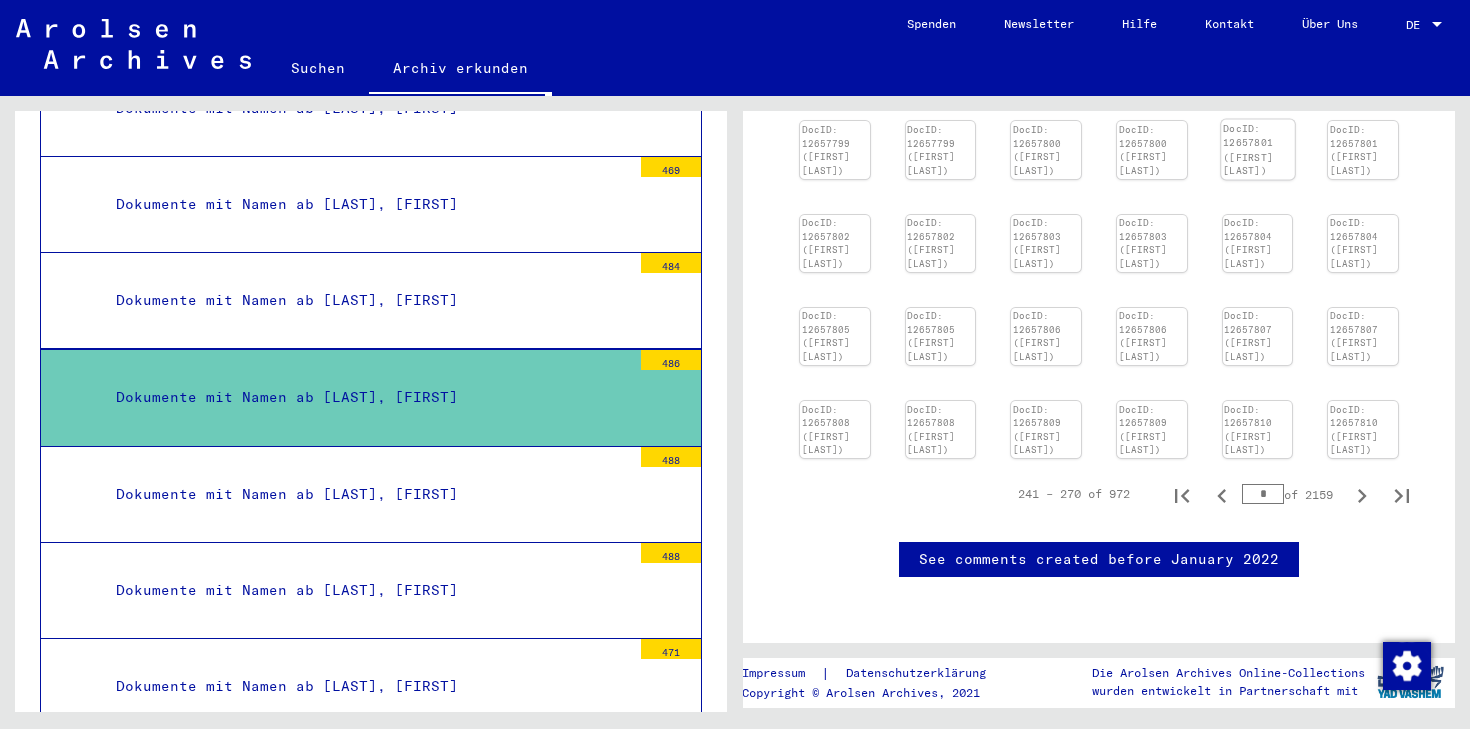 scroll, scrollTop: 640, scrollLeft: 0, axis: vertical 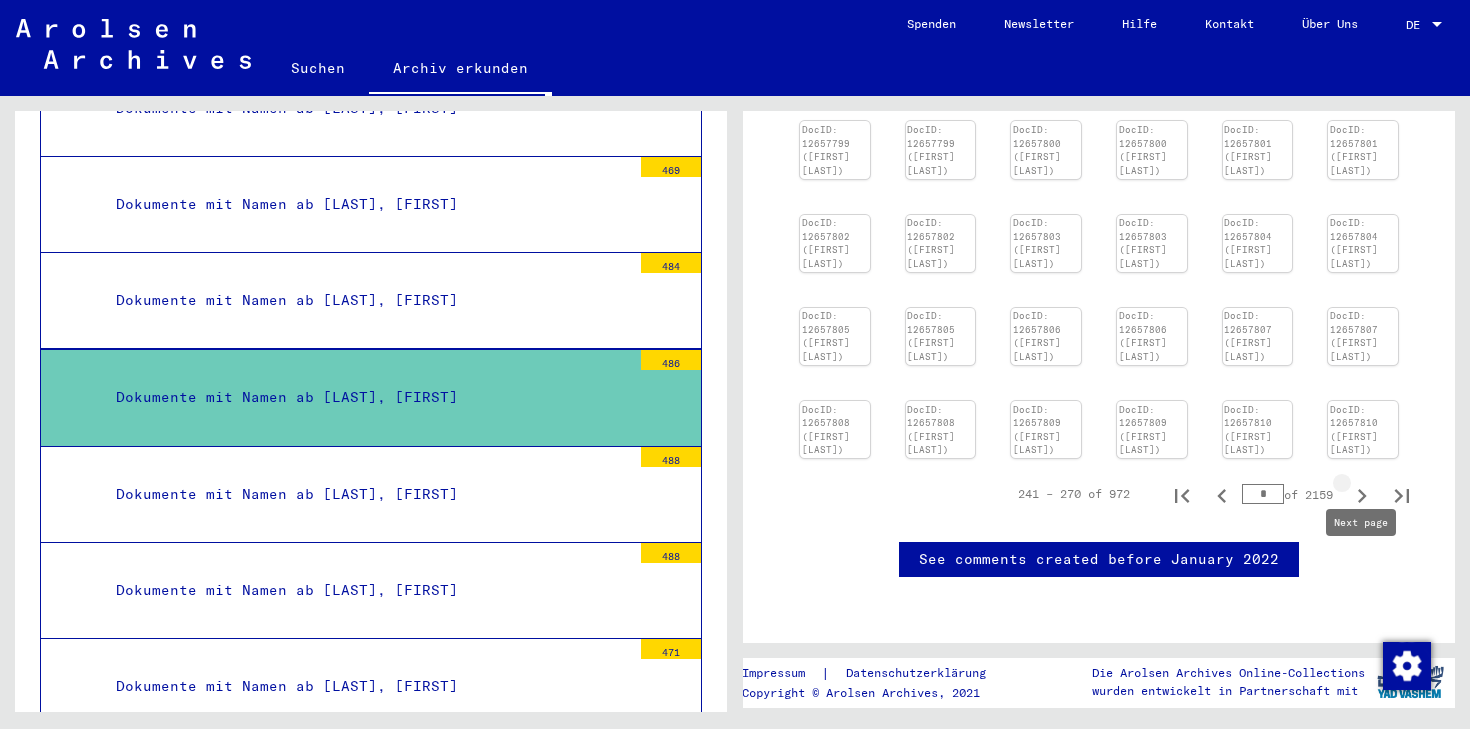 click at bounding box center [1362, 496] 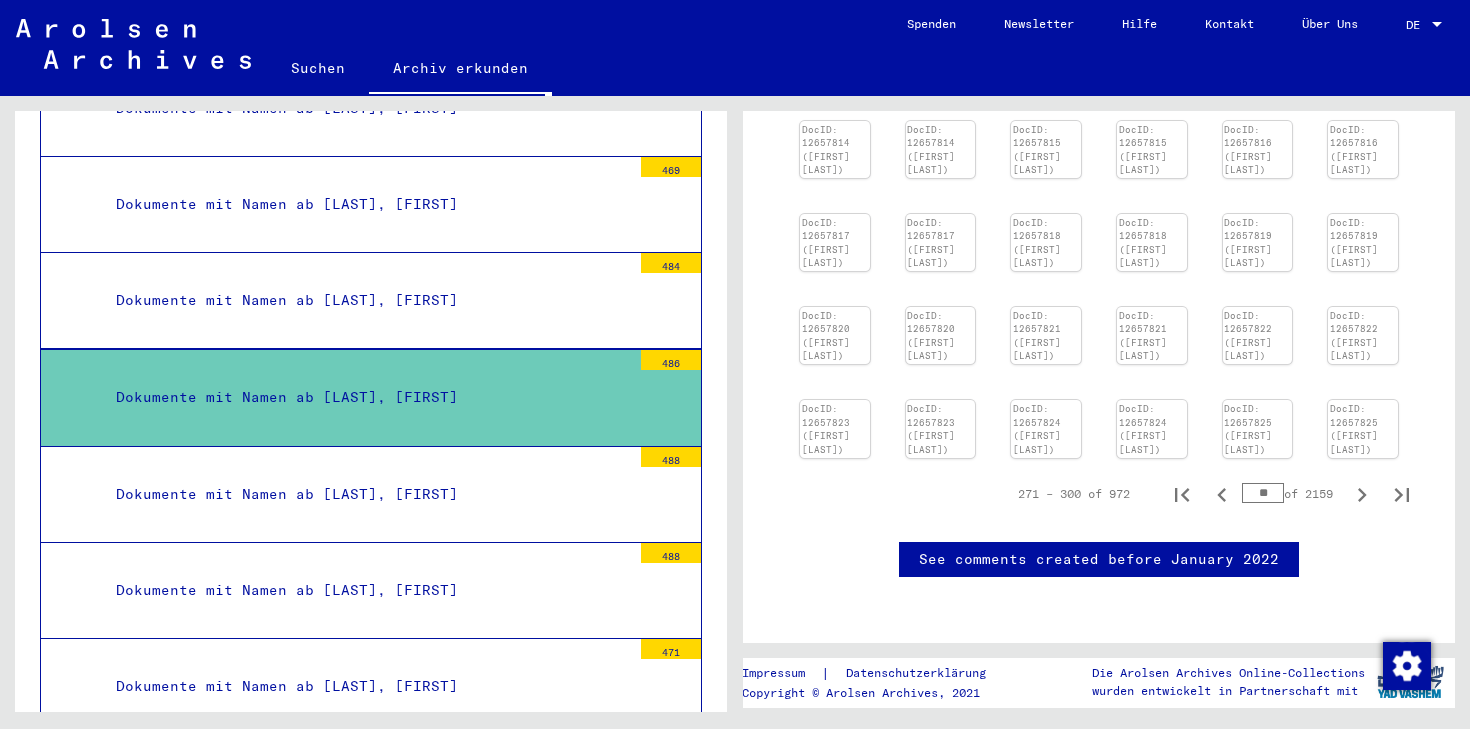 scroll, scrollTop: 660, scrollLeft: 0, axis: vertical 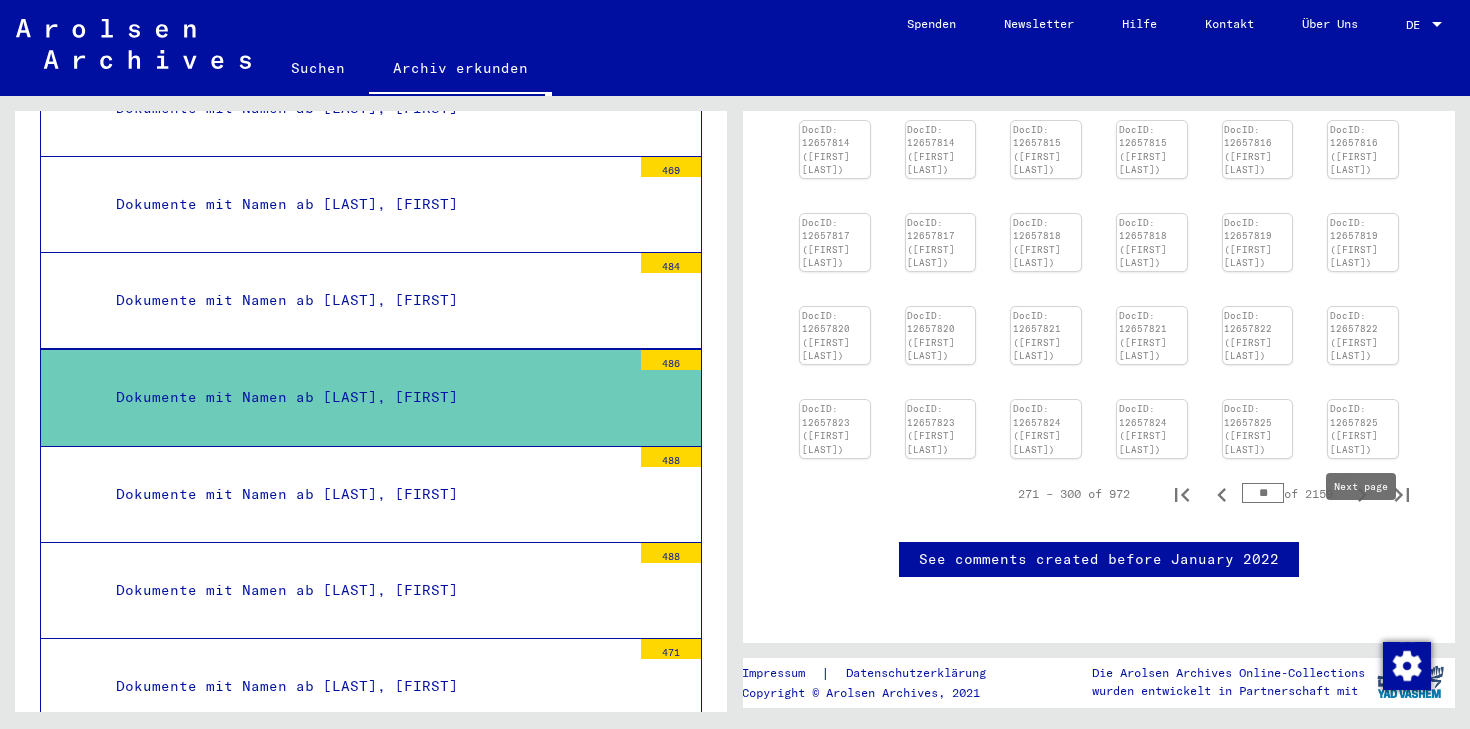 click at bounding box center [1362, 495] 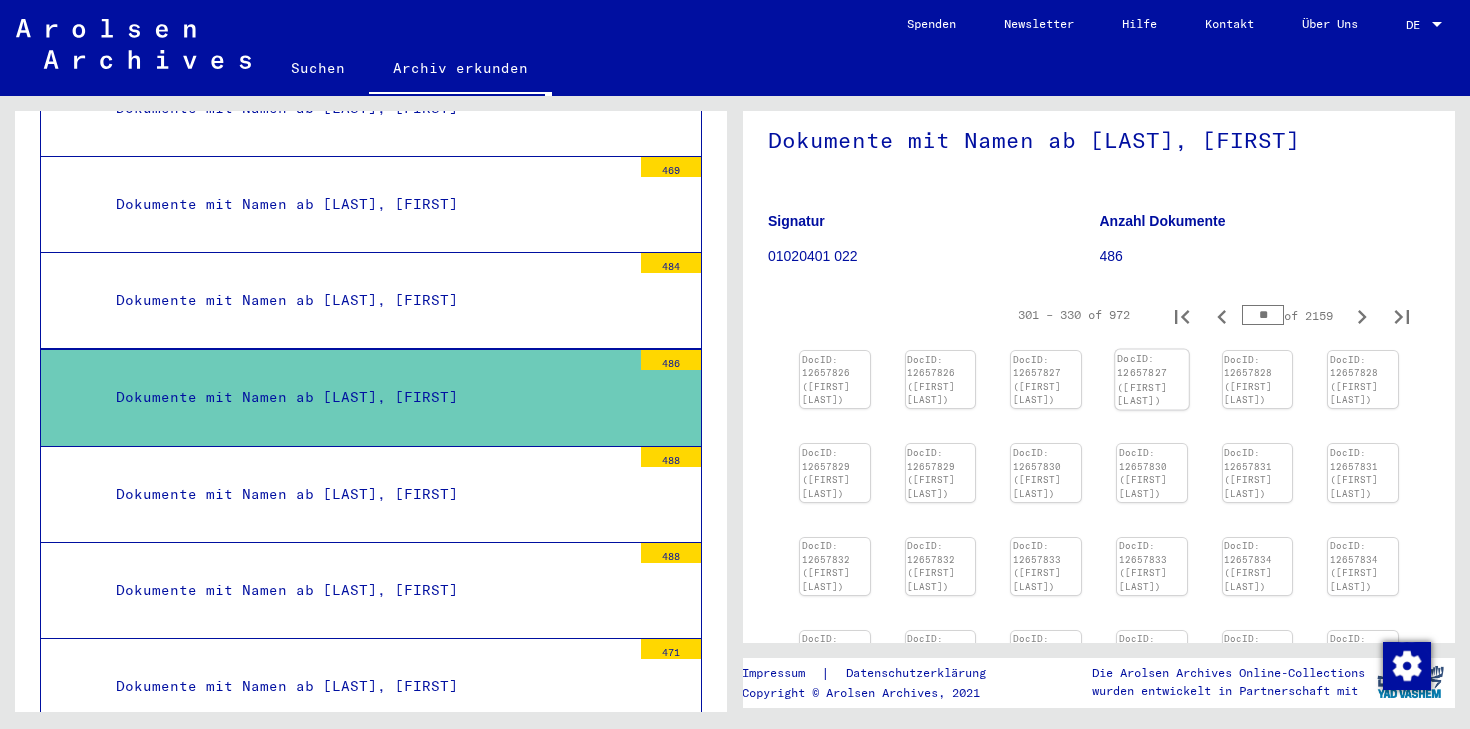 scroll, scrollTop: 119, scrollLeft: 0, axis: vertical 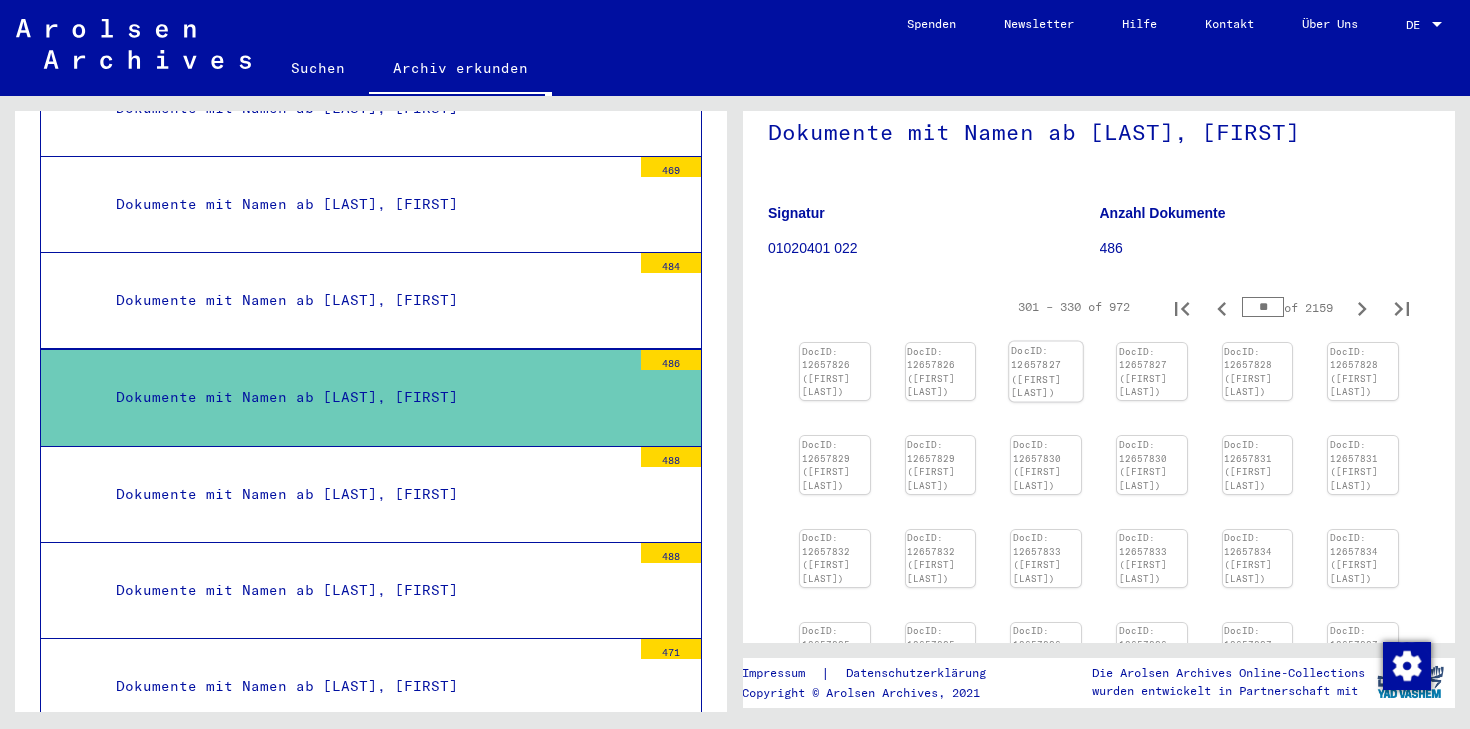click at bounding box center (835, 343) 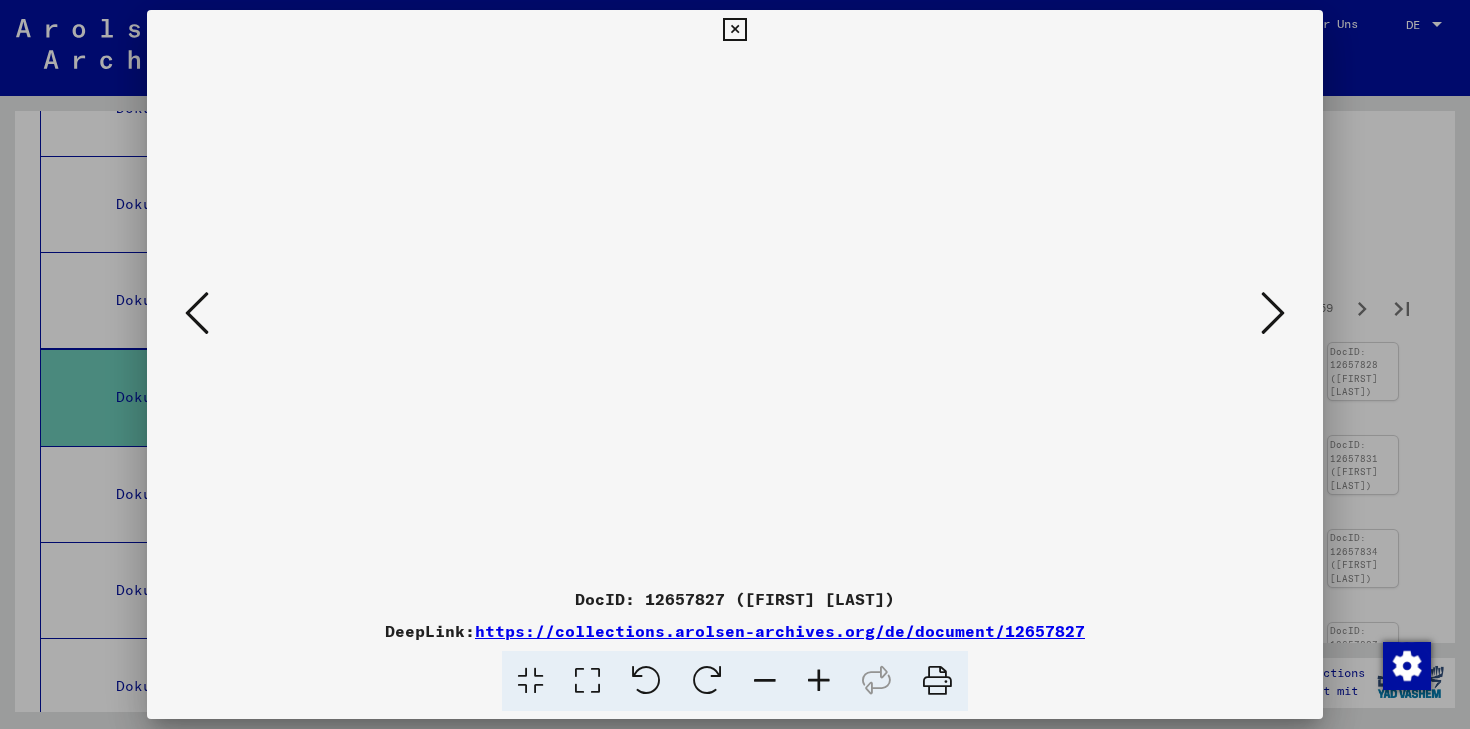 click at bounding box center (1273, 313) 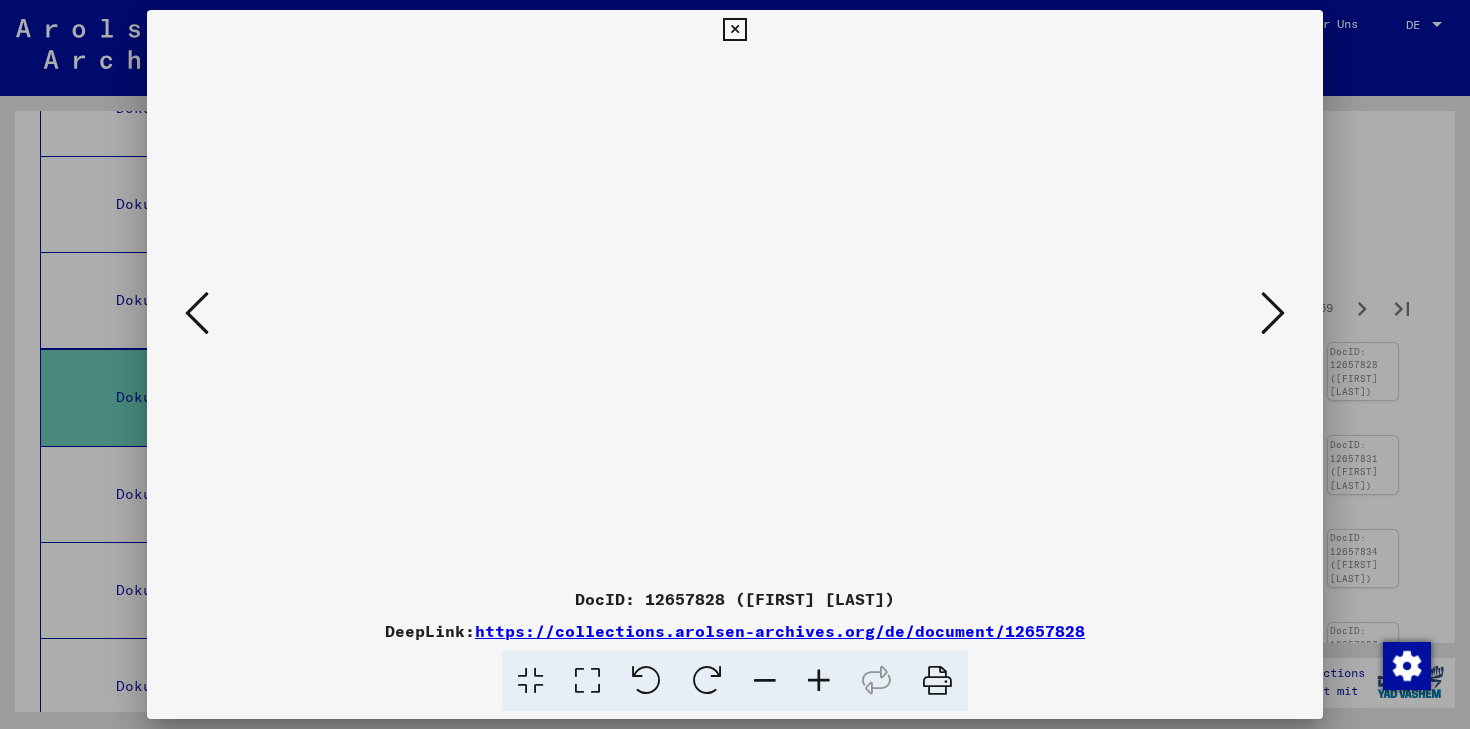 click at bounding box center [1273, 313] 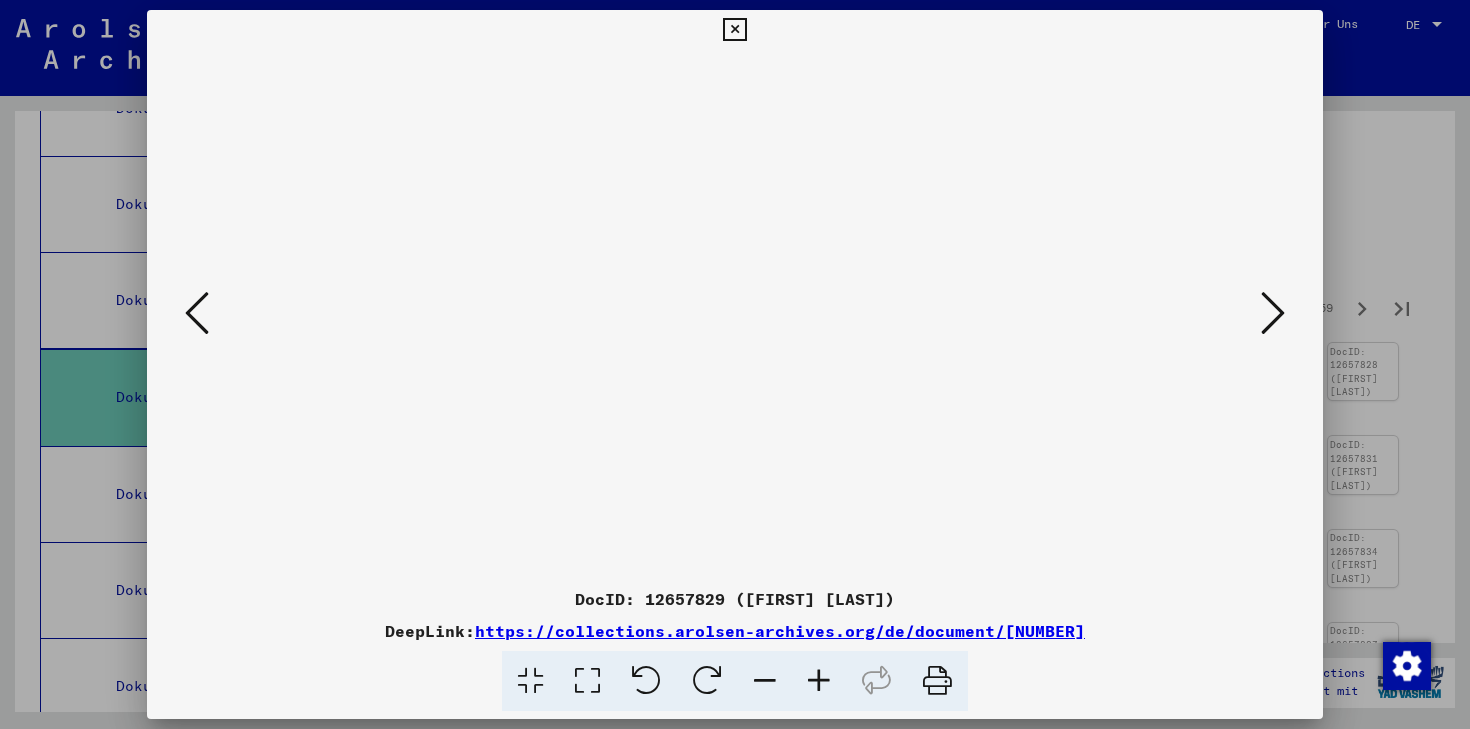 click at bounding box center [734, 30] 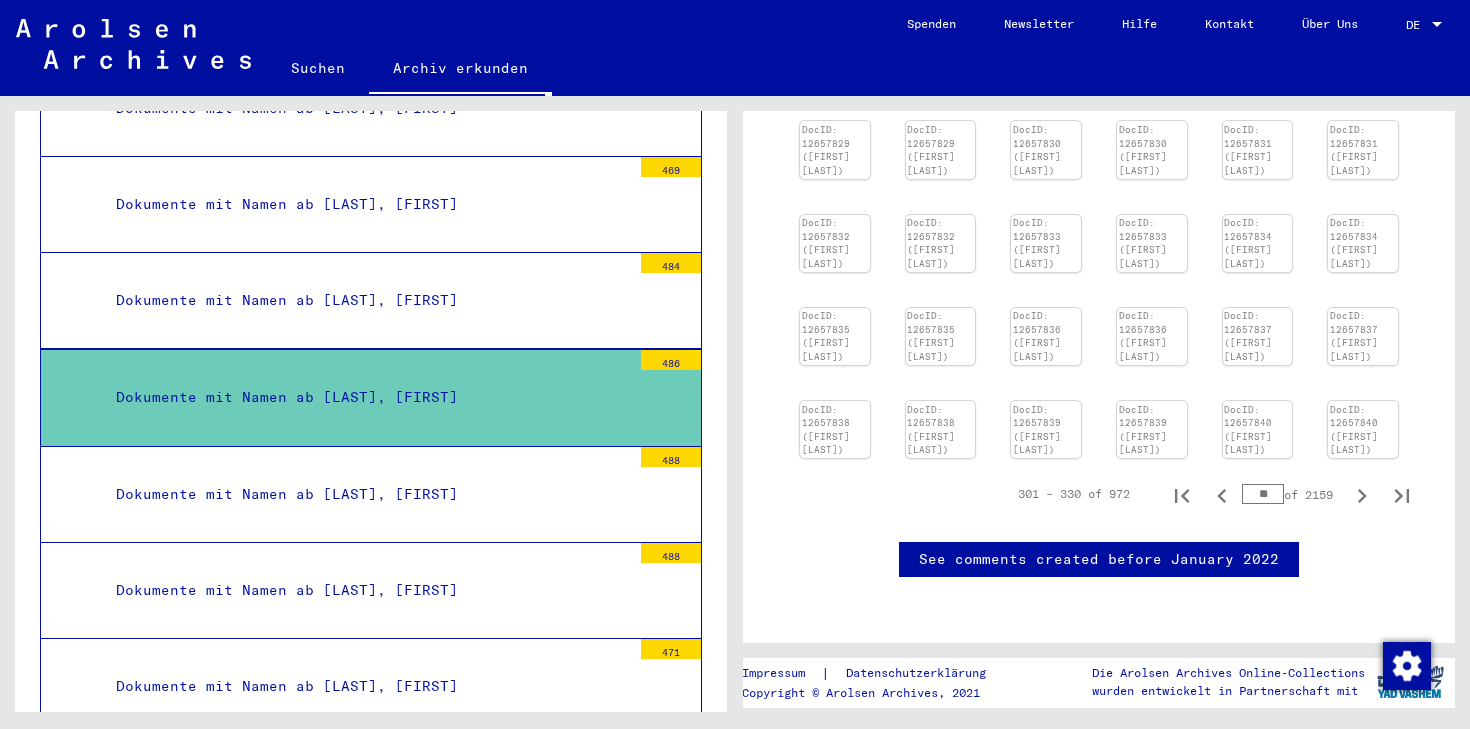 scroll, scrollTop: 721, scrollLeft: 0, axis: vertical 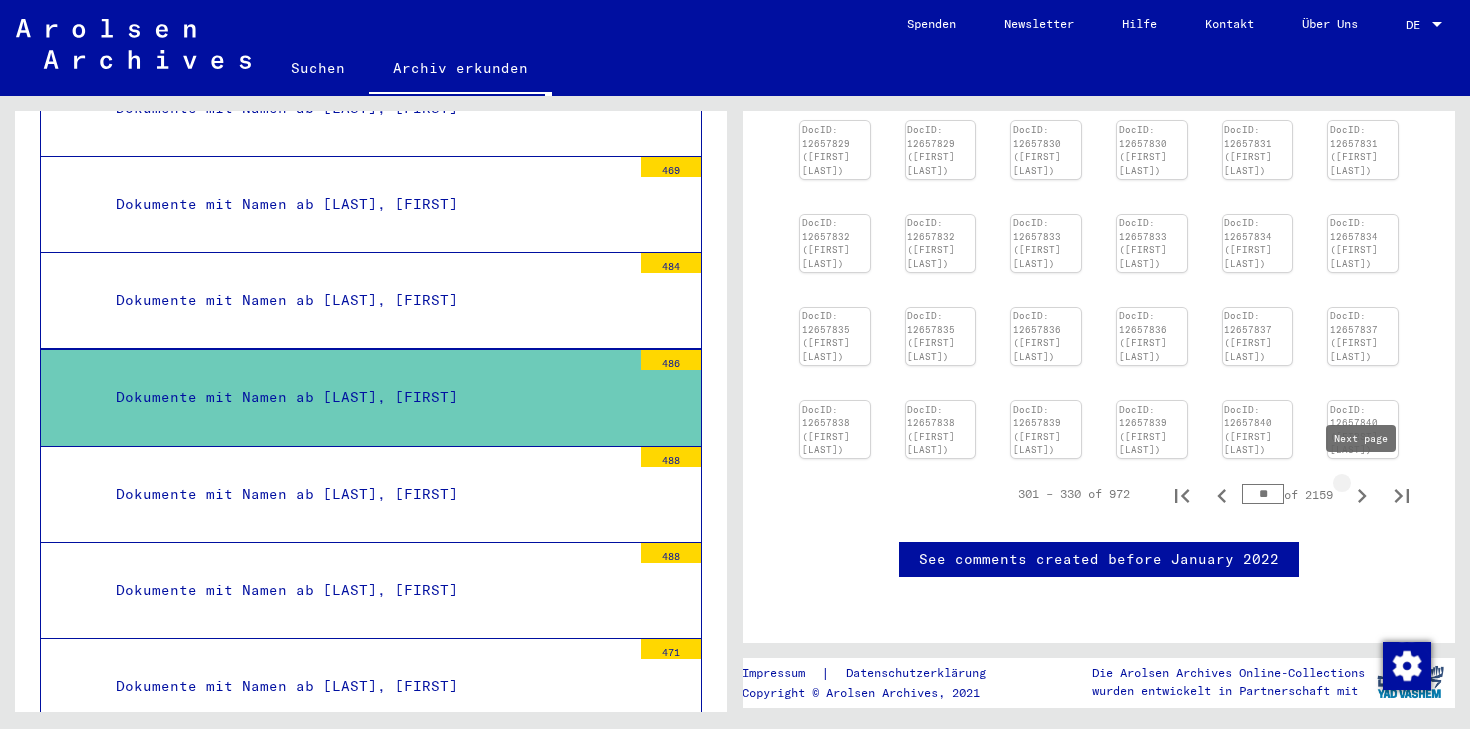 click at bounding box center [1362, 496] 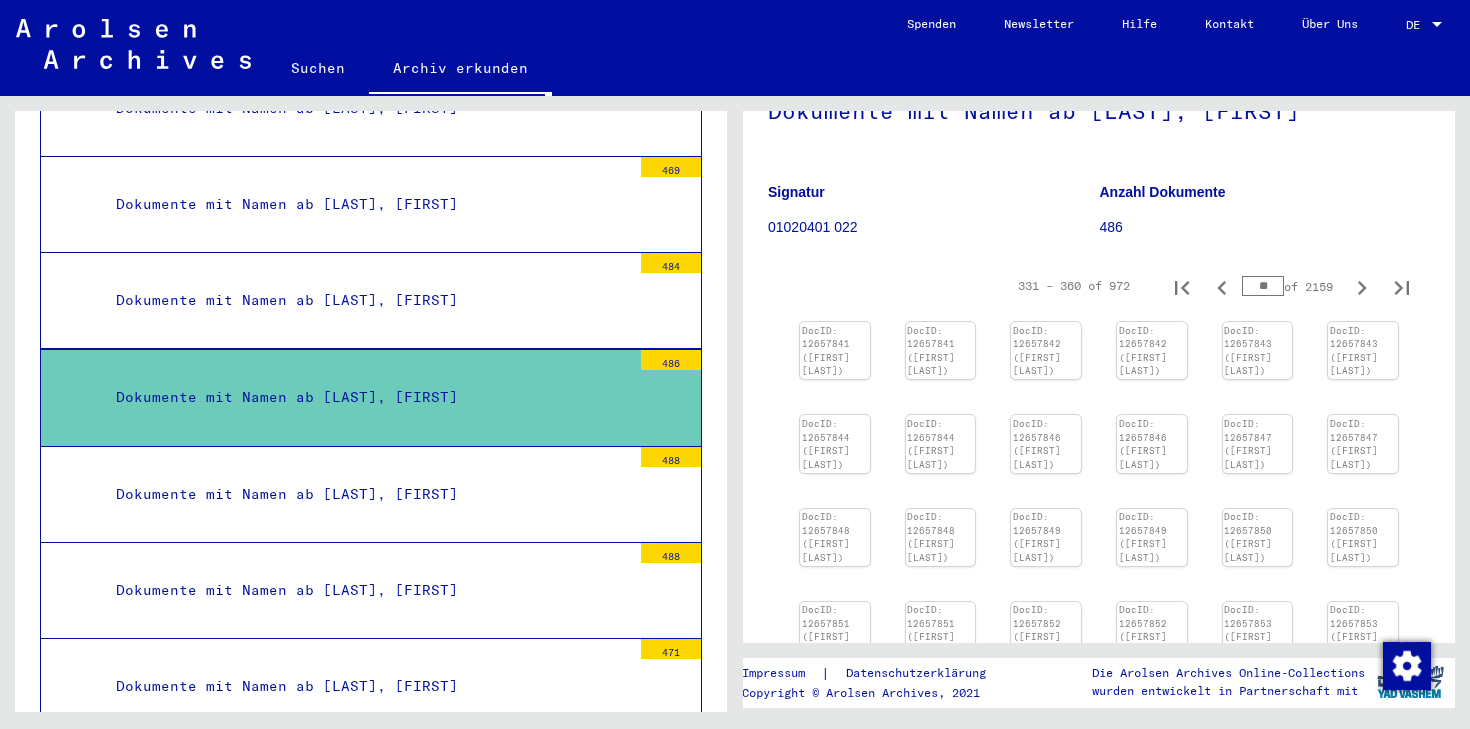 scroll, scrollTop: 0, scrollLeft: 0, axis: both 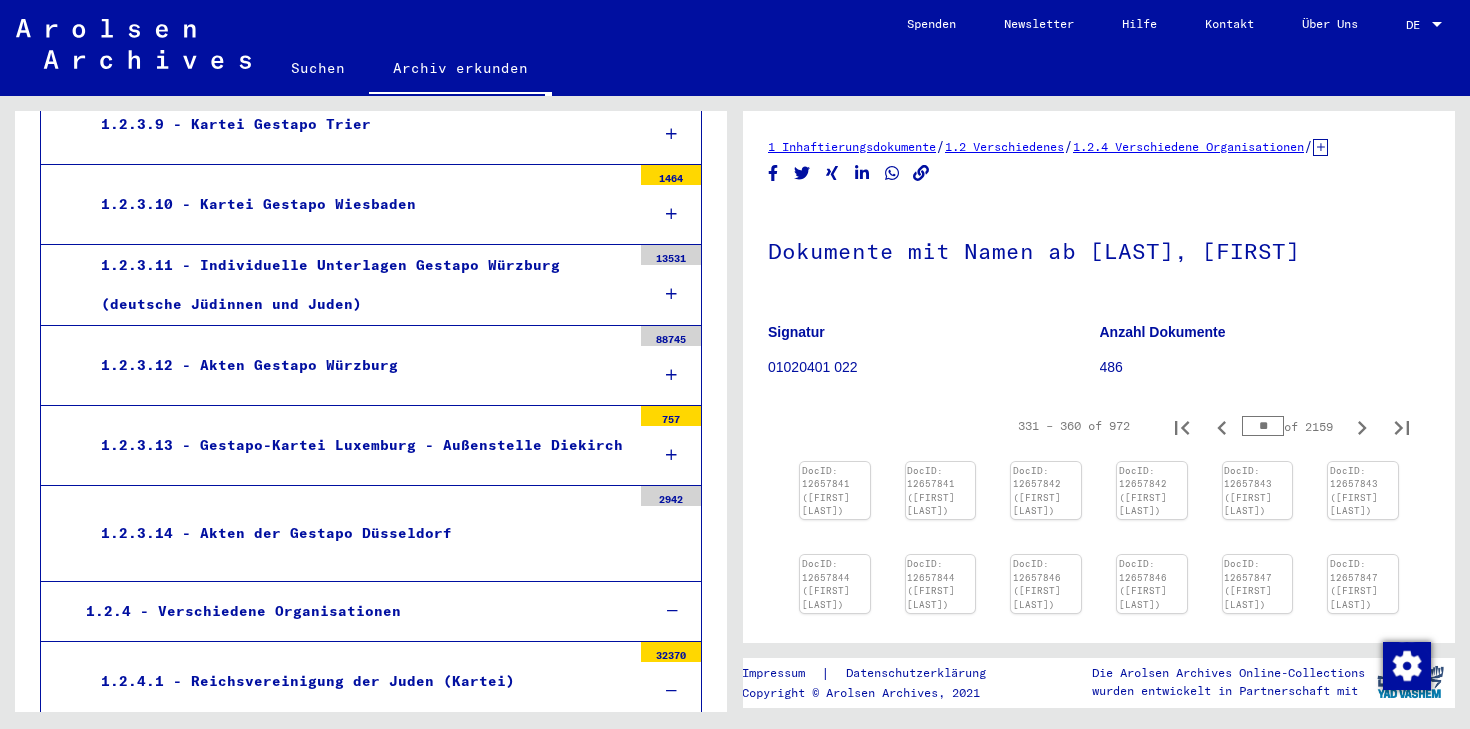 click at bounding box center [672, 611] 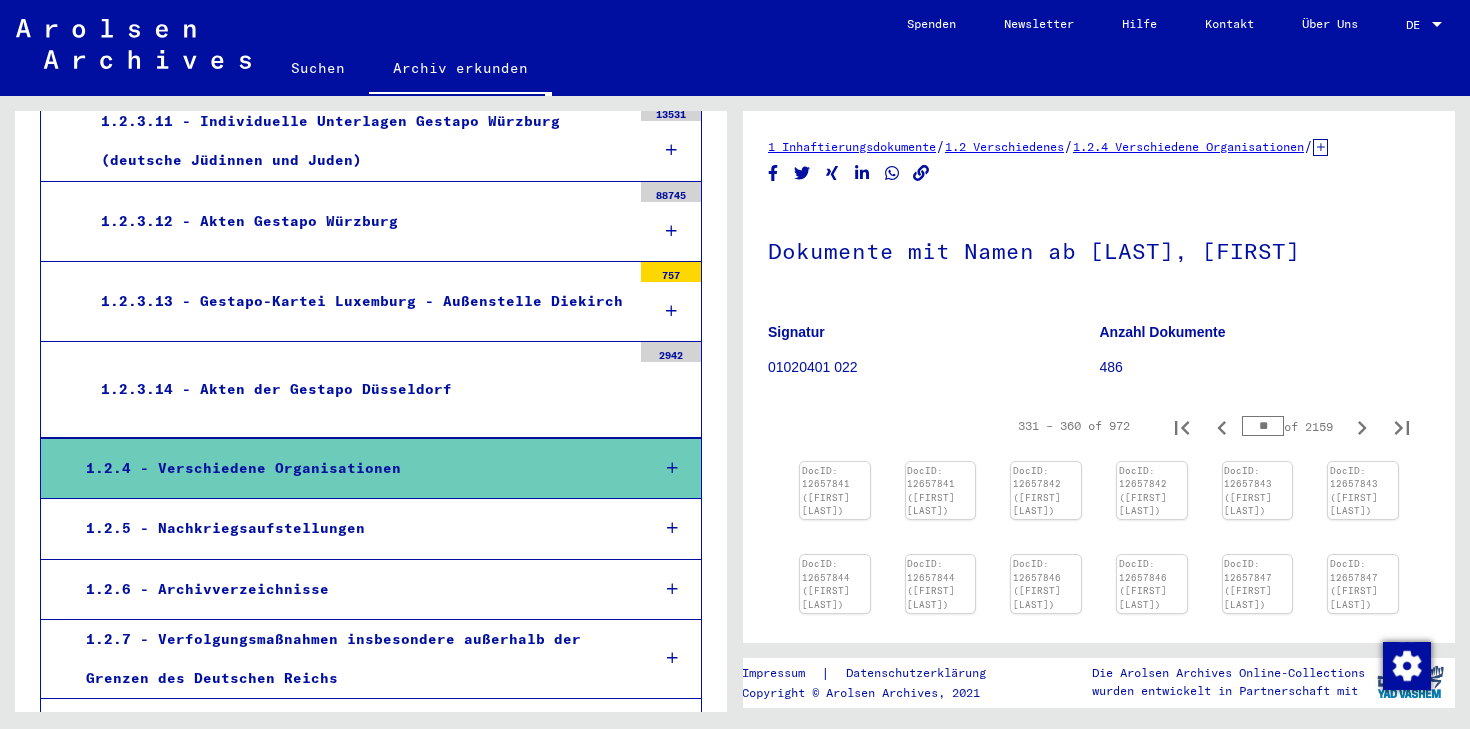 scroll, scrollTop: 1397, scrollLeft: 0, axis: vertical 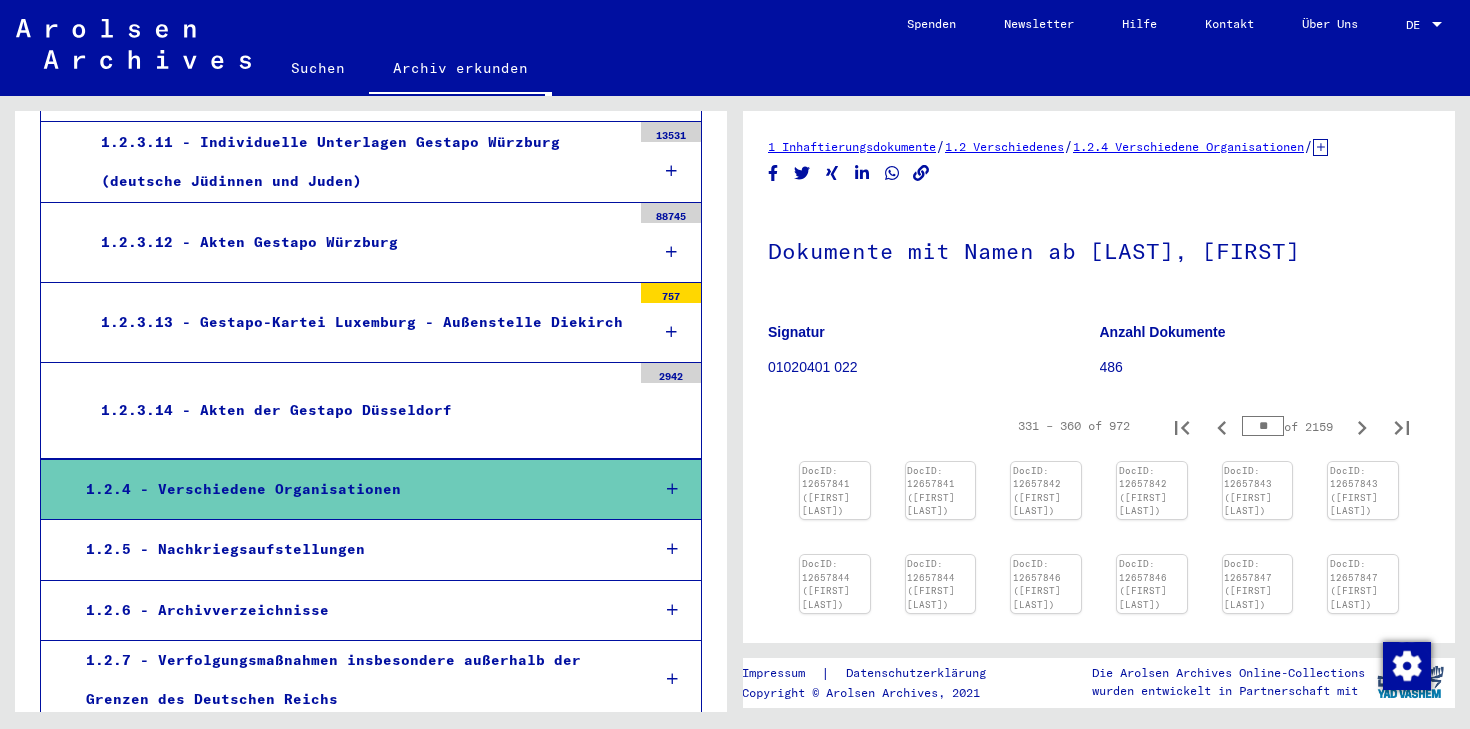 click at bounding box center (672, 610) 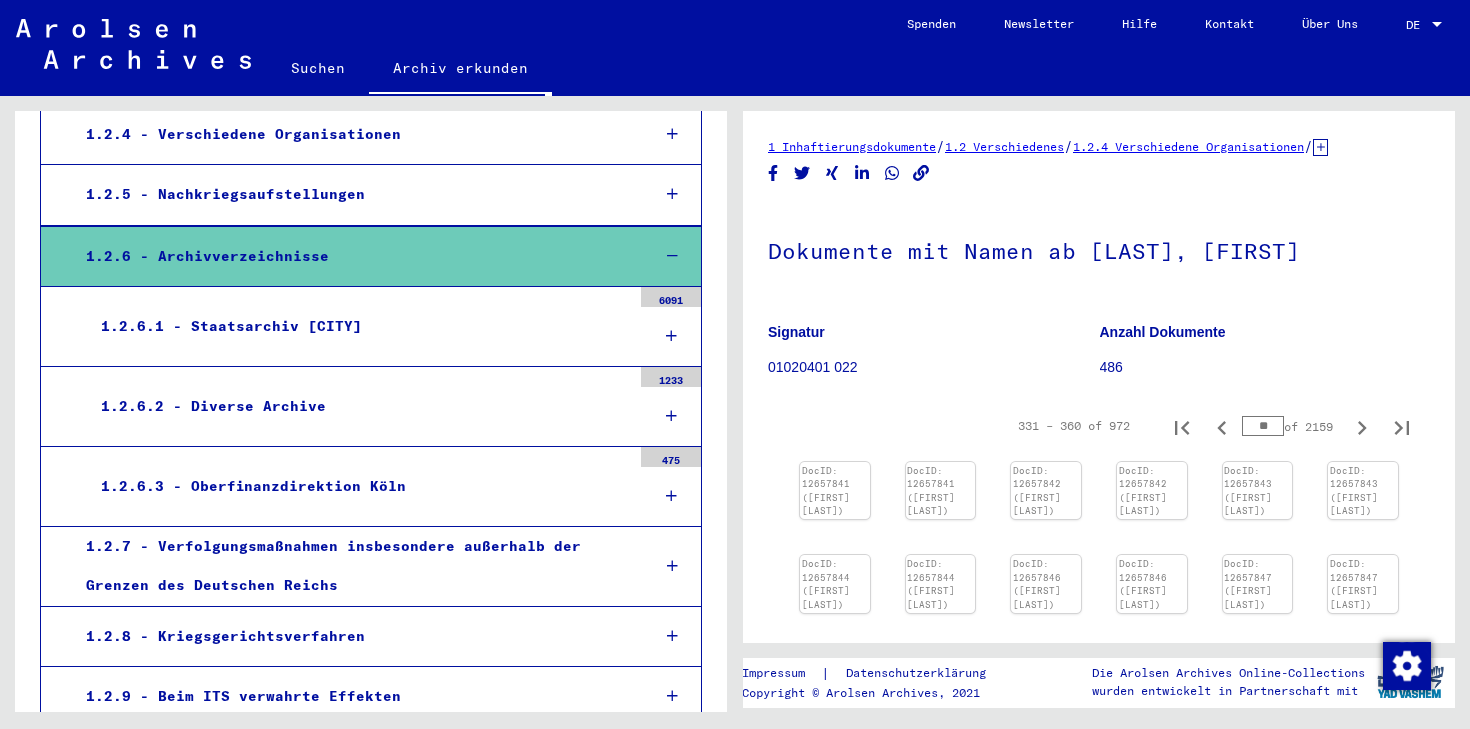 scroll, scrollTop: 1706, scrollLeft: 0, axis: vertical 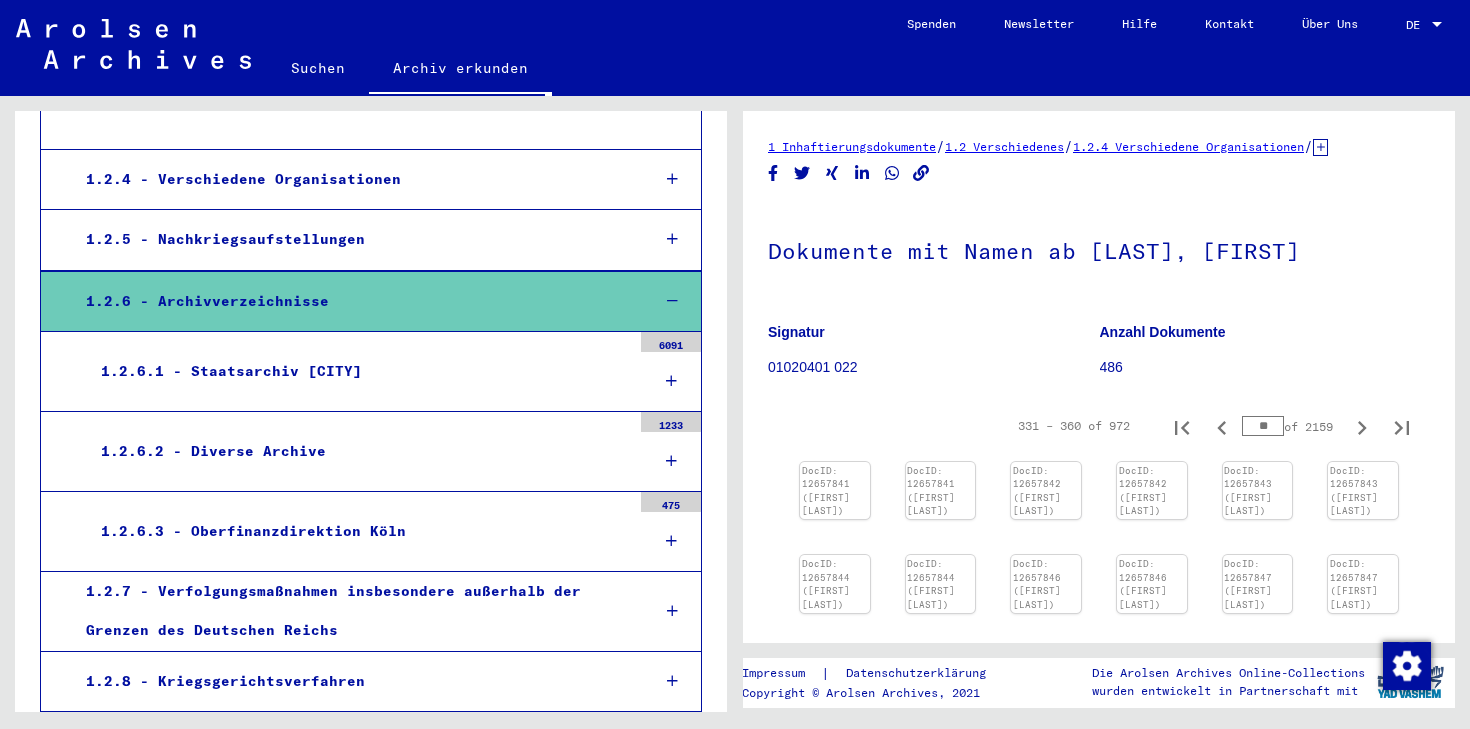 click at bounding box center (672, 301) 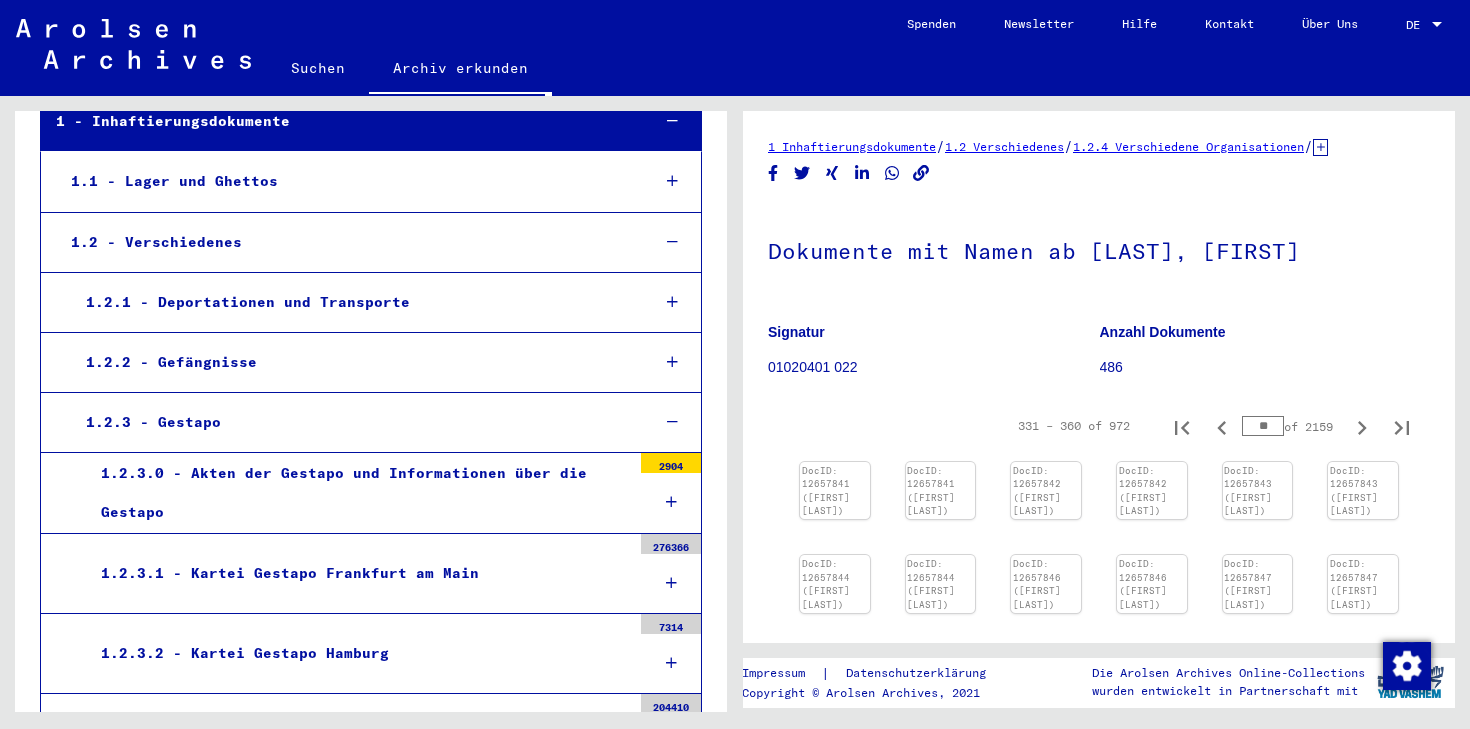 scroll, scrollTop: 180, scrollLeft: 0, axis: vertical 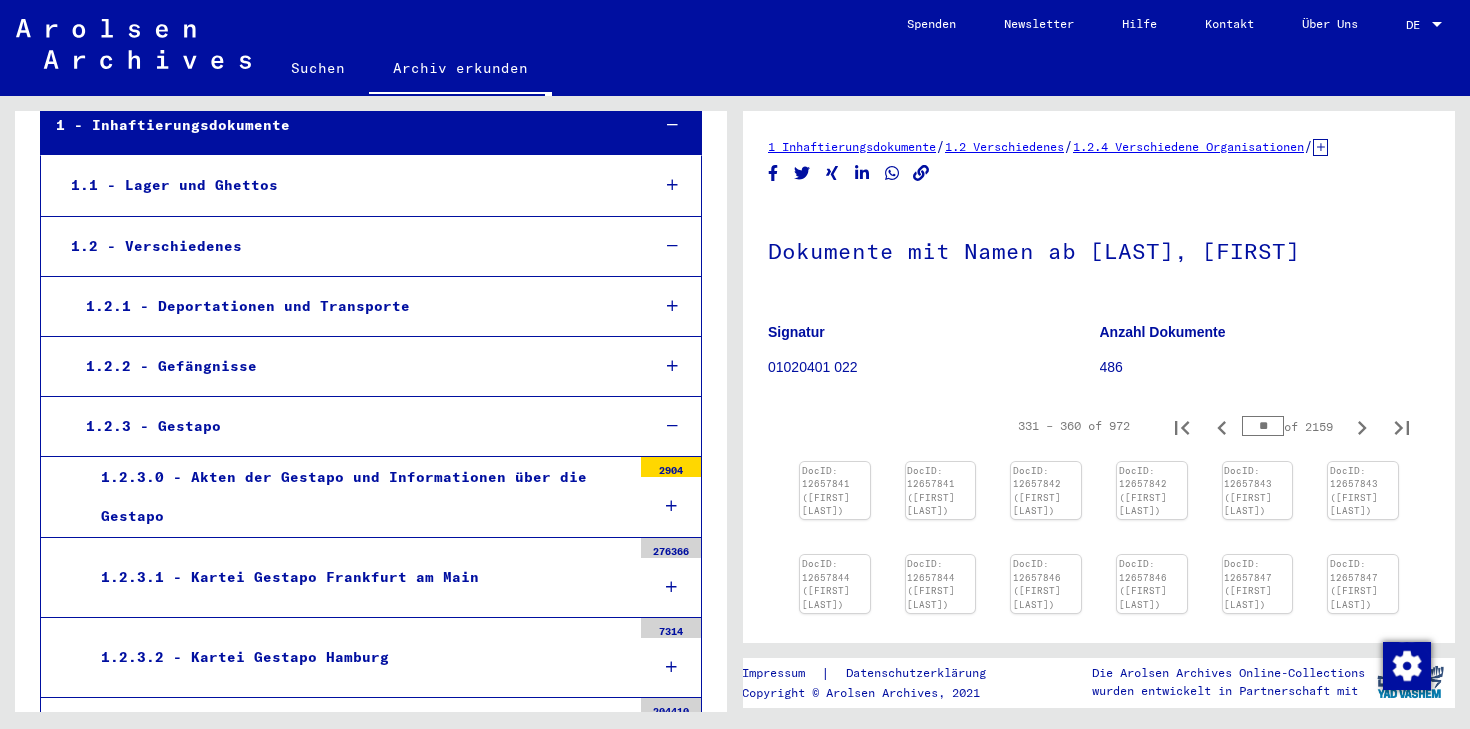 click at bounding box center [672, 426] 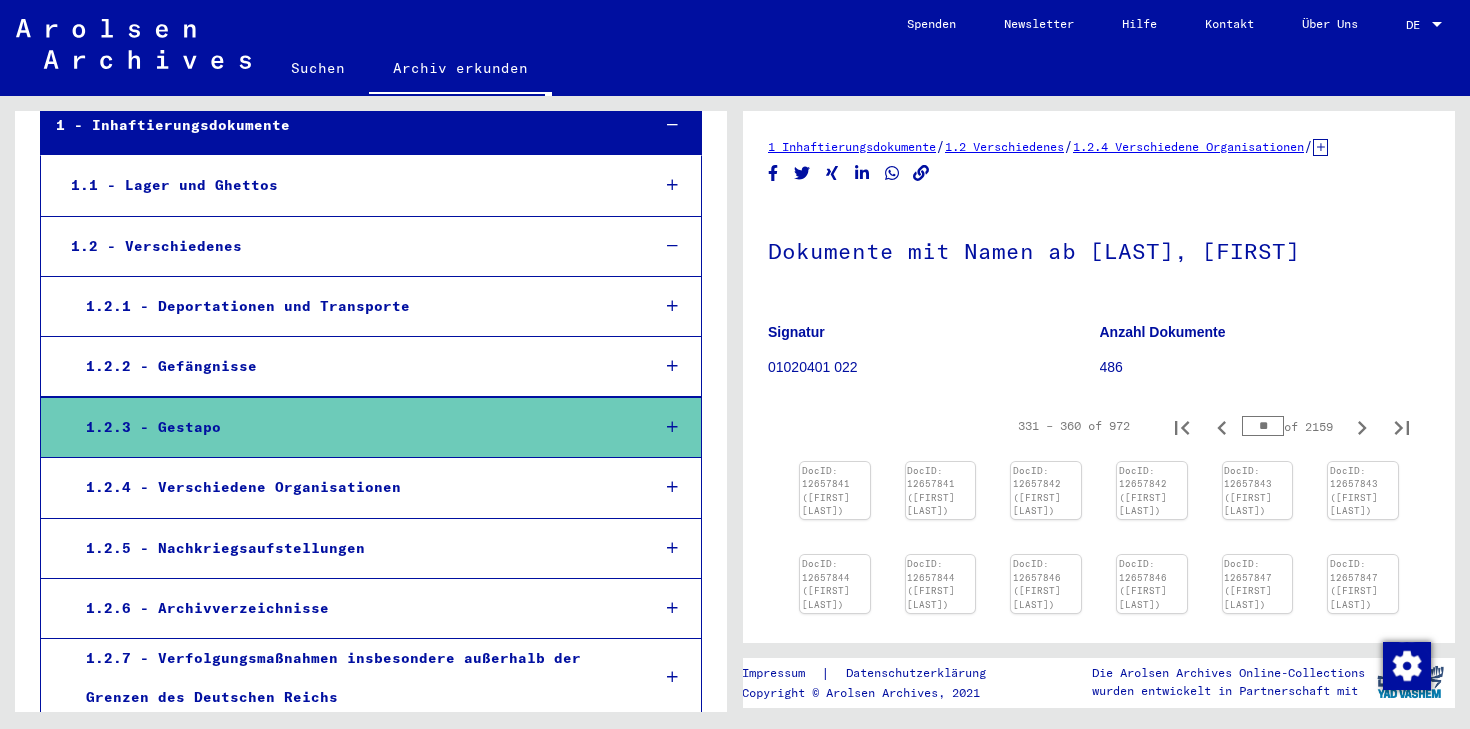 click at bounding box center [672, 366] 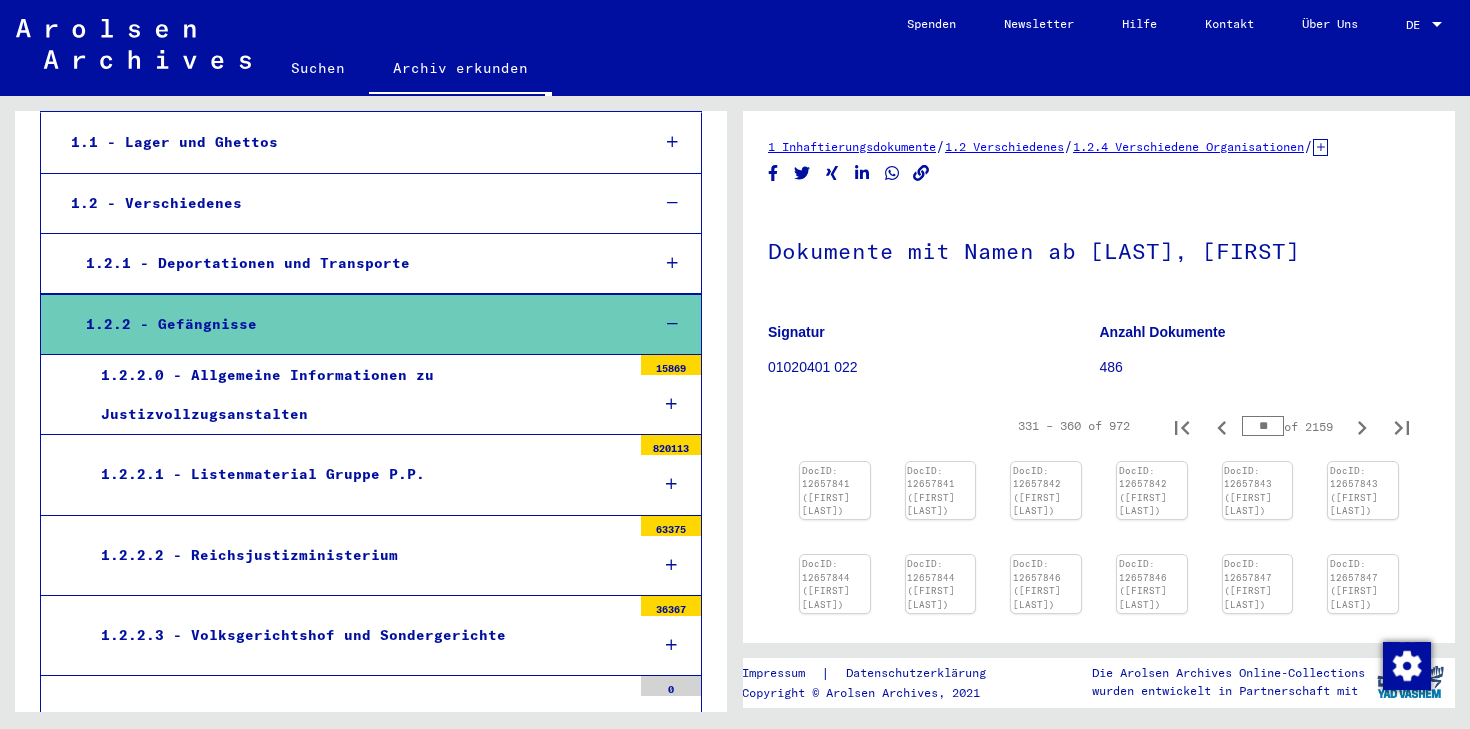 scroll, scrollTop: 211, scrollLeft: 0, axis: vertical 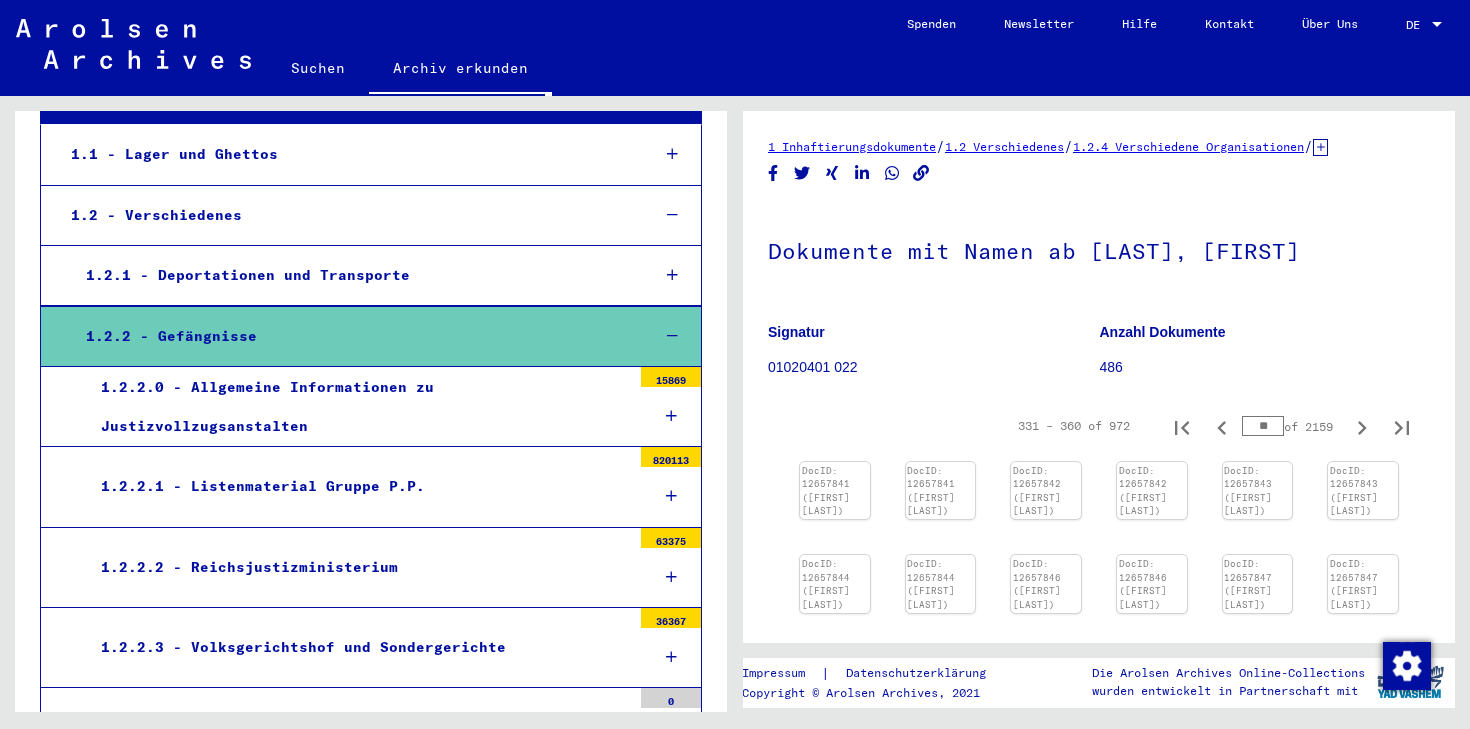 click at bounding box center [672, 336] 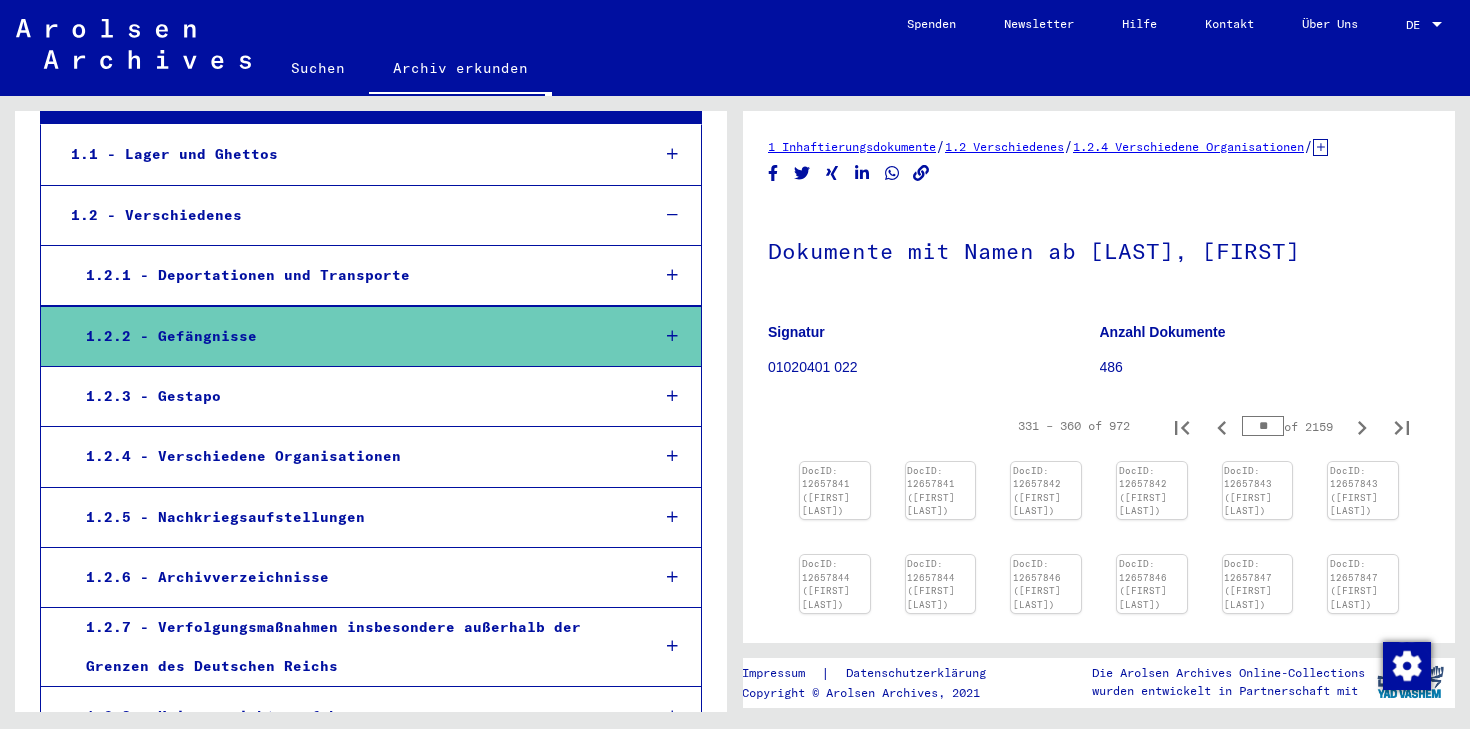 click at bounding box center [672, 275] 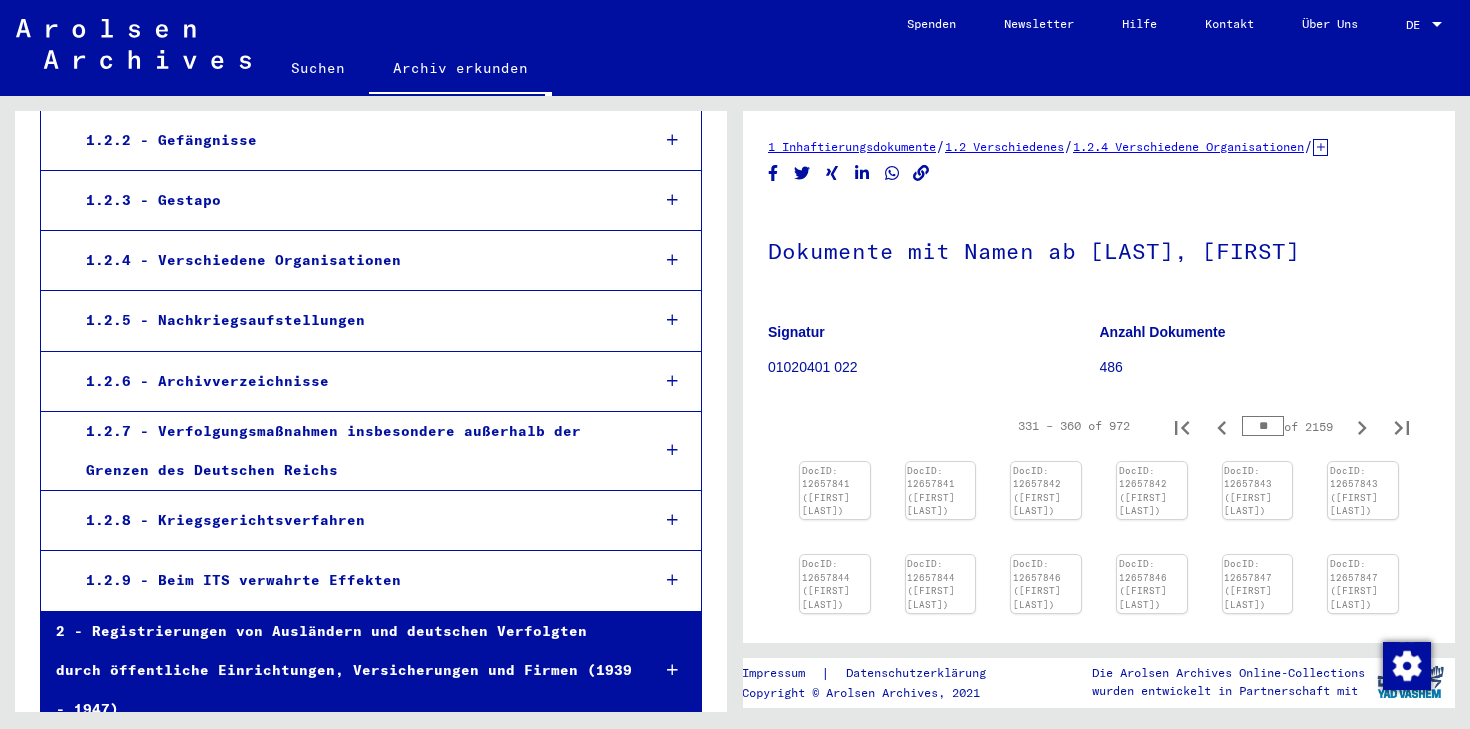 scroll, scrollTop: 0, scrollLeft: 0, axis: both 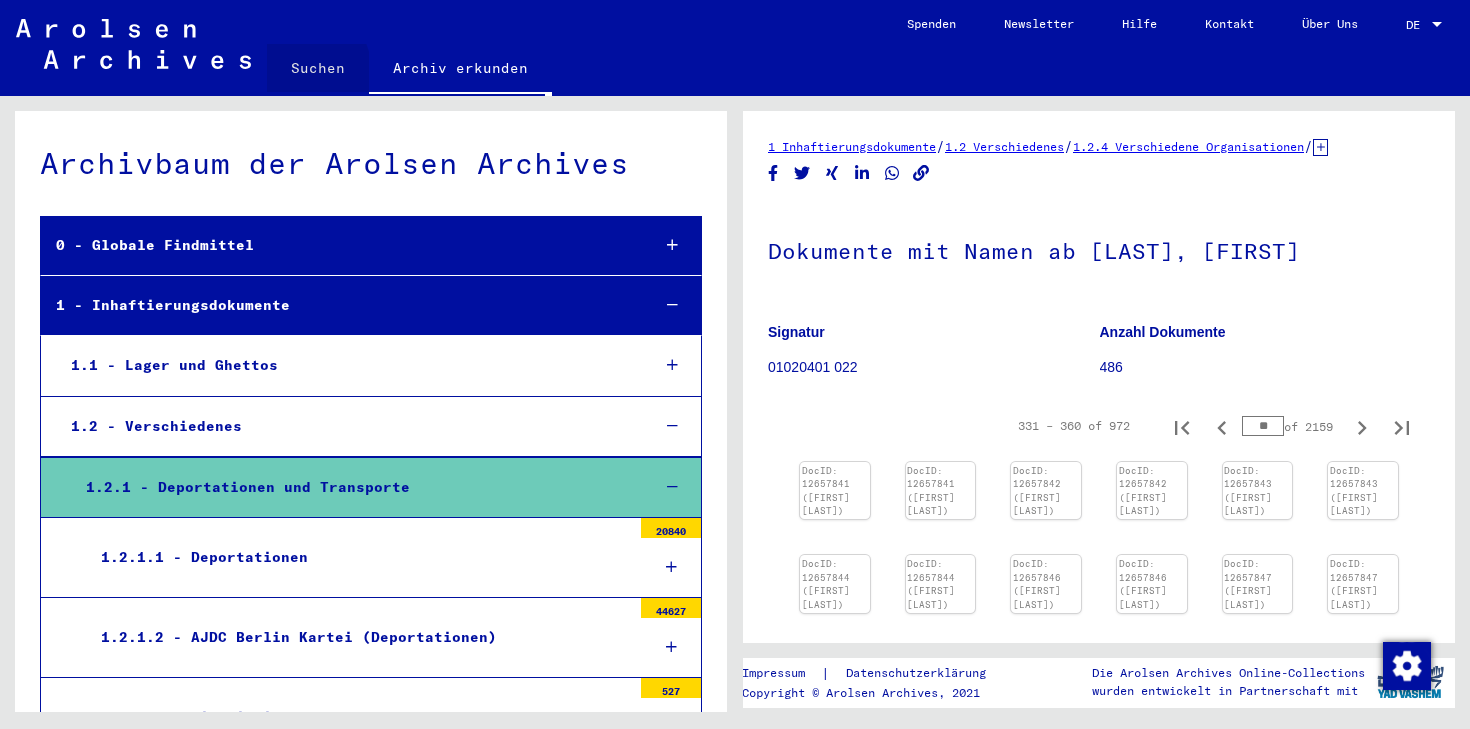 click on "Suchen" at bounding box center [318, 68] 